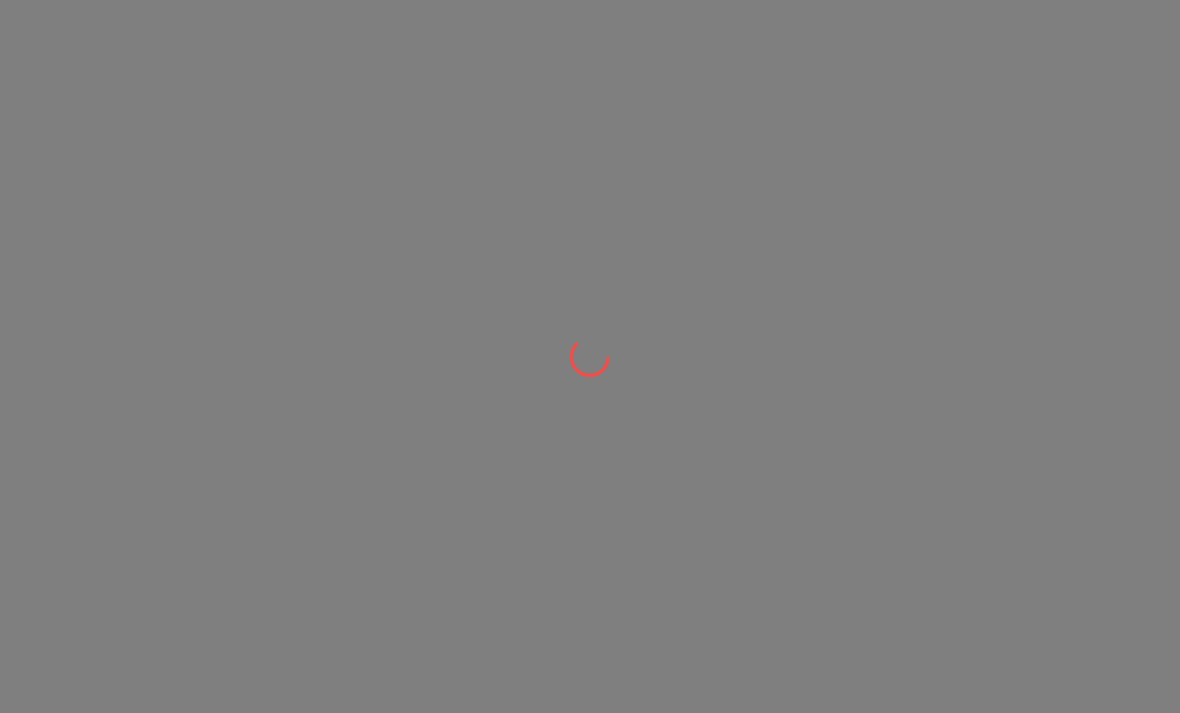 scroll, scrollTop: 0, scrollLeft: 0, axis: both 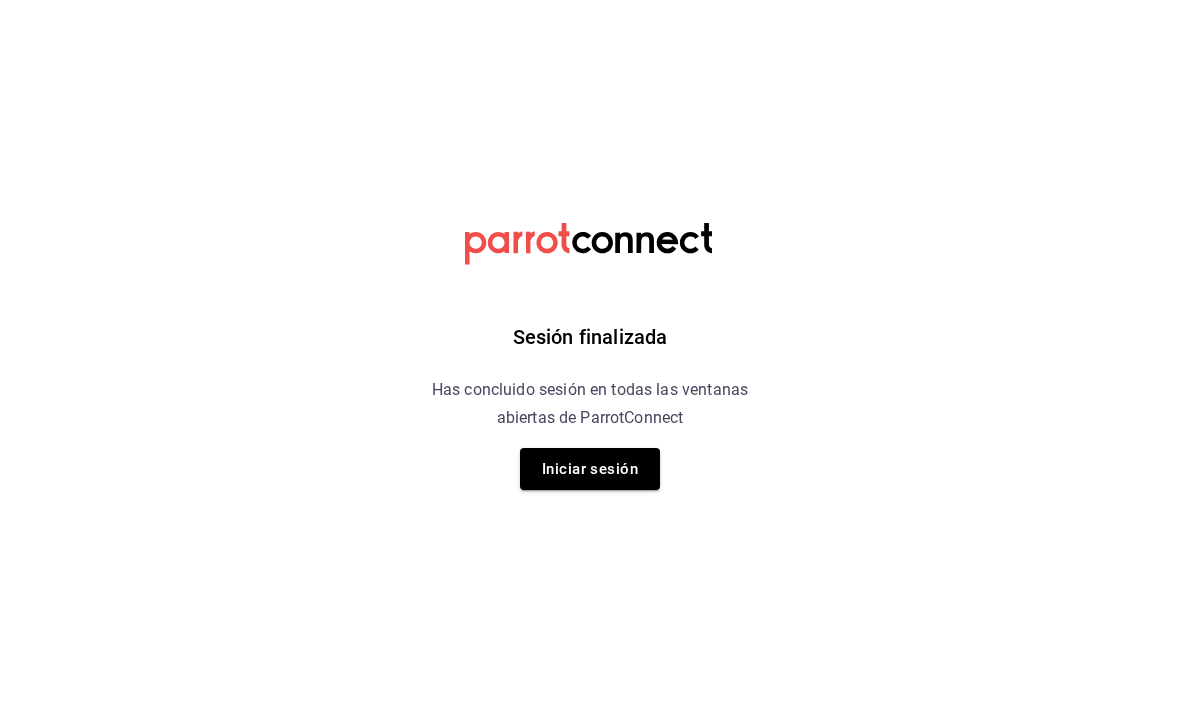 click on "Iniciar sesión" at bounding box center [590, 469] 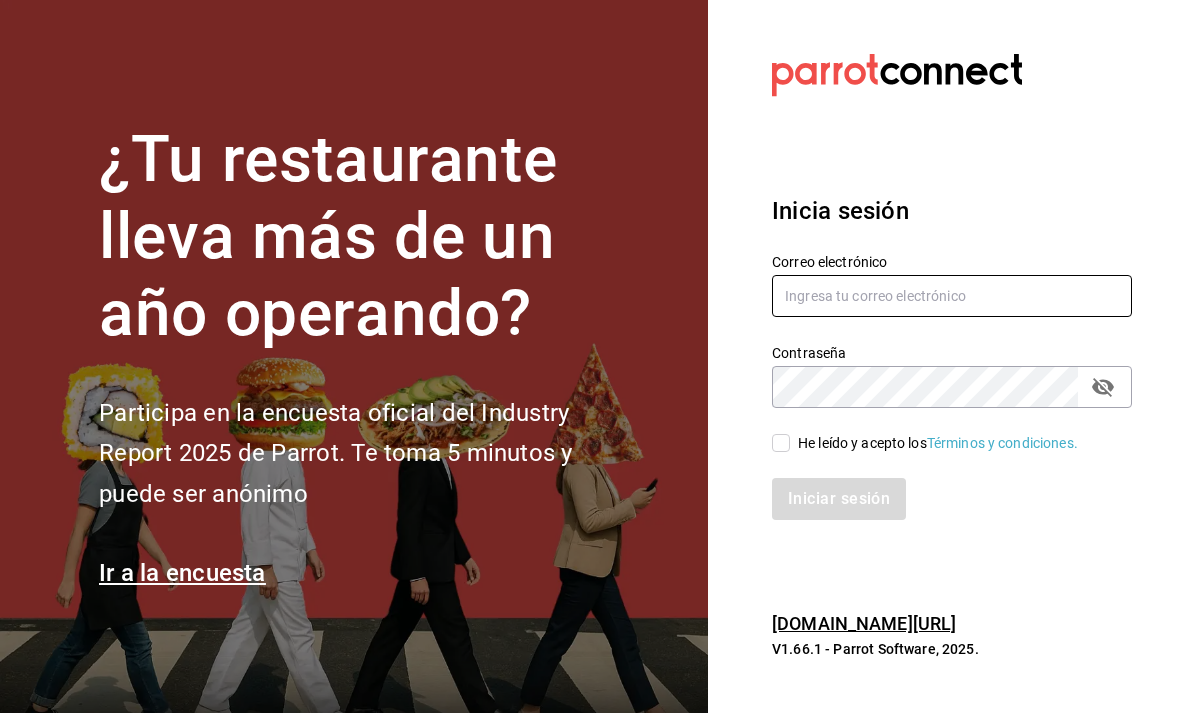 click at bounding box center [952, 296] 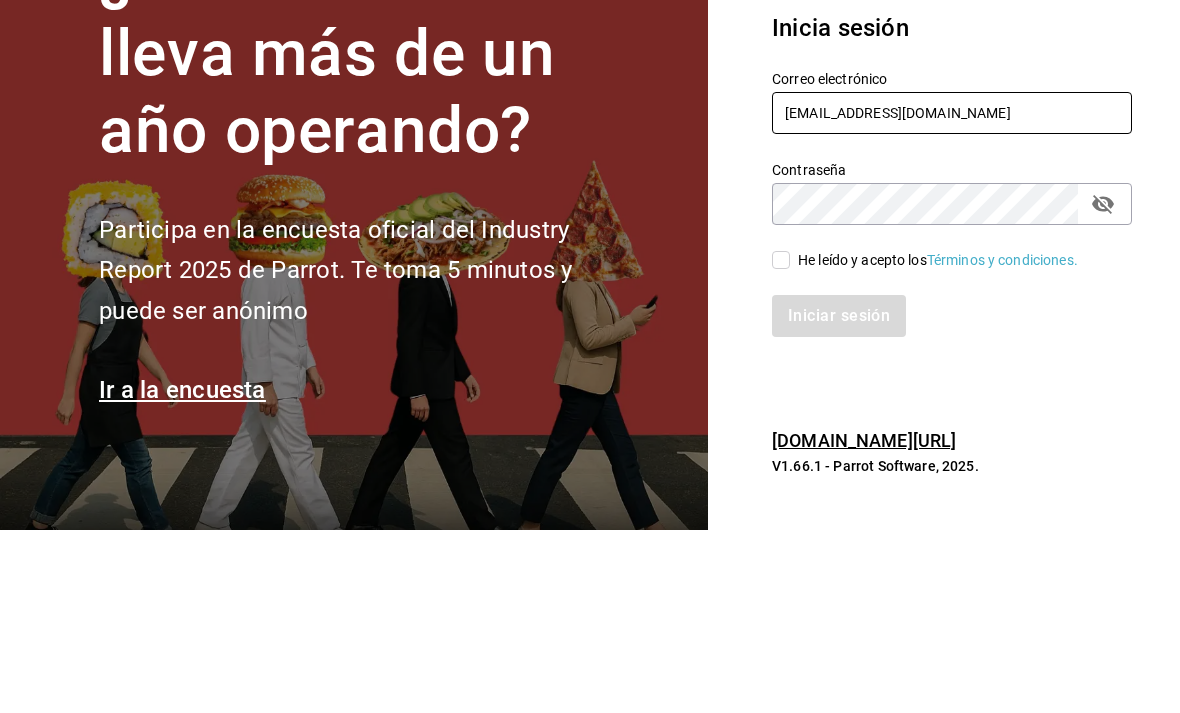 type on "mochomos.metepec@grupocosteno.com" 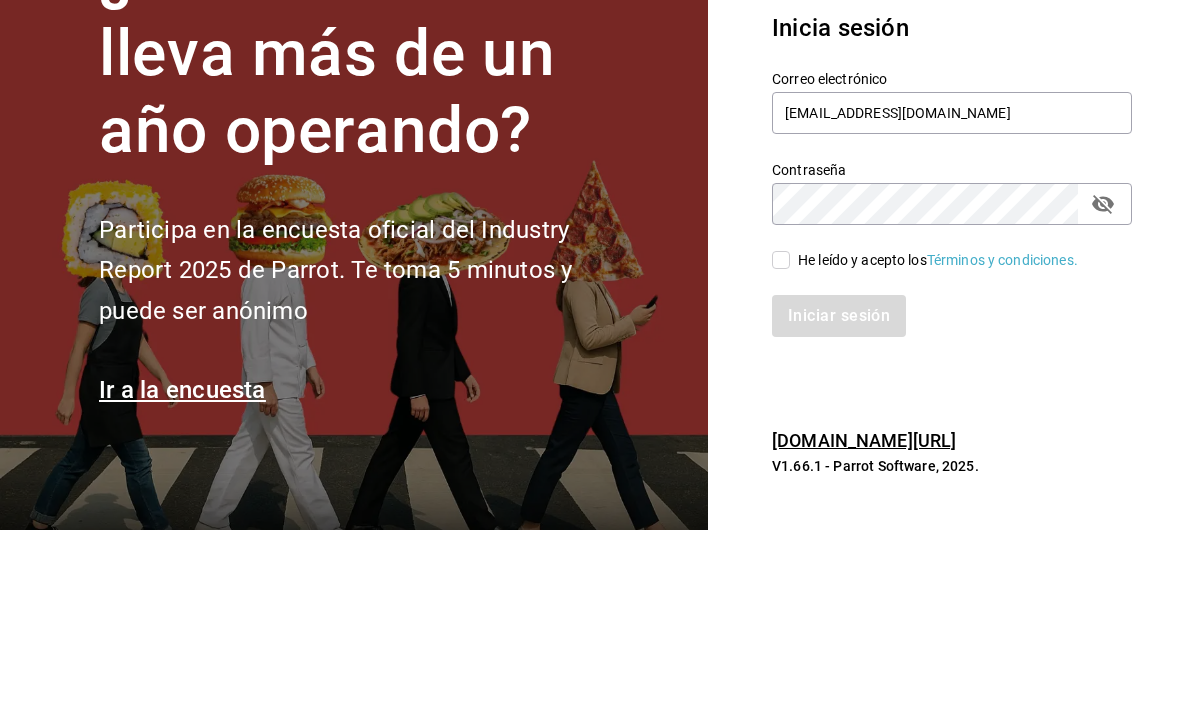 click on "Contraseña" at bounding box center [952, 353] 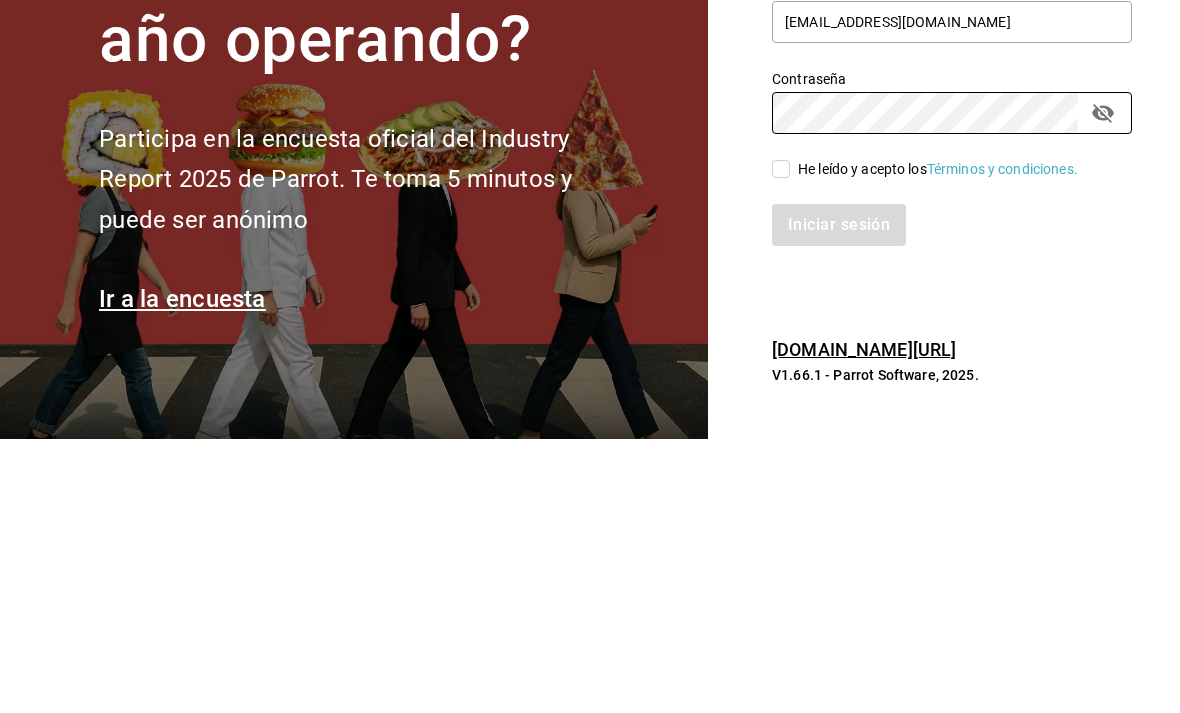 click on "He leído y acepto los  Términos y condiciones." at bounding box center (781, 443) 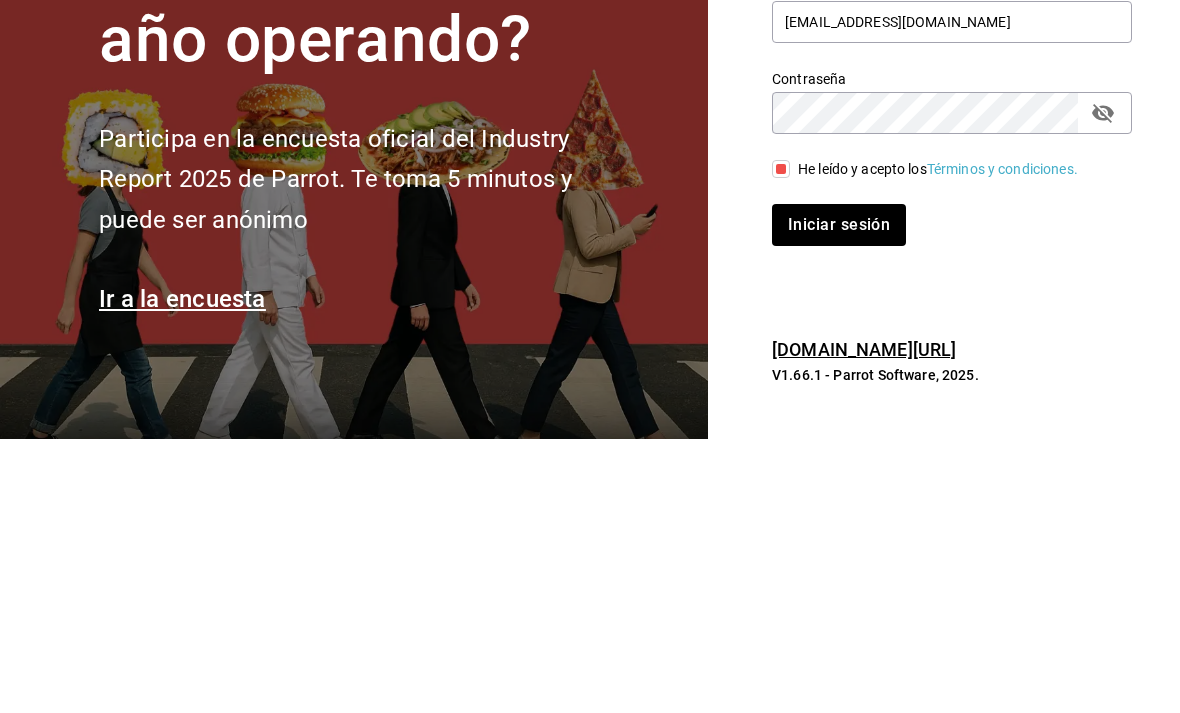 scroll, scrollTop: 64, scrollLeft: 0, axis: vertical 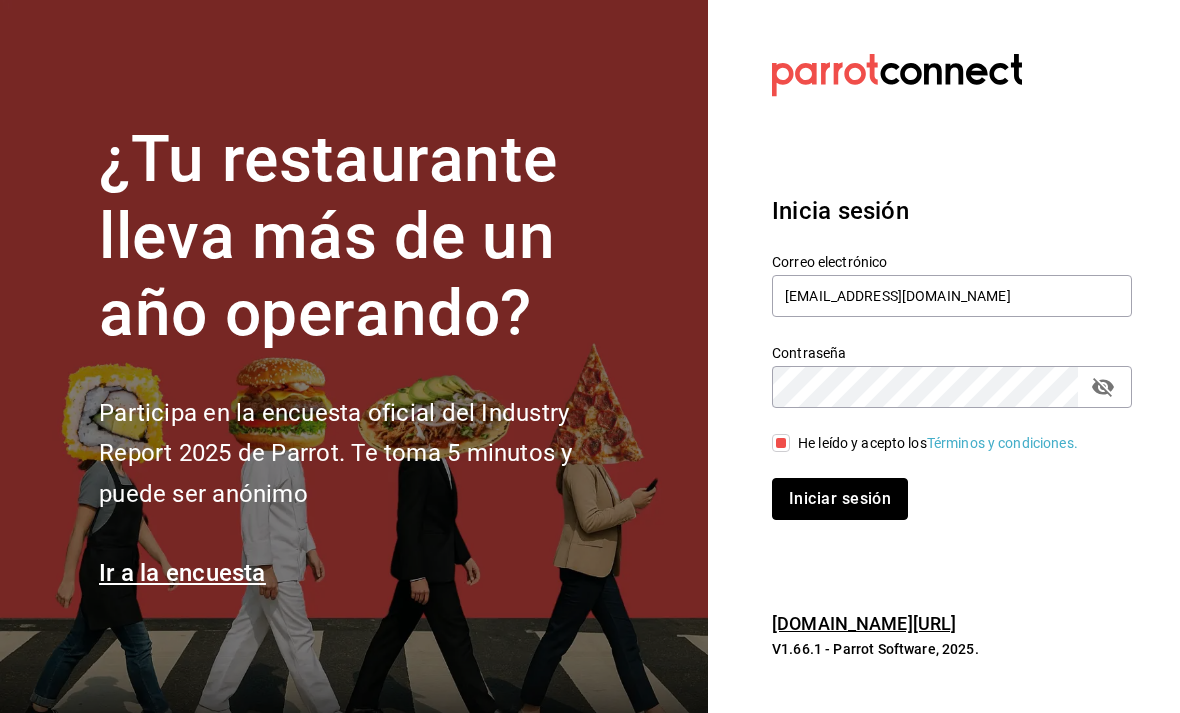 click on "Iniciar sesión" at bounding box center (840, 499) 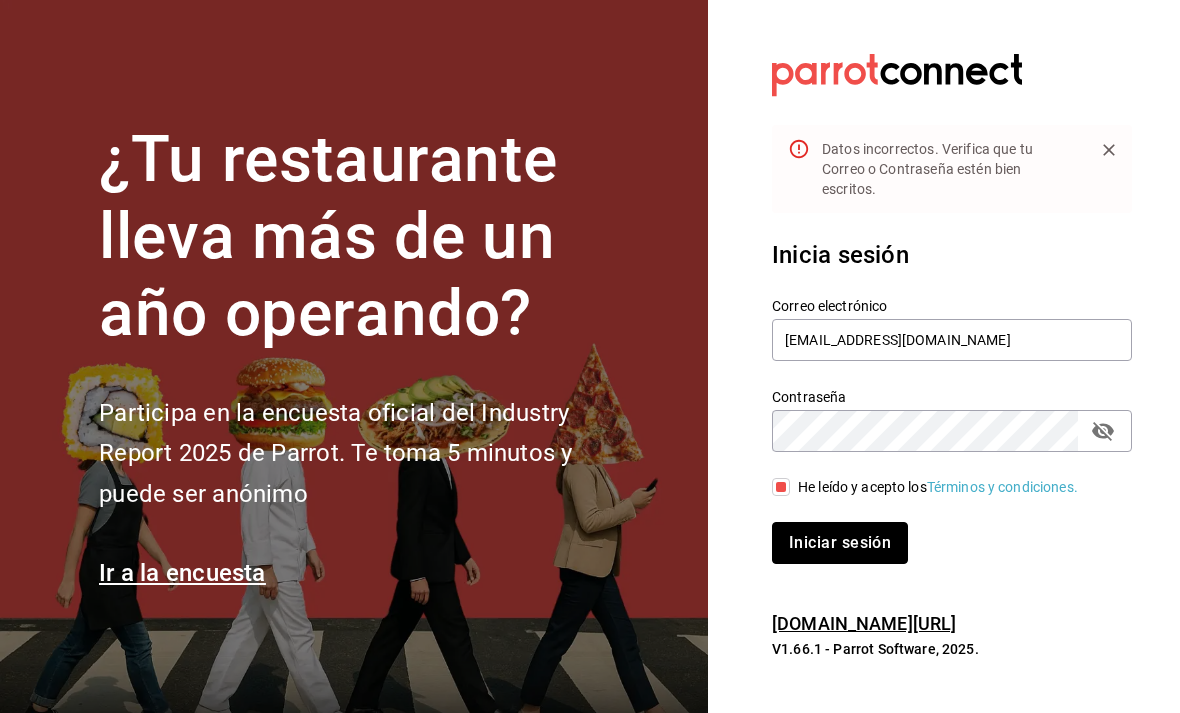 click on "Iniciar sesión" at bounding box center (840, 543) 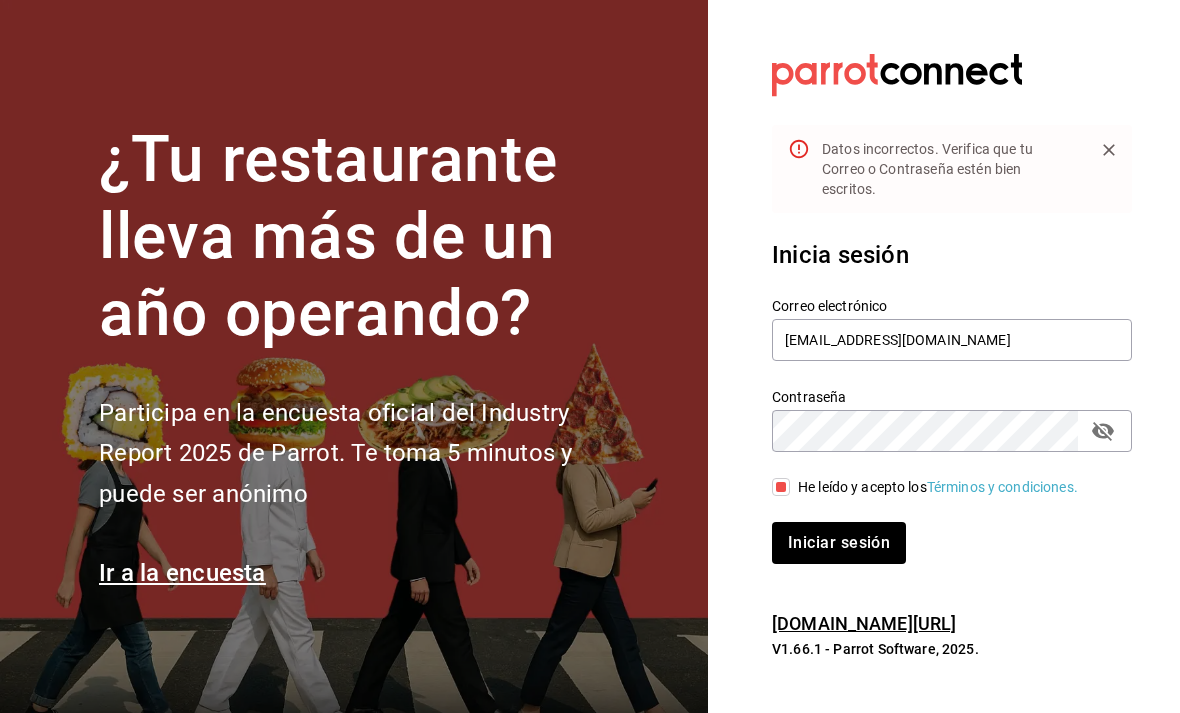 click 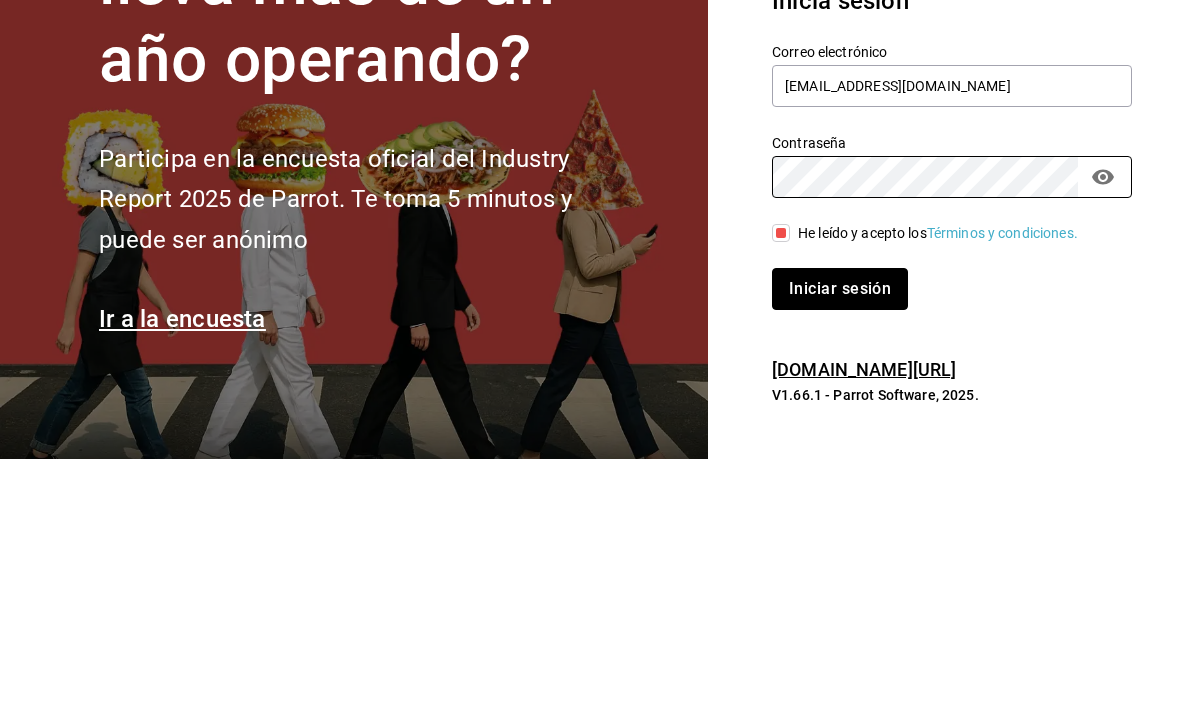 click on "Iniciar sesión" at bounding box center (840, 543) 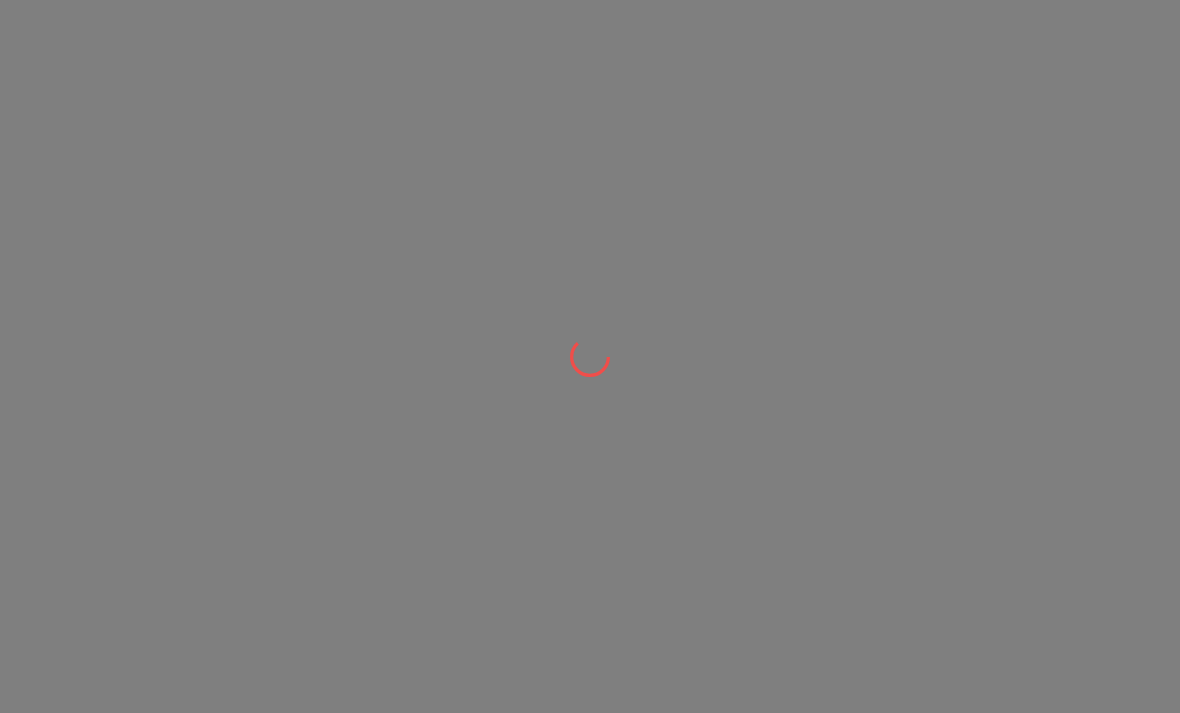 scroll, scrollTop: 0, scrollLeft: 0, axis: both 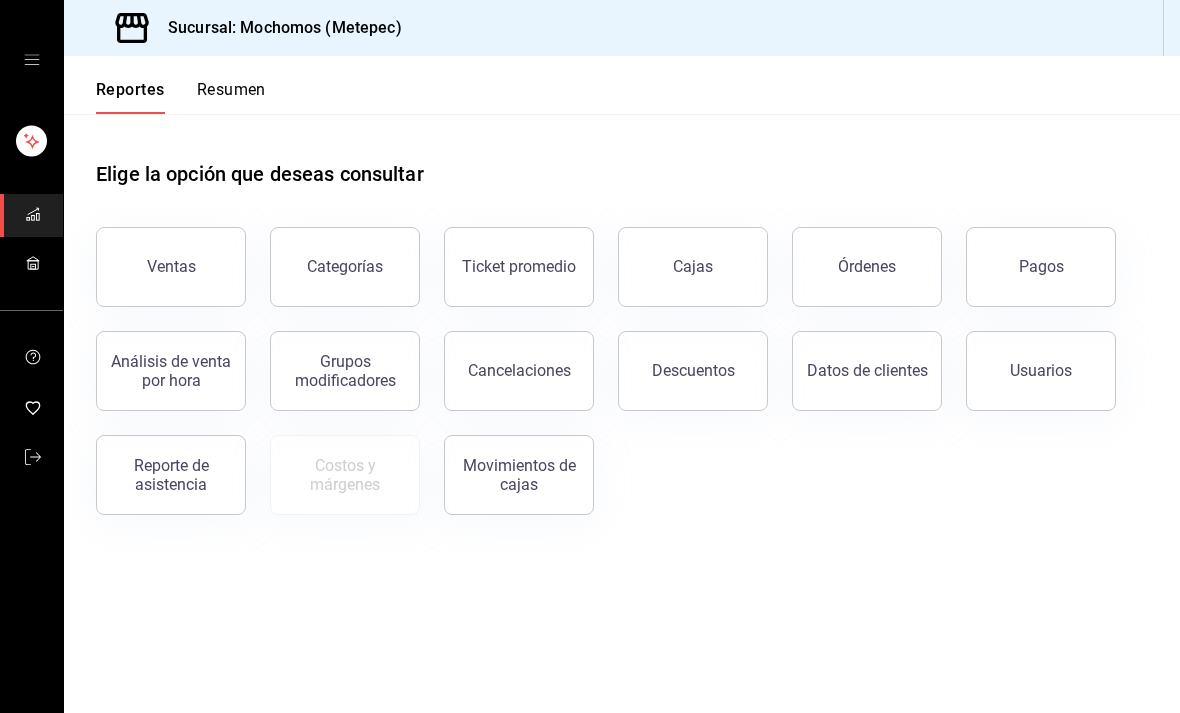 click on "Órdenes" at bounding box center [867, 267] 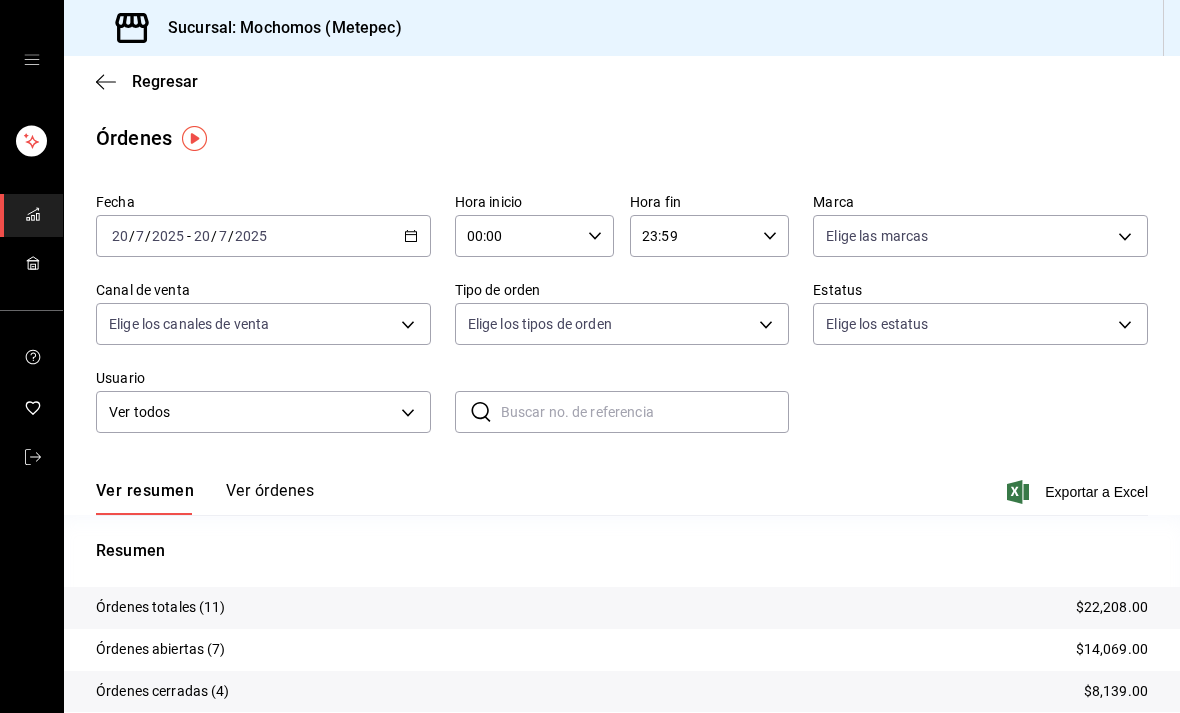 click 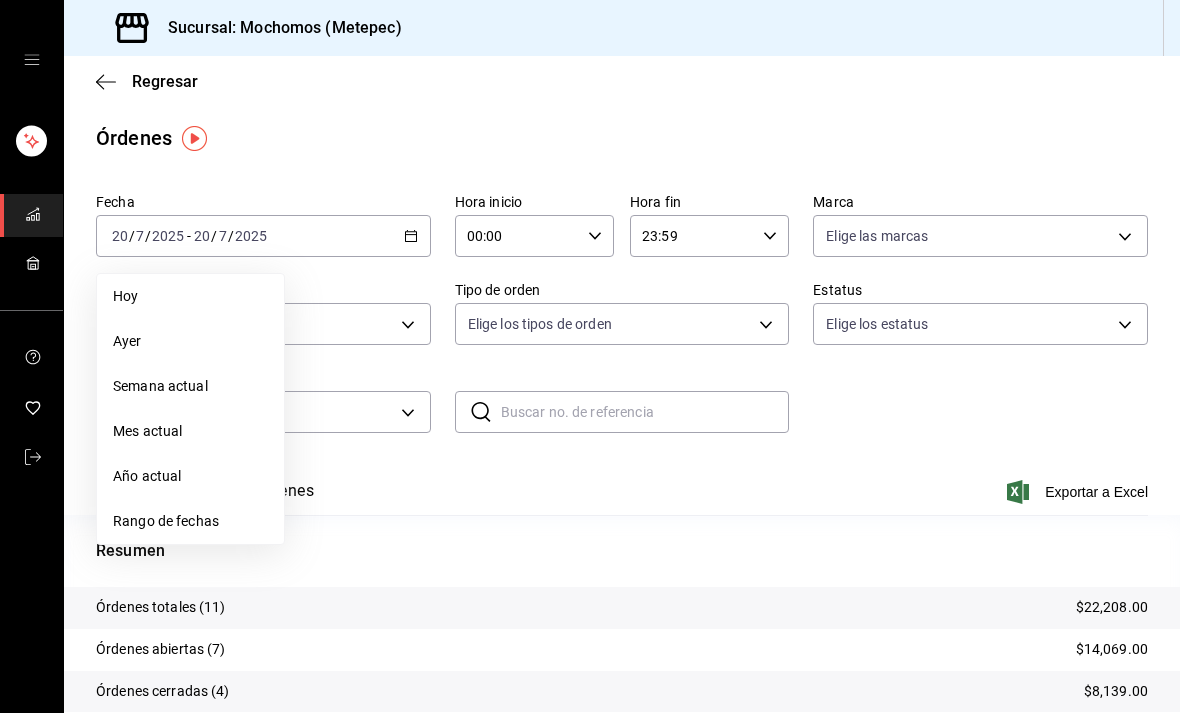 click on "Rango de fechas" at bounding box center (190, 521) 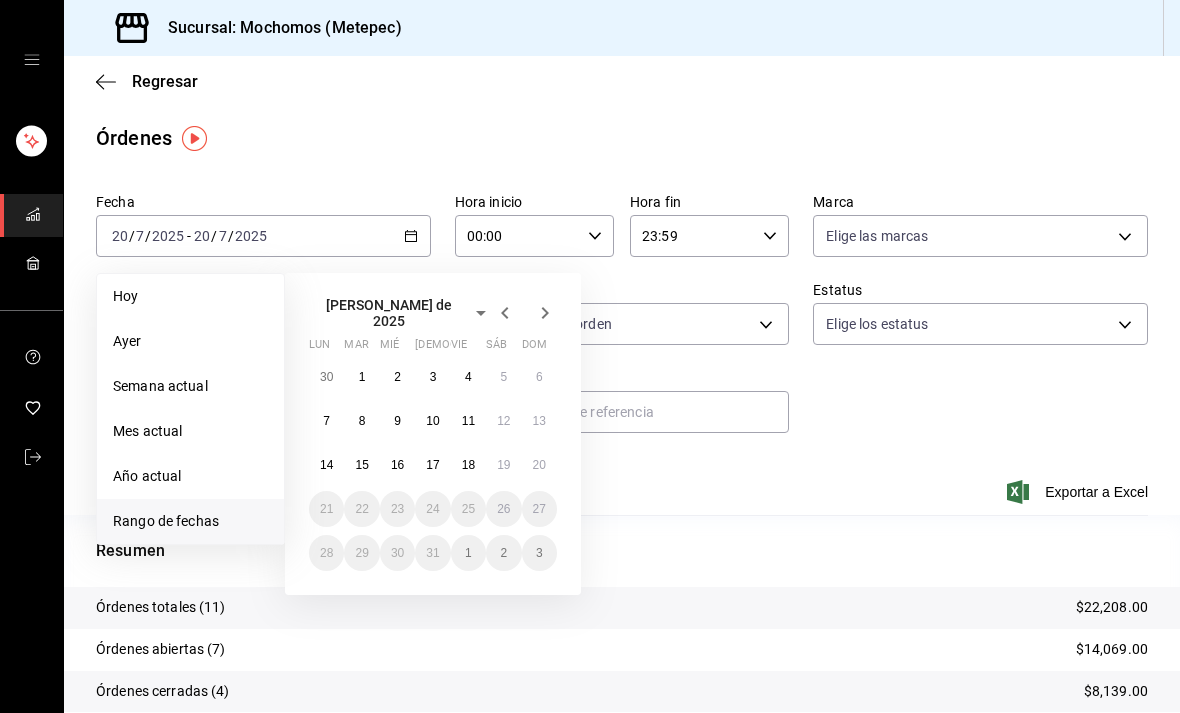 click on "18" at bounding box center (468, 465) 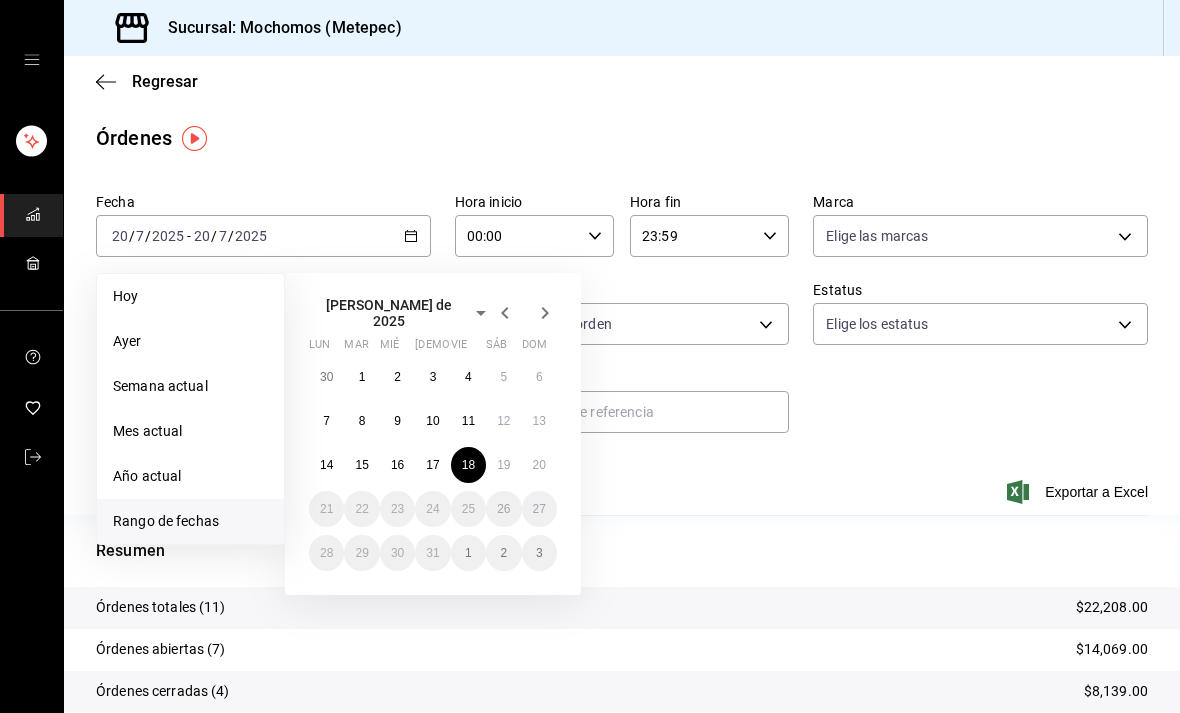 click on "18" at bounding box center (468, 465) 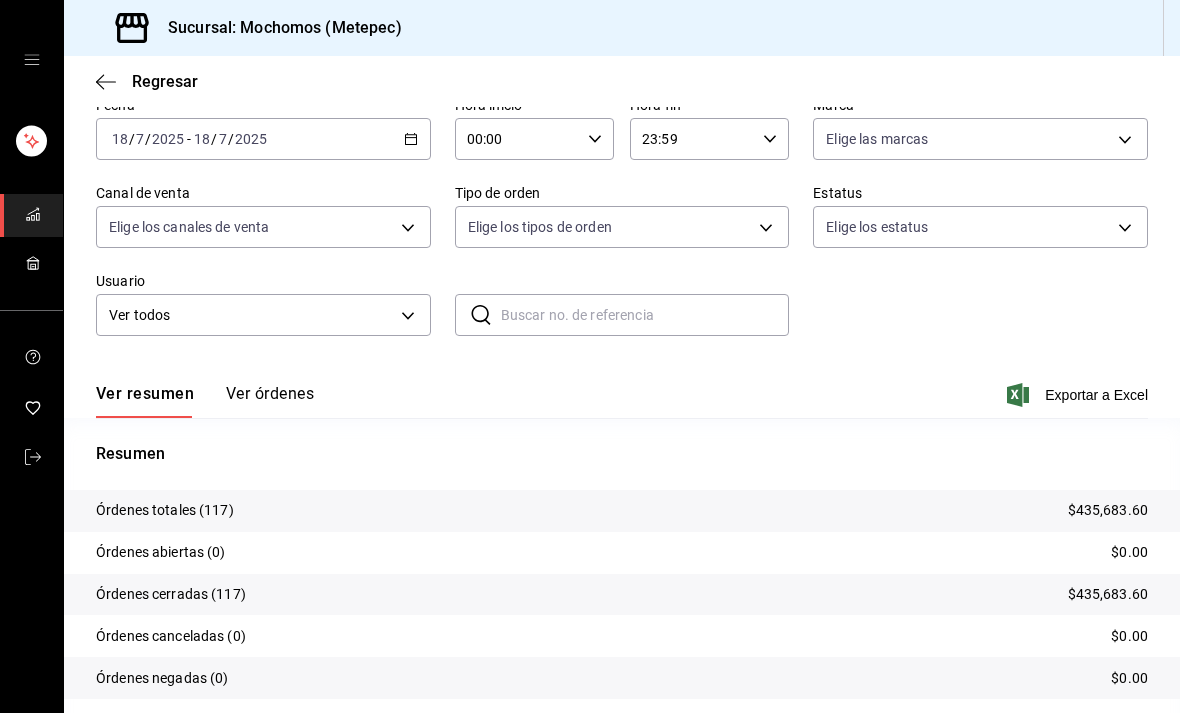 scroll, scrollTop: 96, scrollLeft: 0, axis: vertical 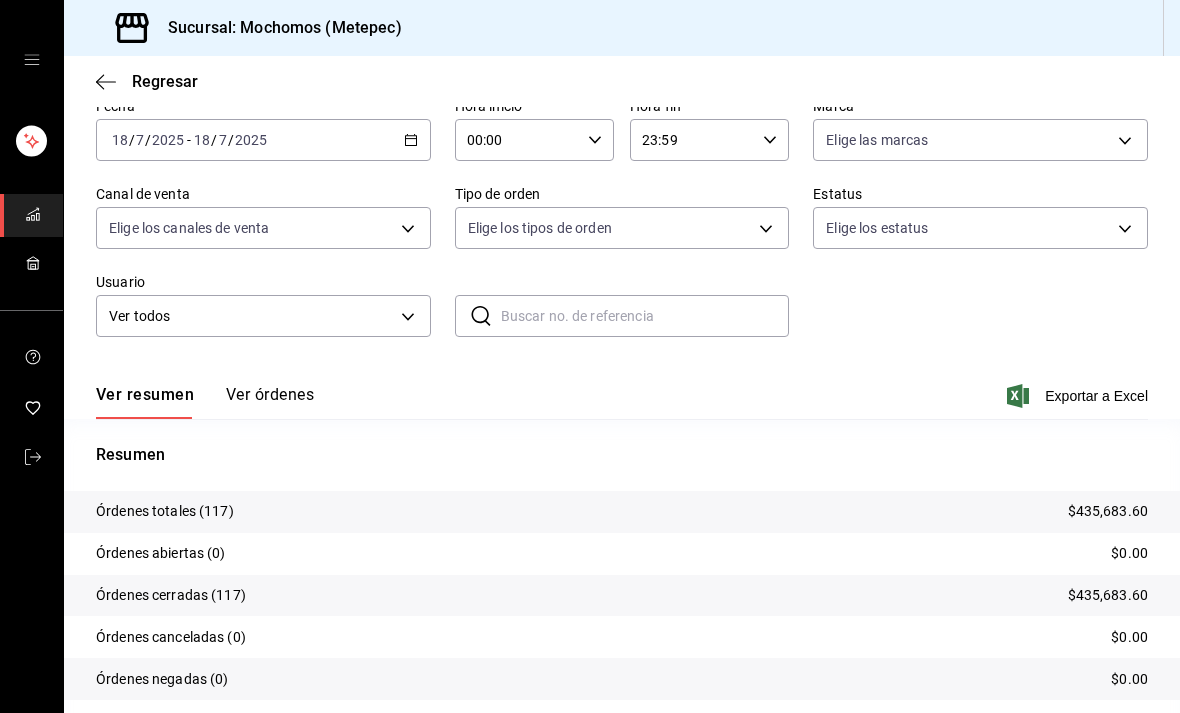 click on "Ver órdenes" at bounding box center [270, 402] 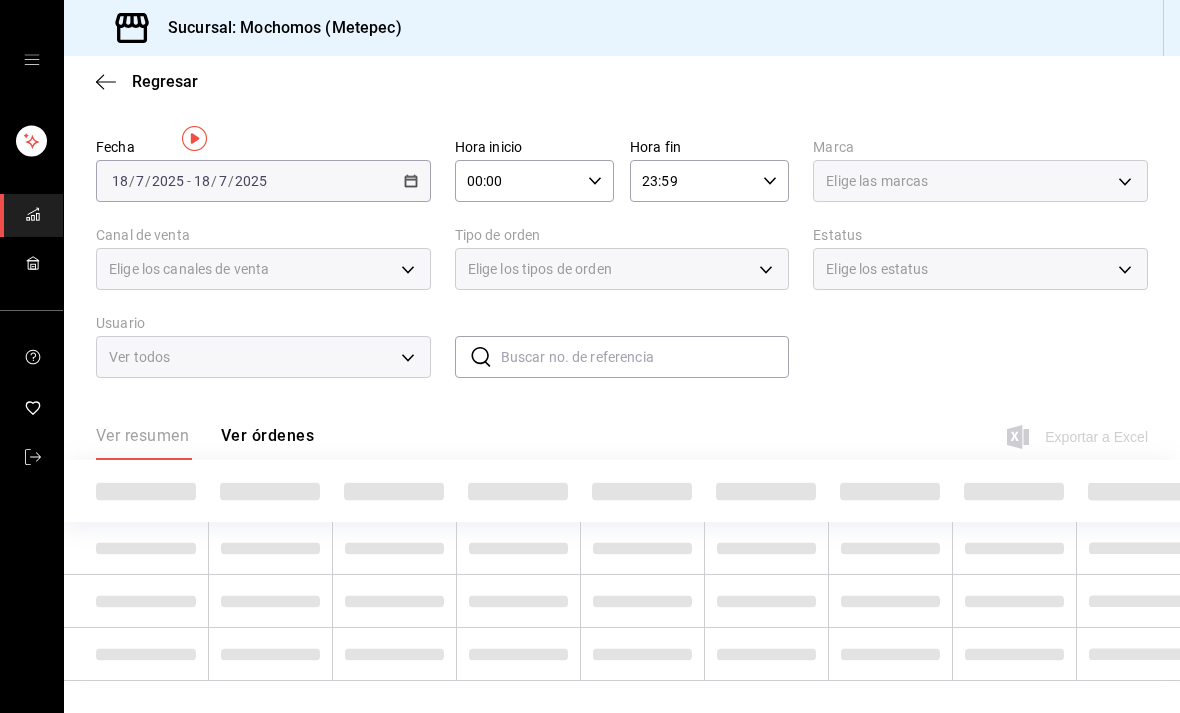 scroll, scrollTop: 0, scrollLeft: 0, axis: both 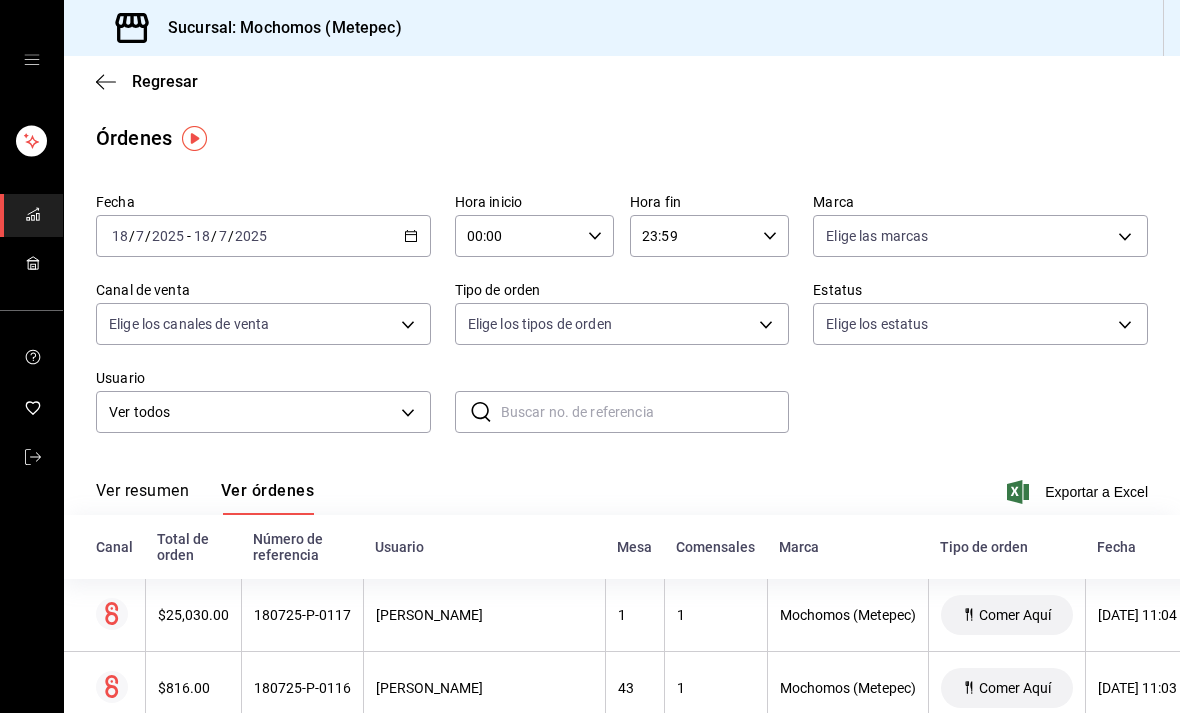 click on "Sucursal: Mochomos (Metepec) Regresar Órdenes Fecha [DATE] [DATE] - [DATE] [DATE] Hora inicio 00:00 Hora inicio Hora fin 23:59 Hora fin Marca Elige las marcas Canal de venta Elige los [PERSON_NAME] de venta Tipo de orden Elige los tipos de orden Estatus Elige los estatus Usuario Ver todos ALL ​ ​ Ver resumen Ver órdenes Exportar a Excel Canal Total de orden Número de referencia Usuario Mesa Comensales Marca Tipo de orden Fecha Estatus $25,030.00 180725-P-0117 [PERSON_NAME] 1 1 Mochomos (Metepec) [PERSON_NAME] Aquí [DATE] 11:04 PM Cerrada $816.00 180725-P-0116 [PERSON_NAME] 43 1 Mochomos (Metepec) [PERSON_NAME] Aquí [DATE] 11:03 PM Cerrada $5,123.00 180725-P-0115 [PERSON_NAME] 12 4 Mochomos (Metepec) [PERSON_NAME] Aquí [DATE] 10:47 PM Cerrada $1,294.00 180725-P-0114 [PERSON_NAME] 21 2 Mochomos (Metepec) [PERSON_NAME] Aquí [DATE] 10:42 PM Cerrada $1,931.00 180725-P-0113 [PERSON_NAME] 14 2 Mochomos (Metepec) [PERSON_NAME] Aquí [DATE] 10:37 PM Cerrada $2,748.00 50 3" at bounding box center (590, 356) 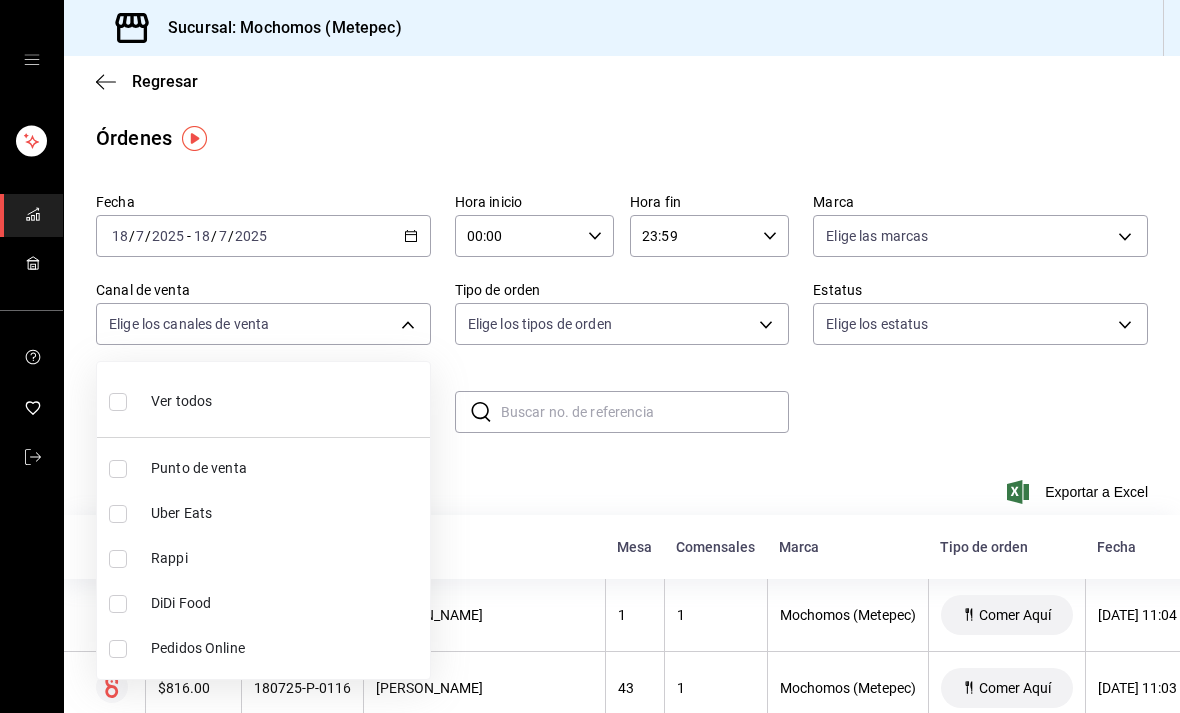 click at bounding box center [118, 402] 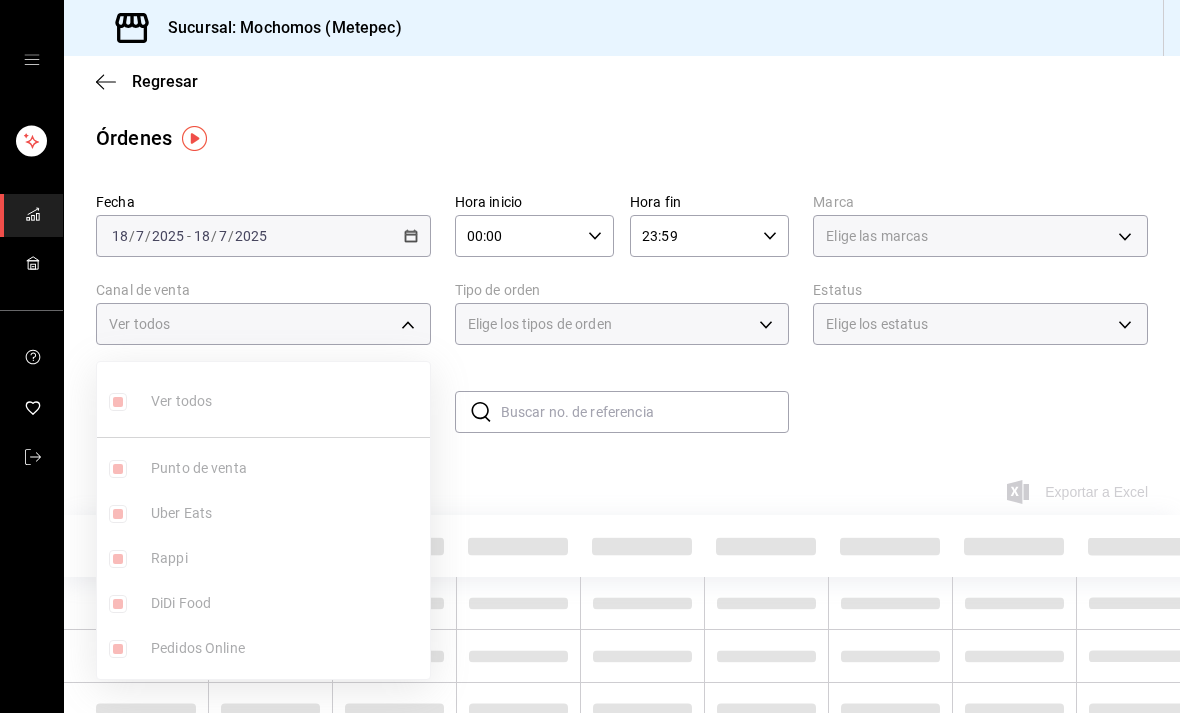 type on "PARROT,UBER_EATS,RAPPI,DIDI_FOOD,ONLINE" 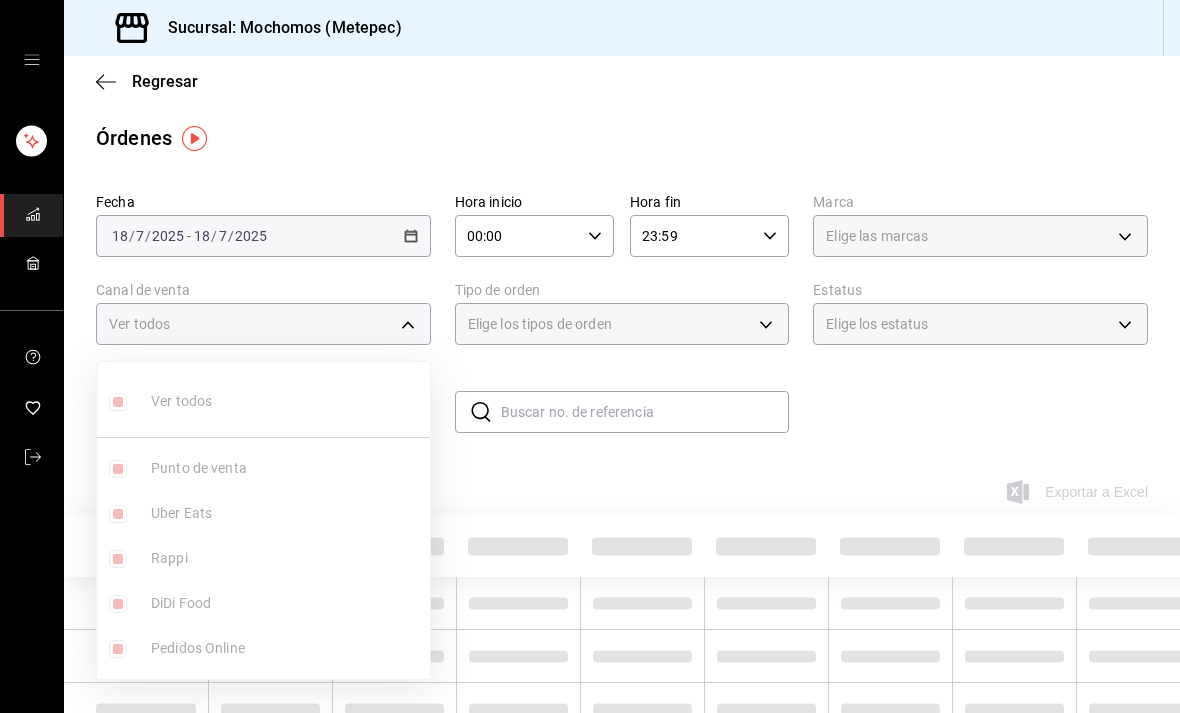 checkbox on "true" 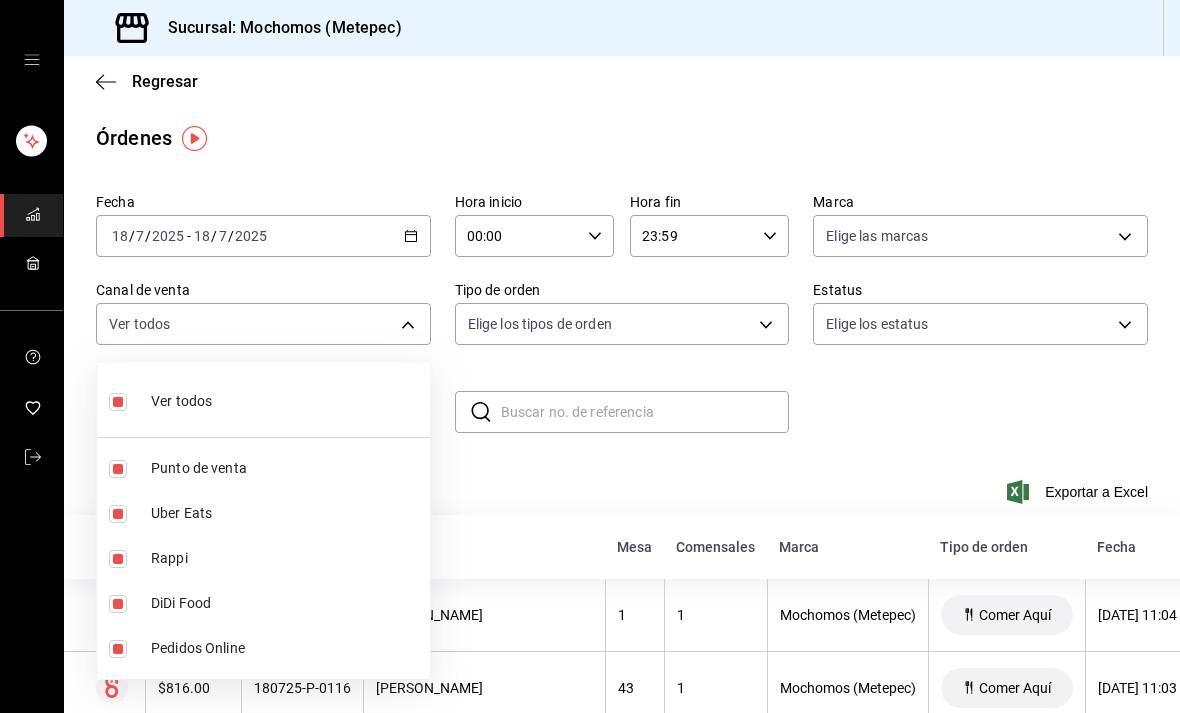 click on "Punto de venta" at bounding box center (263, 468) 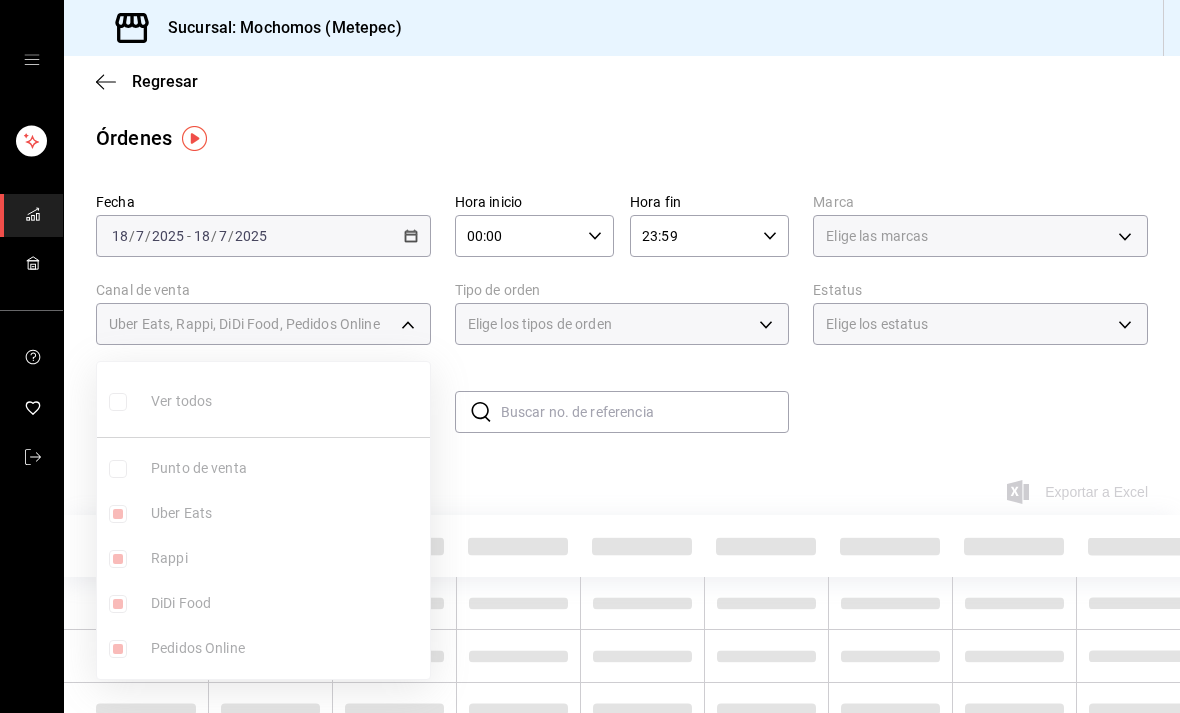 type on "UBER_EATS,RAPPI,DIDI_FOOD,ONLINE" 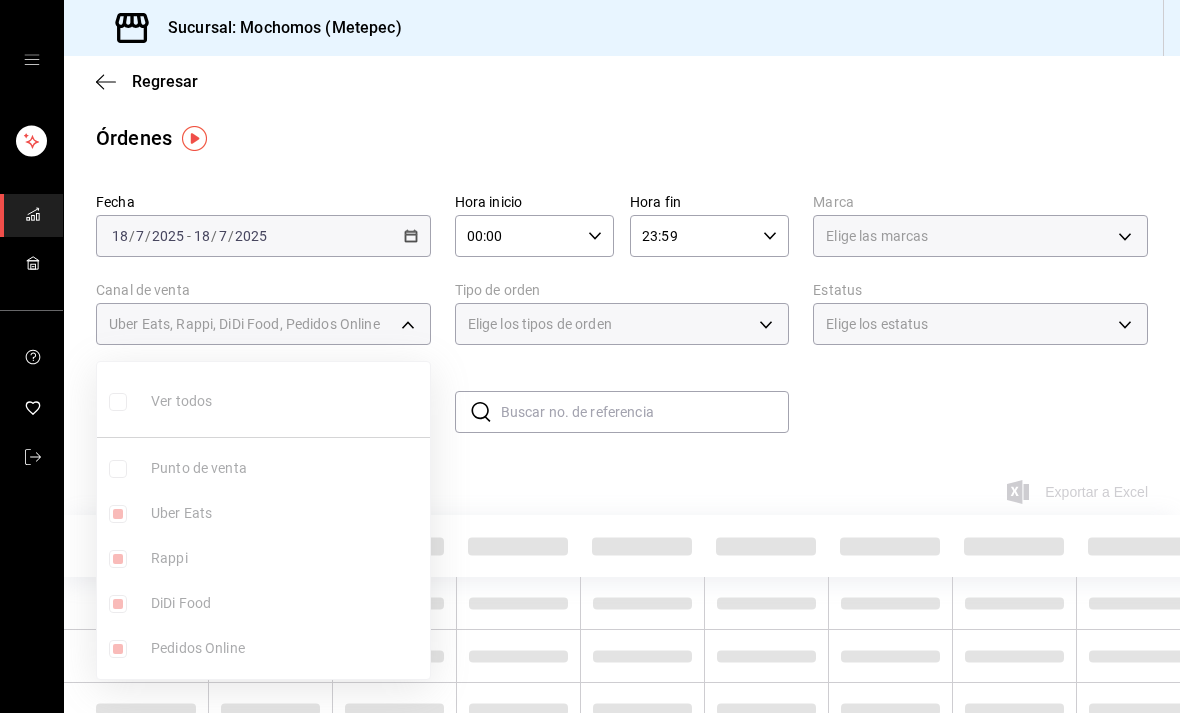 checkbox on "false" 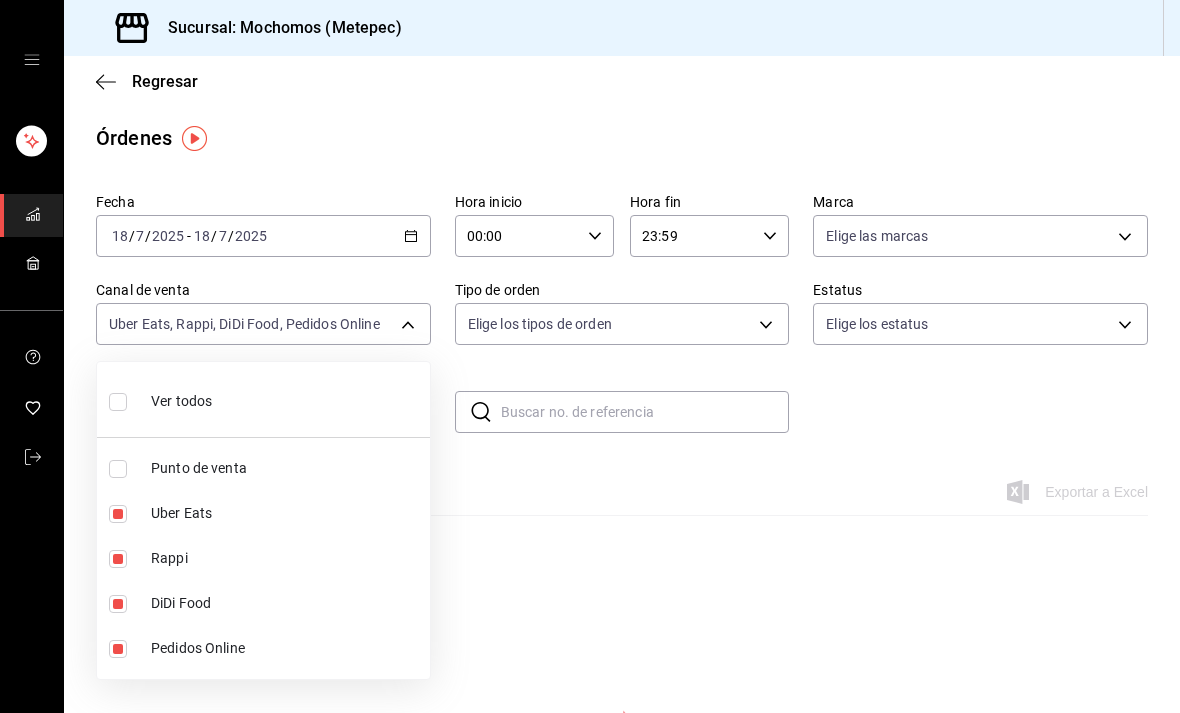 click at bounding box center (590, 356) 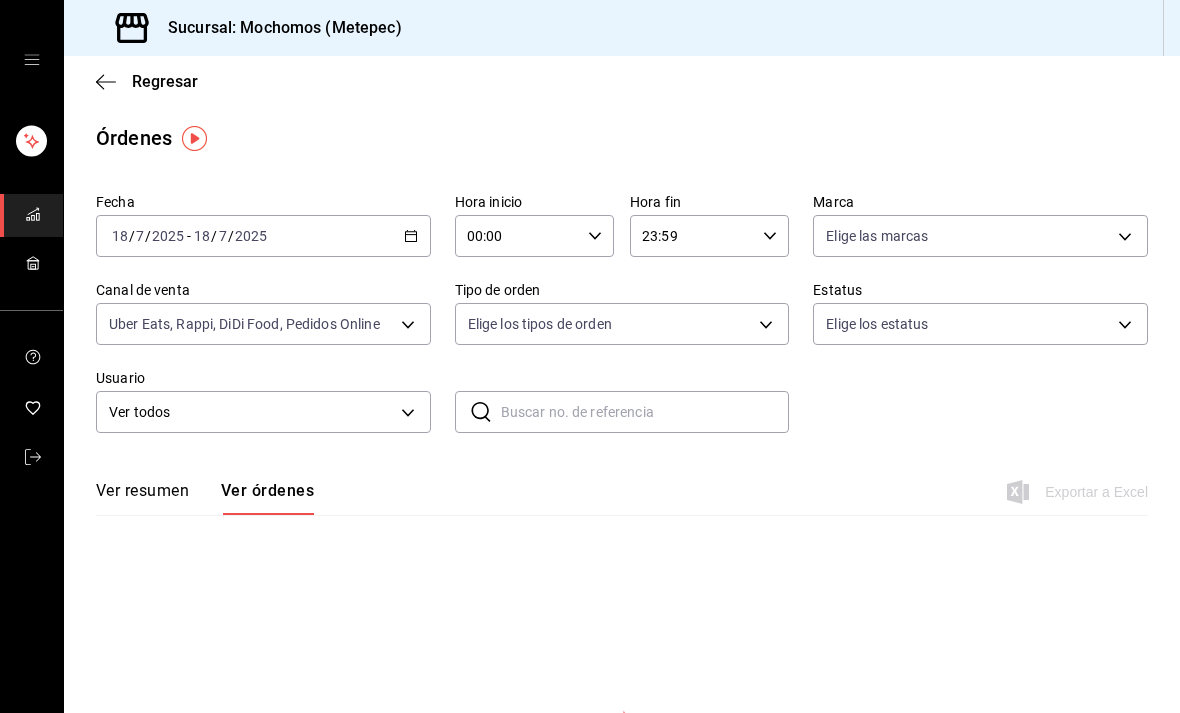 click on "Sucursal: Mochomos (Metepec) Regresar Órdenes Fecha [DATE] [DATE] - [DATE] [DATE] Hora inicio 00:00 Hora inicio Hora fin 23:59 Hora fin Marca Elige las marcas Canal de venta Uber Eats, Rappi, DiDi Food, Pedidos Online UBER_EATS,RAPPI,DIDI_FOOD,ONLINE Tipo de orden Elige los tipos de orden Estatus Elige los estatus Usuario Ver todos ALL ​ ​ Ver resumen Ver órdenes Exportar a Excel No hay información que mostrar GANA 1 MES GRATIS EN TU SUSCRIPCIÓN AQUÍ ¿Recuerdas cómo empezó tu restaurante?
[PERSON_NAME] puedes ayudar a un colega a tener el mismo cambio que tú viviste.
Recomienda Parrot directamente desde tu Portal Administrador.
Es fácil y rápido.
🎁 Por cada restaurante que se una, ganas 1 mes gratis. Ver video tutorial Ir a video Visitar centro de ayuda [PHONE_NUMBER] [EMAIL_ADDRESS][DOMAIN_NAME] Visitar centro de ayuda [PHONE_NUMBER] [EMAIL_ADDRESS][DOMAIN_NAME]" at bounding box center [590, 356] 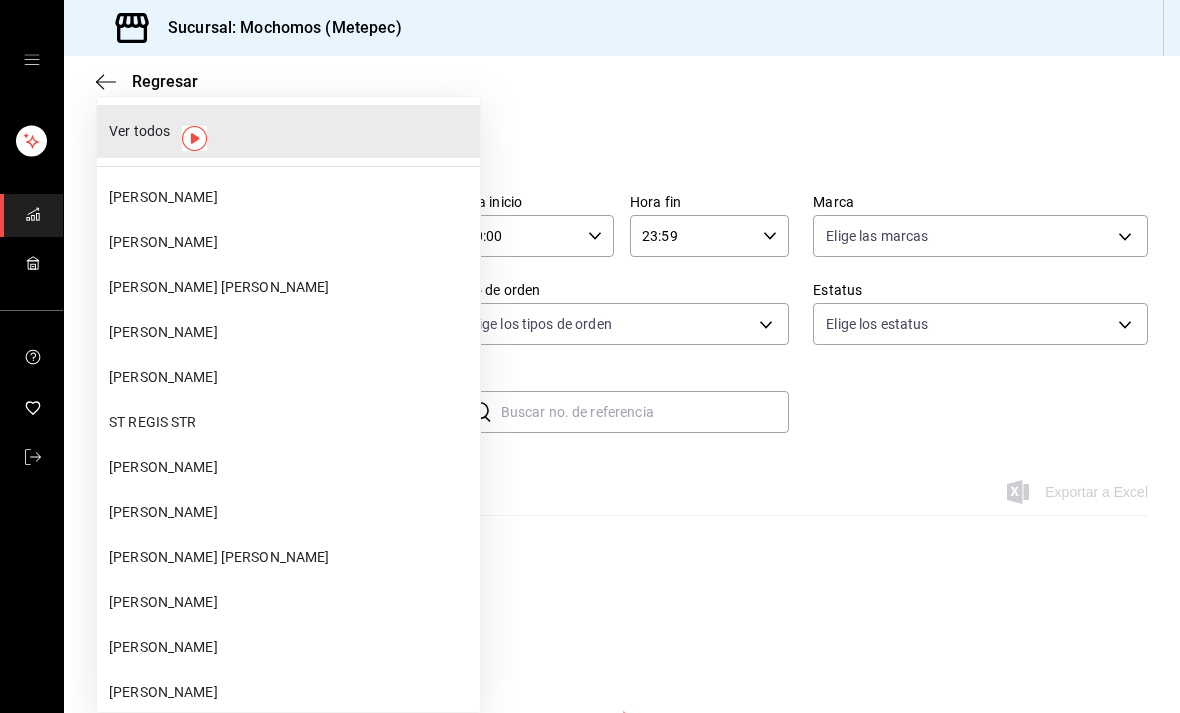 click on "[PERSON_NAME]" at bounding box center [290, 332] 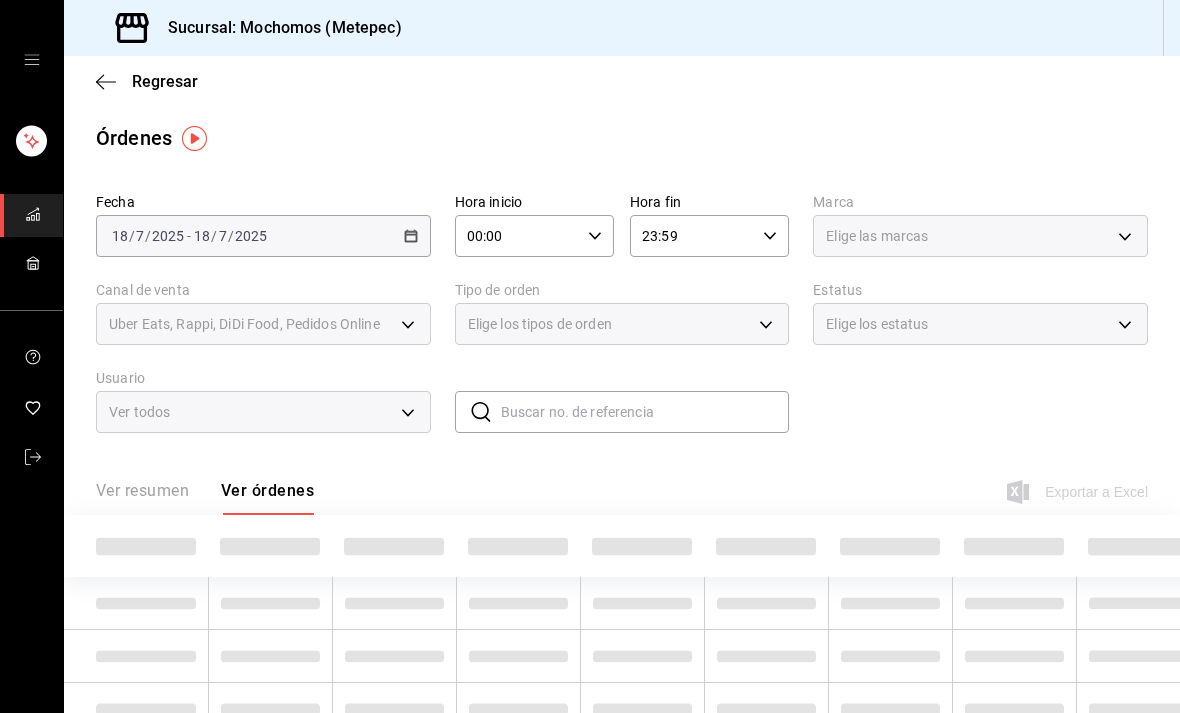 type on "46ee0f33-e5c7-4cae-860f-5846b7727294" 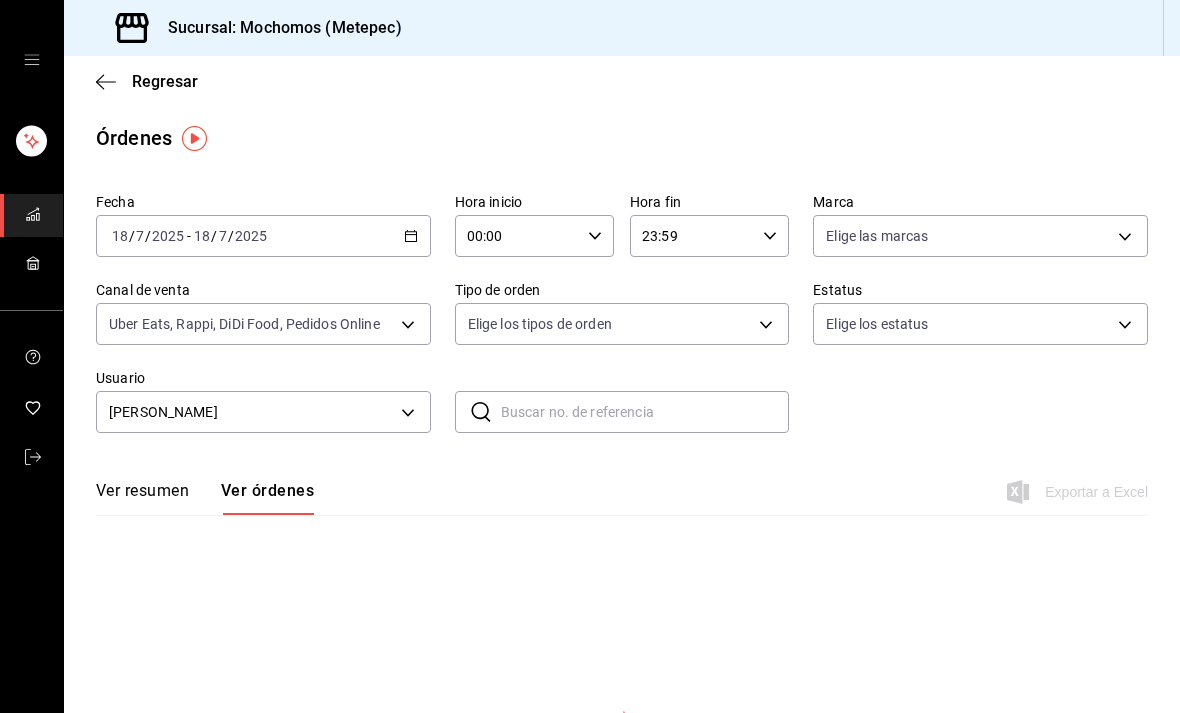 click on "Fecha [DATE] [DATE] - [DATE] [DATE] Hora inicio 00:00 Hora inicio Hora fin 23:59 Hora fin Marca Elige las marcas Canal de venta Uber Eats, Rappi, DiDi Food, Pedidos Online UBER_EATS,RAPPI,DIDI_FOOD,ONLINE Tipo de orden Elige los tipos de orden Estatus Elige los estatus Usuario [PERSON_NAME] 46ee0f33-e5c7-4cae-860f-5846b7727294 ​ ​" at bounding box center [622, 321] 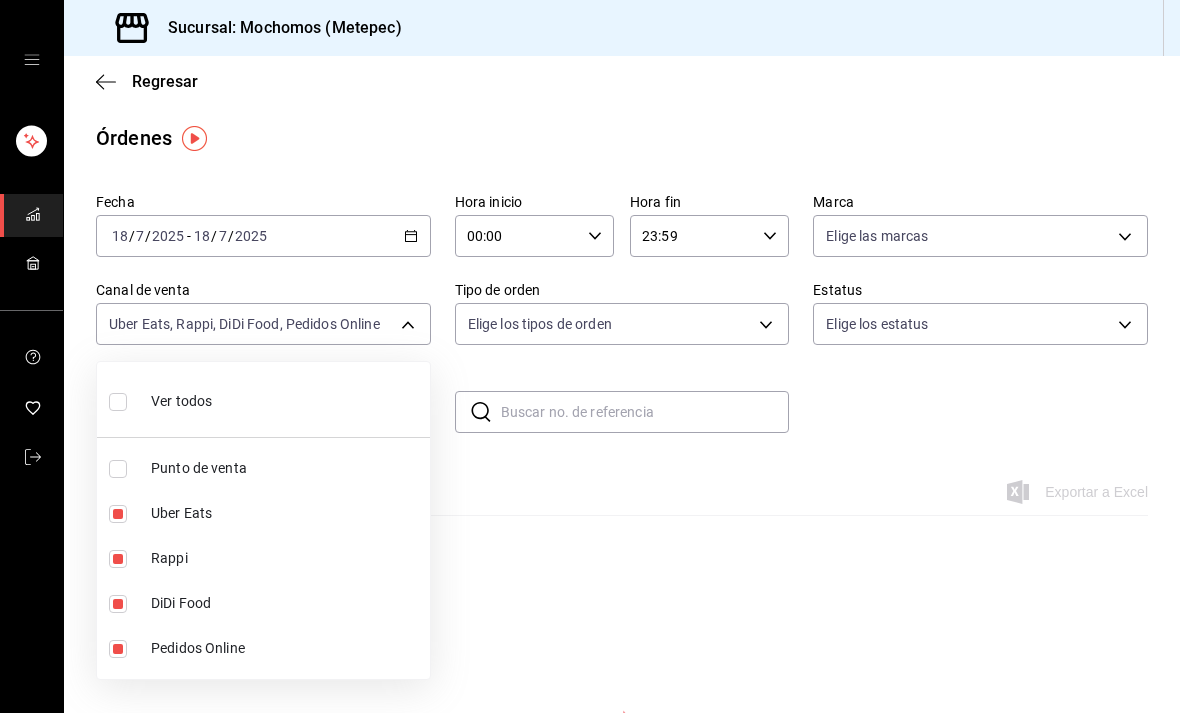 click at bounding box center [590, 356] 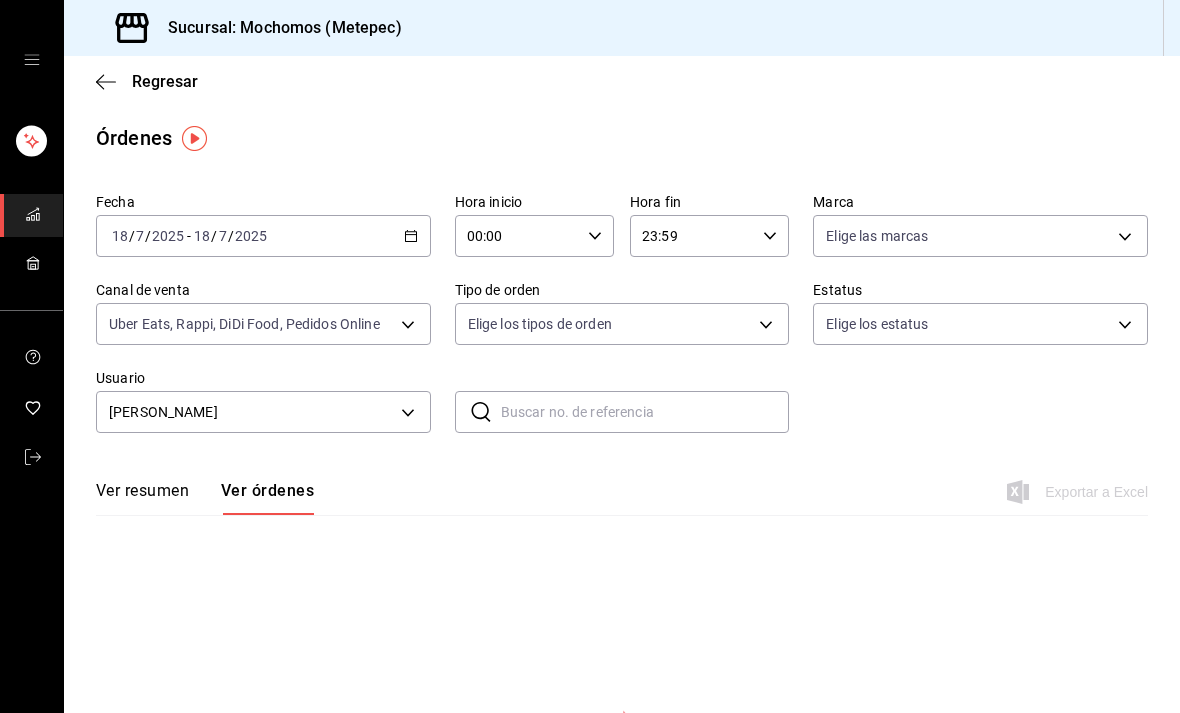 click on "Sucursal: Mochomos (Metepec) Regresar Órdenes Fecha [DATE] [DATE] - [DATE] [DATE] Hora inicio 00:00 Hora inicio Hora fin 23:59 Hora fin Marca Elige las marcas Canal de venta Uber Eats, Rappi, DiDi Food, Pedidos Online UBER_EATS,RAPPI,DIDI_FOOD,ONLINE Tipo de orden Elige los tipos de orden Estatus Elige los estatus Usuario [PERSON_NAME] 46ee0f33-e5c7-4cae-860f-5846b7727294 ​ ​ Ver resumen Ver órdenes Exportar a Excel No hay información que mostrar GANA 1 MES GRATIS EN TU SUSCRIPCIÓN AQUÍ ¿Recuerdas cómo empezó tu restaurante?
[PERSON_NAME] puedes ayudar a un colega a tener el mismo cambio que tú viviste.
Recomienda Parrot directamente desde tu Portal Administrador.
Es fácil y rápido.
🎁 Por cada restaurante que se una, ganas 1 mes gratis. Ver video tutorial Ir a video Visitar centro de ayuda [PHONE_NUMBER] [EMAIL_ADDRESS][DOMAIN_NAME] Visitar centro de ayuda [PHONE_NUMBER] [EMAIL_ADDRESS][DOMAIN_NAME]" at bounding box center [590, 356] 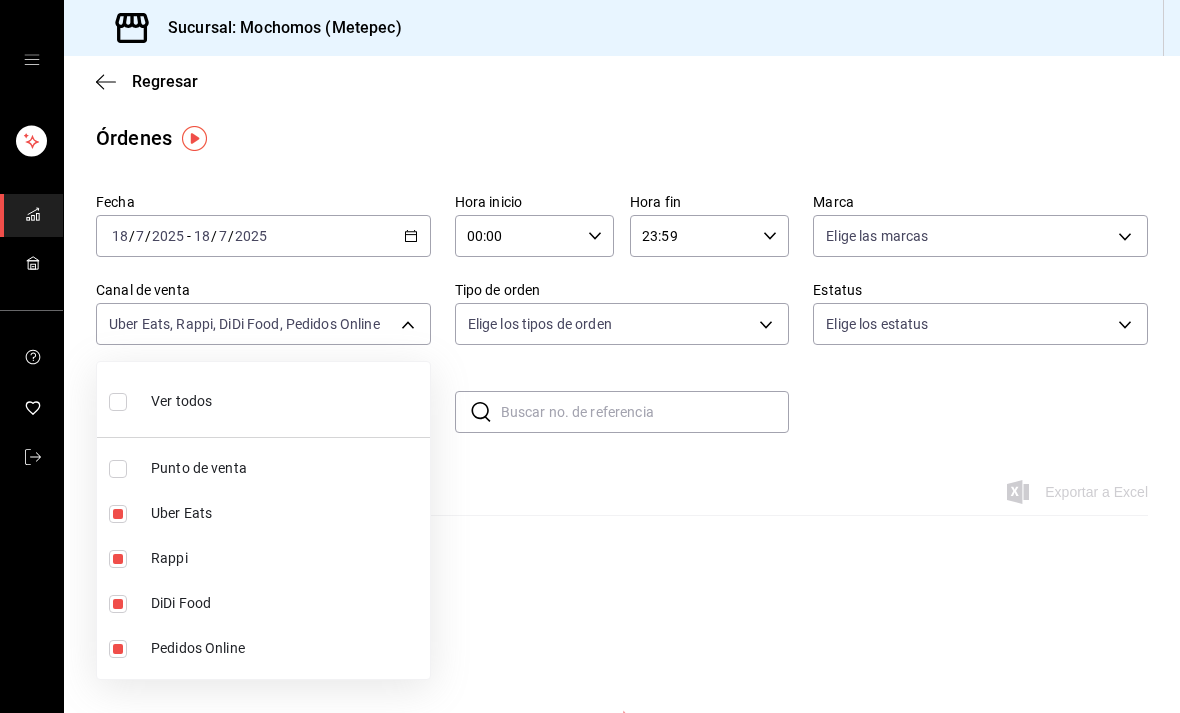click at bounding box center (590, 356) 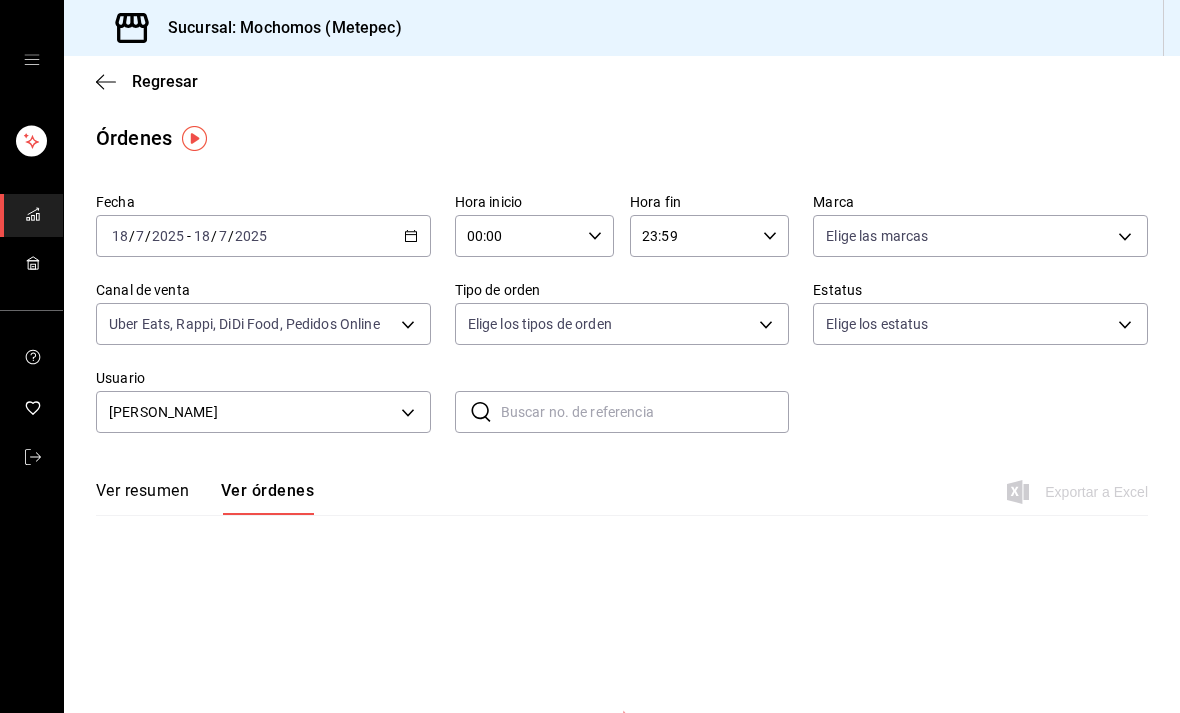 click on "Sucursal: Mochomos (Metepec) Regresar Órdenes Fecha [DATE] [DATE] - [DATE] [DATE] Hora inicio 00:00 Hora inicio Hora fin 23:59 Hora fin Marca Elige las marcas Canal de venta Uber Eats, Rappi, DiDi Food, Pedidos Online UBER_EATS,RAPPI,DIDI_FOOD,ONLINE Tipo de orden Elige los tipos de orden Estatus Elige los estatus Usuario [PERSON_NAME] 46ee0f33-e5c7-4cae-860f-5846b7727294 ​ ​ Ver resumen Ver órdenes Exportar a Excel No hay información que mostrar GANA 1 MES GRATIS EN TU SUSCRIPCIÓN AQUÍ ¿Recuerdas cómo empezó tu restaurante?
[PERSON_NAME] puedes ayudar a un colega a tener el mismo cambio que tú viviste.
Recomienda Parrot directamente desde tu Portal Administrador.
Es fácil y rápido.
🎁 Por cada restaurante que se una, ganas 1 mes gratis. Ver video tutorial Ir a video Visitar centro de ayuda [PHONE_NUMBER] [EMAIL_ADDRESS][DOMAIN_NAME] Visitar centro de ayuda [PHONE_NUMBER] [EMAIL_ADDRESS][DOMAIN_NAME]" at bounding box center (590, 356) 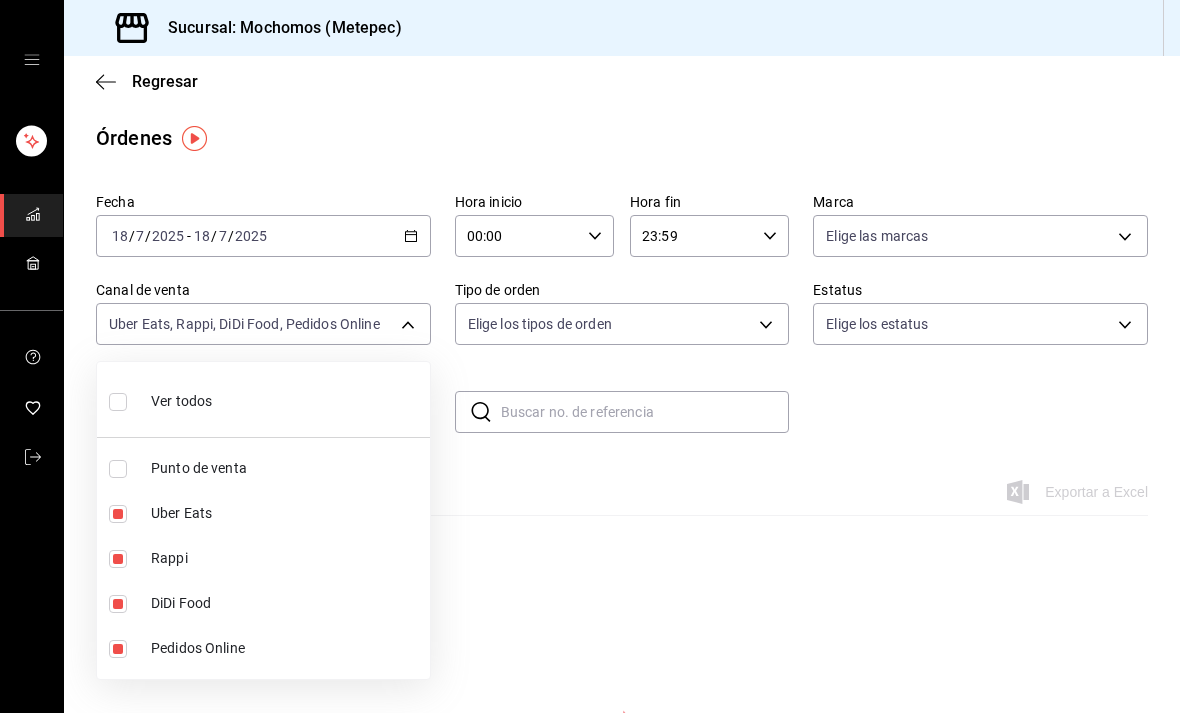 click at bounding box center (118, 514) 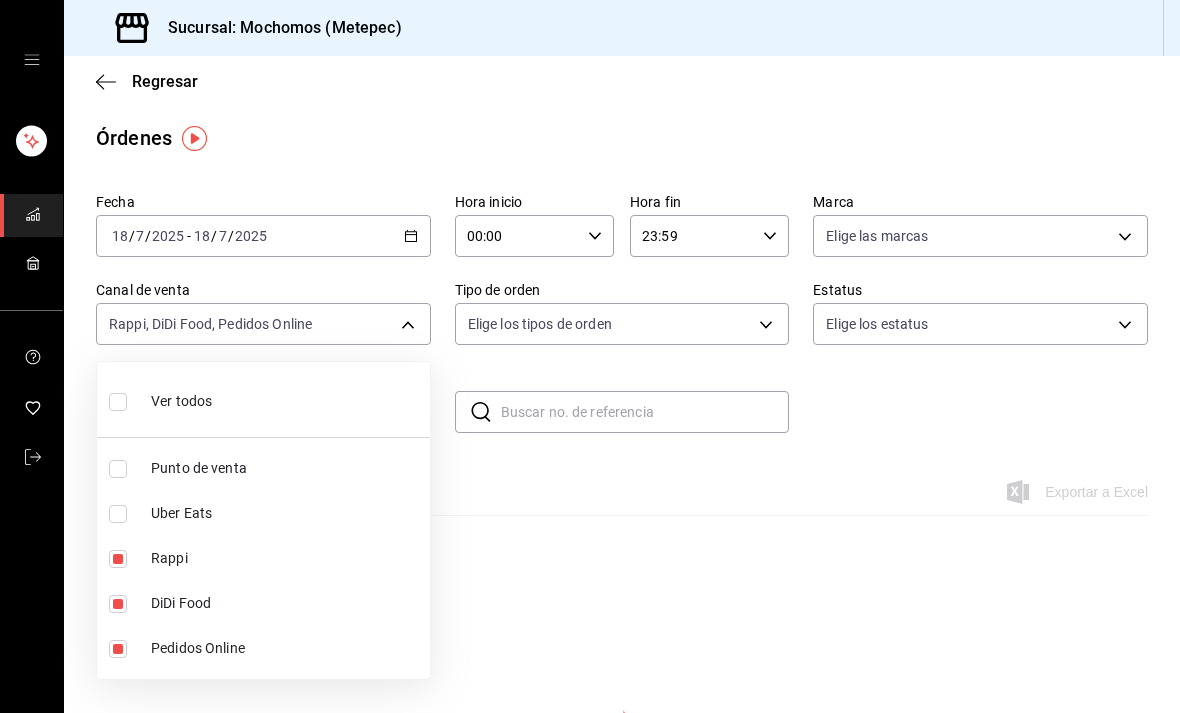 click at bounding box center [118, 559] 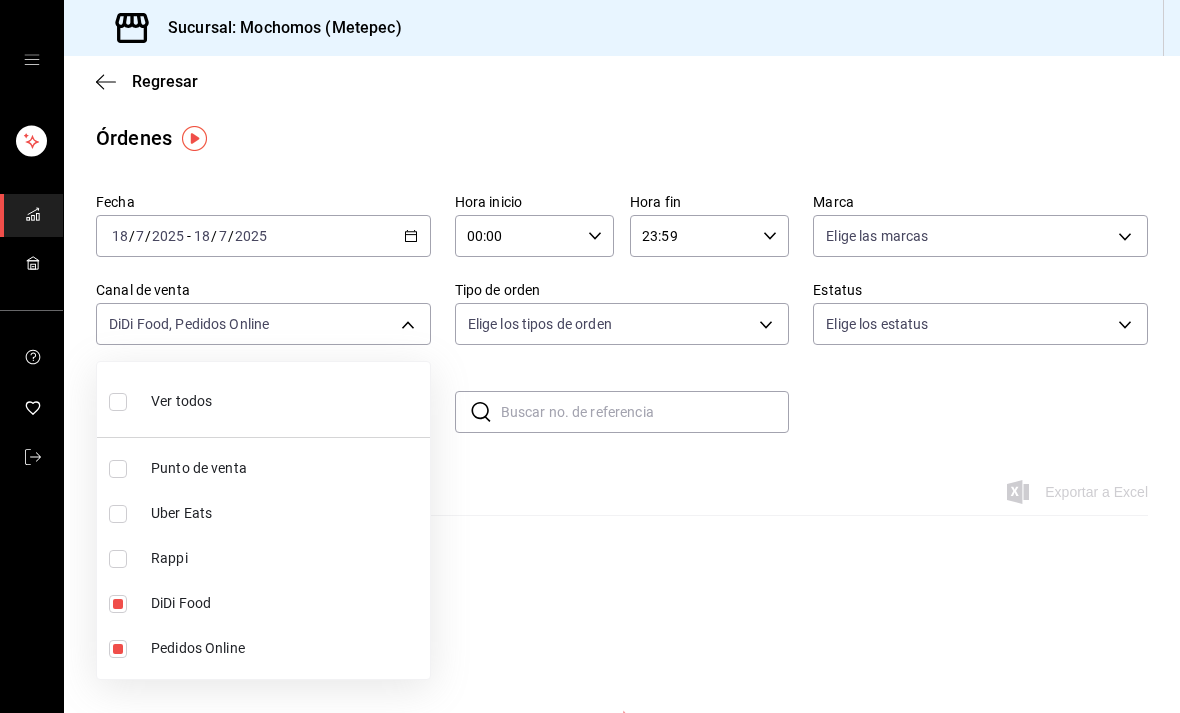 click at bounding box center [118, 604] 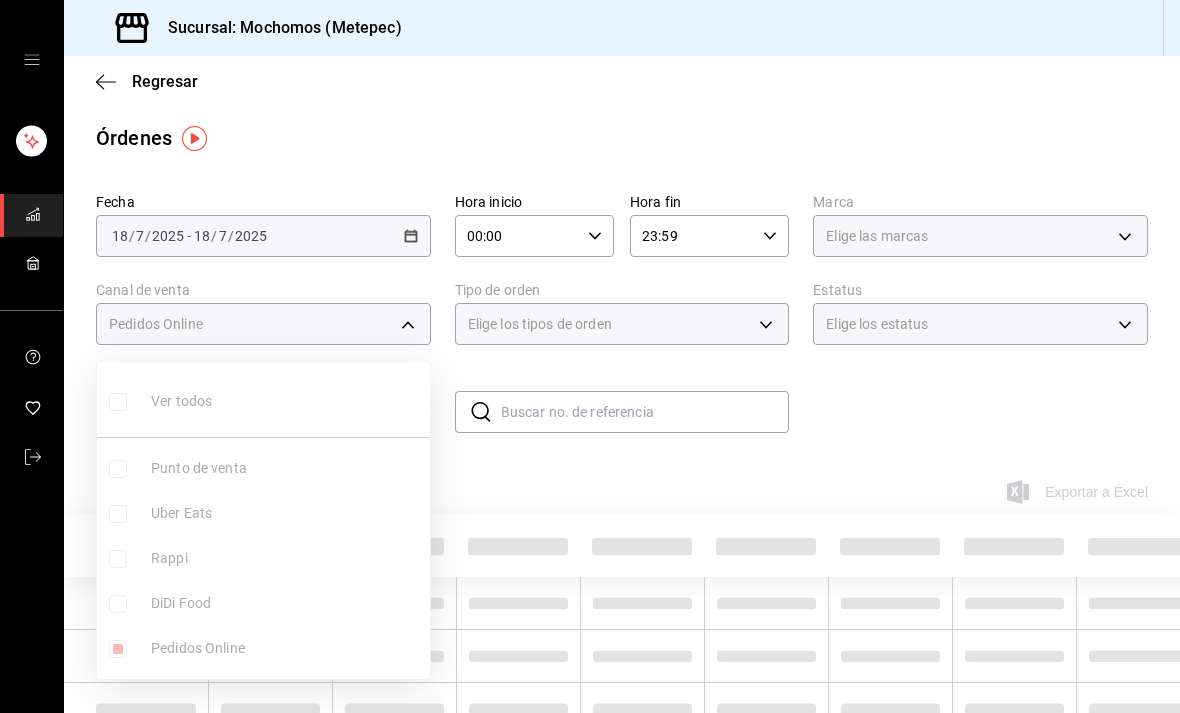 type on "ONLINE" 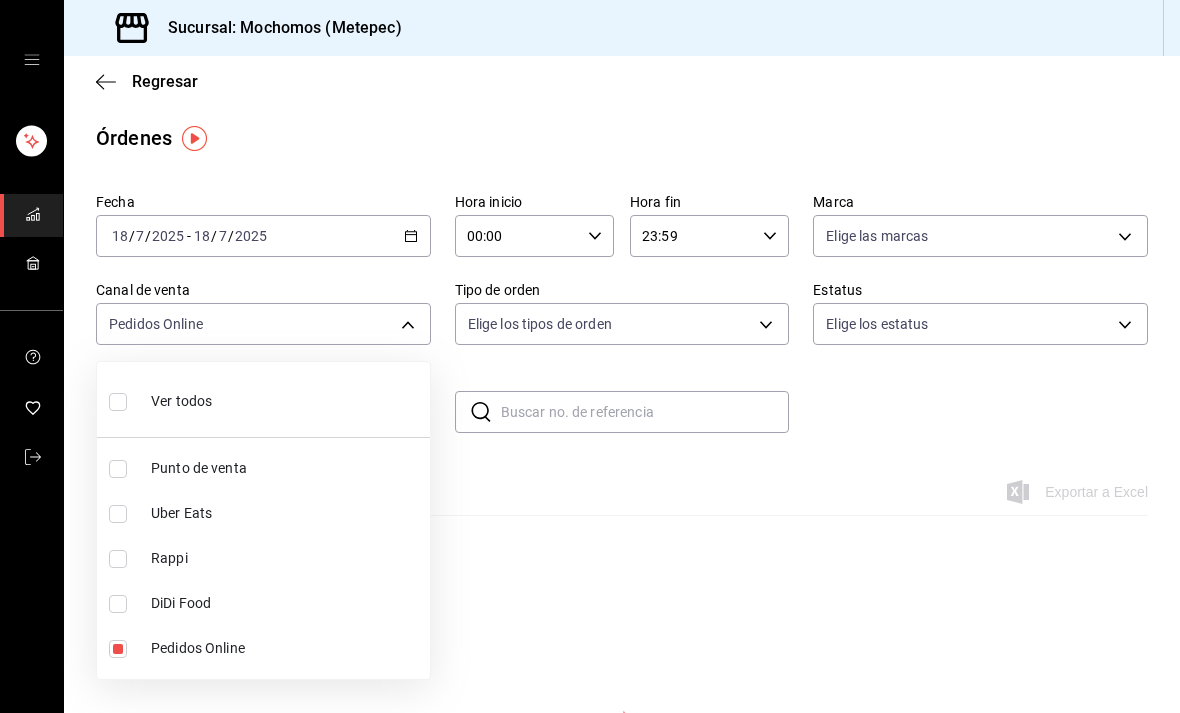 click at bounding box center [118, 649] 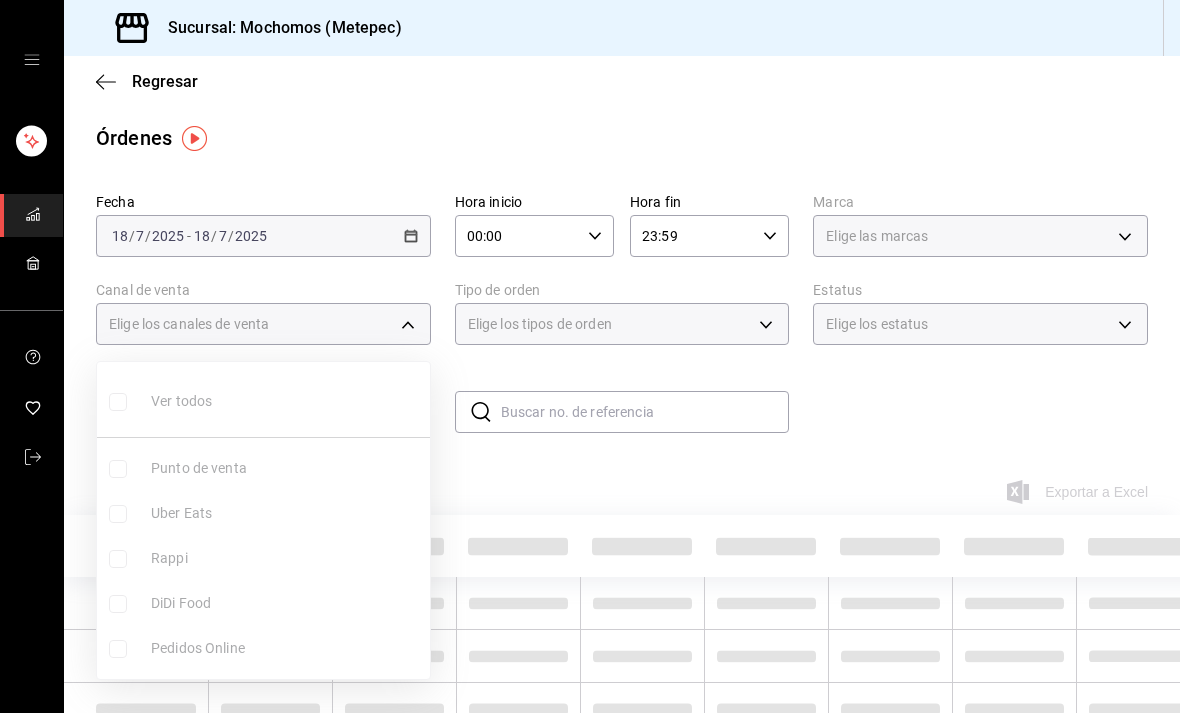 type 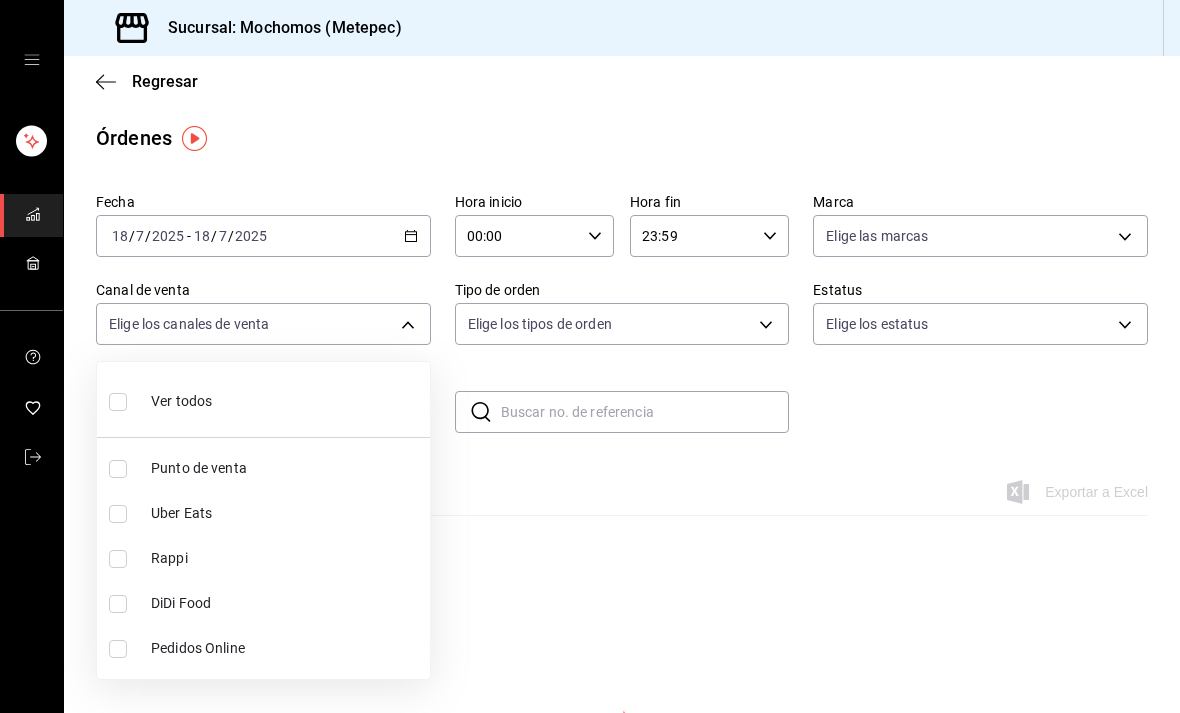 click at bounding box center (118, 469) 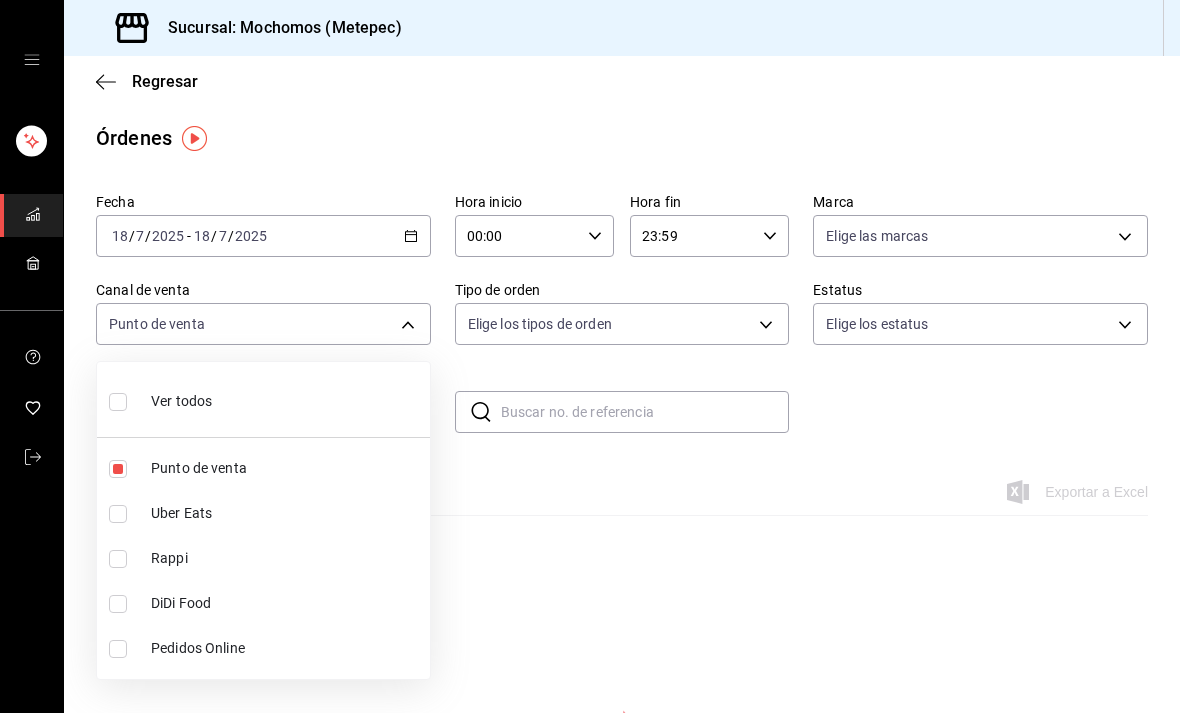 click at bounding box center [590, 356] 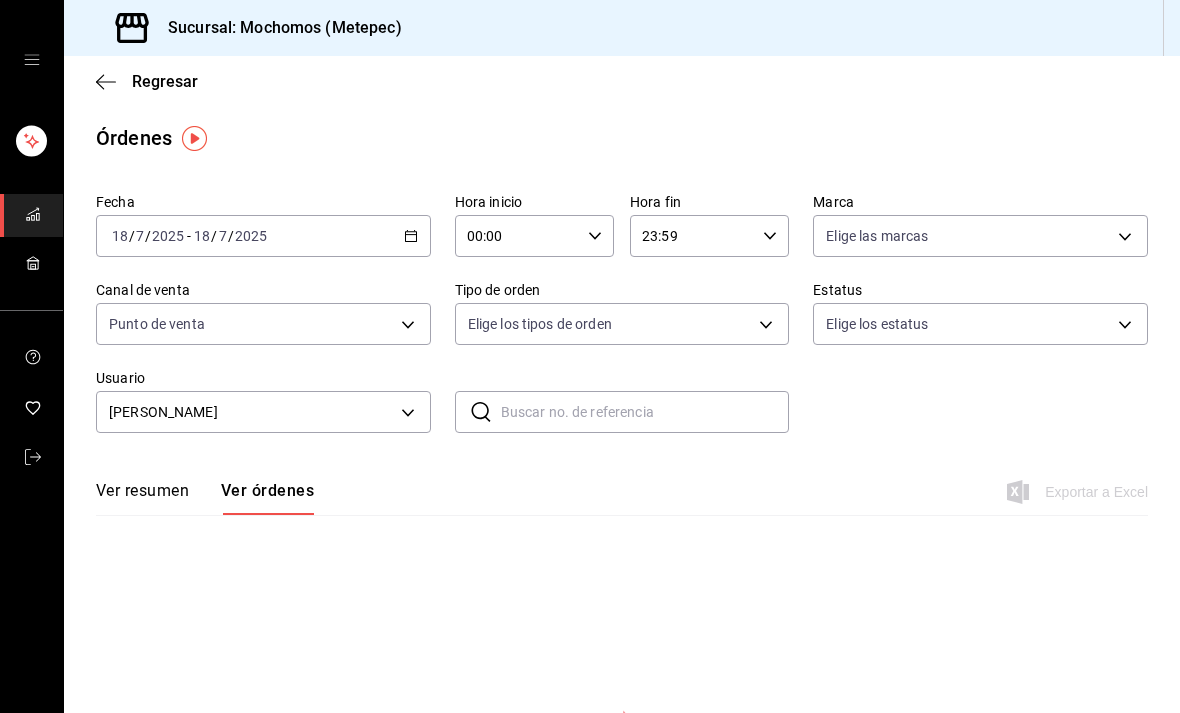 click on "Sucursal: Mochomos (Metepec) Regresar Órdenes Fecha [DATE] [DATE] - [DATE] [DATE] Hora inicio 00:00 Hora inicio Hora fin 23:59 Hora fin Marca Elige las marcas Canal de venta Punto de venta PARROT Tipo de orden Elige los tipos de orden Estatus Elige los estatus Usuario [PERSON_NAME] 46ee0f33-e5c7-4cae-860f-5846b7727294 ​ ​ Ver resumen Ver órdenes Exportar a Excel No hay información que mostrar GANA 1 MES GRATIS EN TU SUSCRIPCIÓN AQUÍ ¿Recuerdas cómo empezó tu restaurante?
[PERSON_NAME] puedes ayudar a un colega a tener el mismo cambio que tú viviste.
Recomienda Parrot directamente desde tu Portal Administrador.
Es fácil y rápido.
🎁 Por cada restaurante que se una, ganas 1 mes gratis. Ver video tutorial Ir a video Visitar centro de ayuda [PHONE_NUMBER] [EMAIL_ADDRESS][DOMAIN_NAME] Visitar centro de ayuda [PHONE_NUMBER] [EMAIL_ADDRESS][DOMAIN_NAME]" at bounding box center [590, 356] 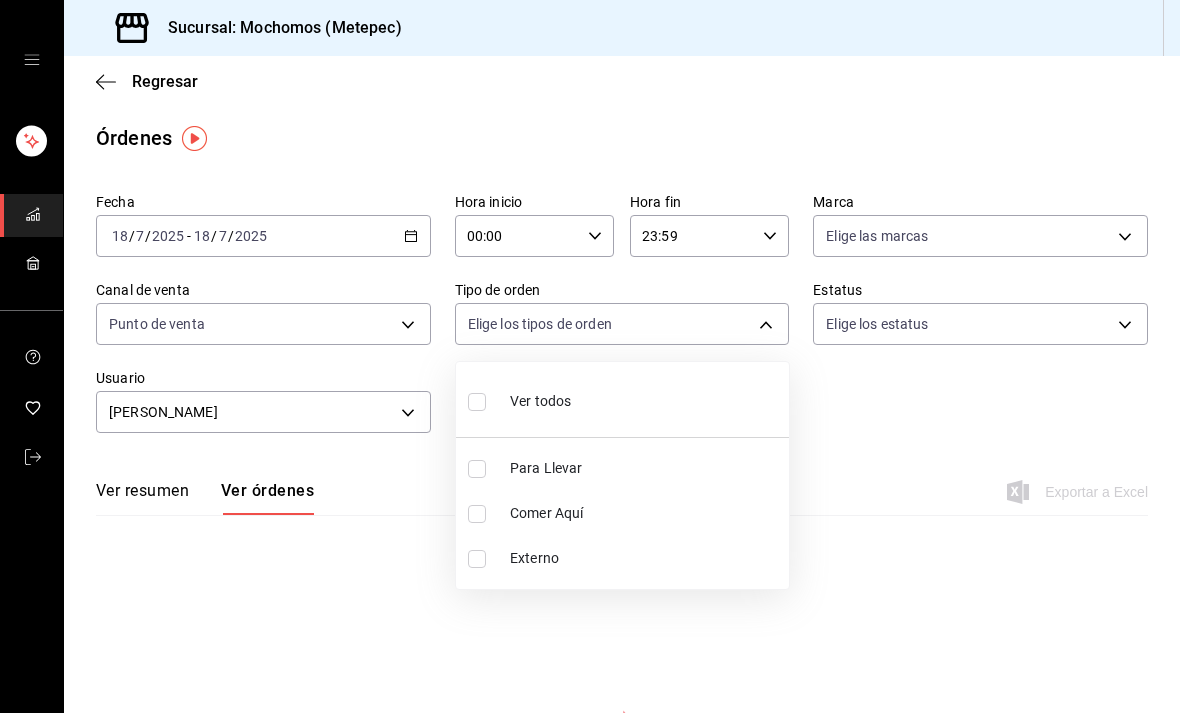 click at bounding box center [477, 514] 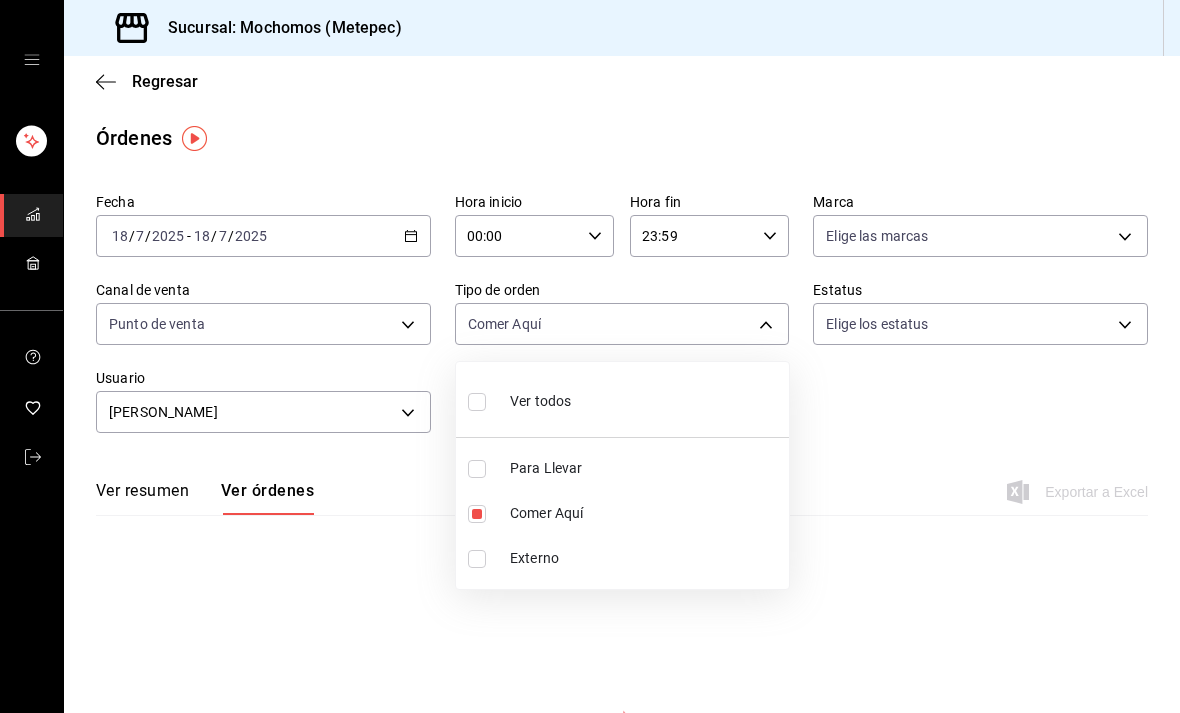 click at bounding box center (590, 356) 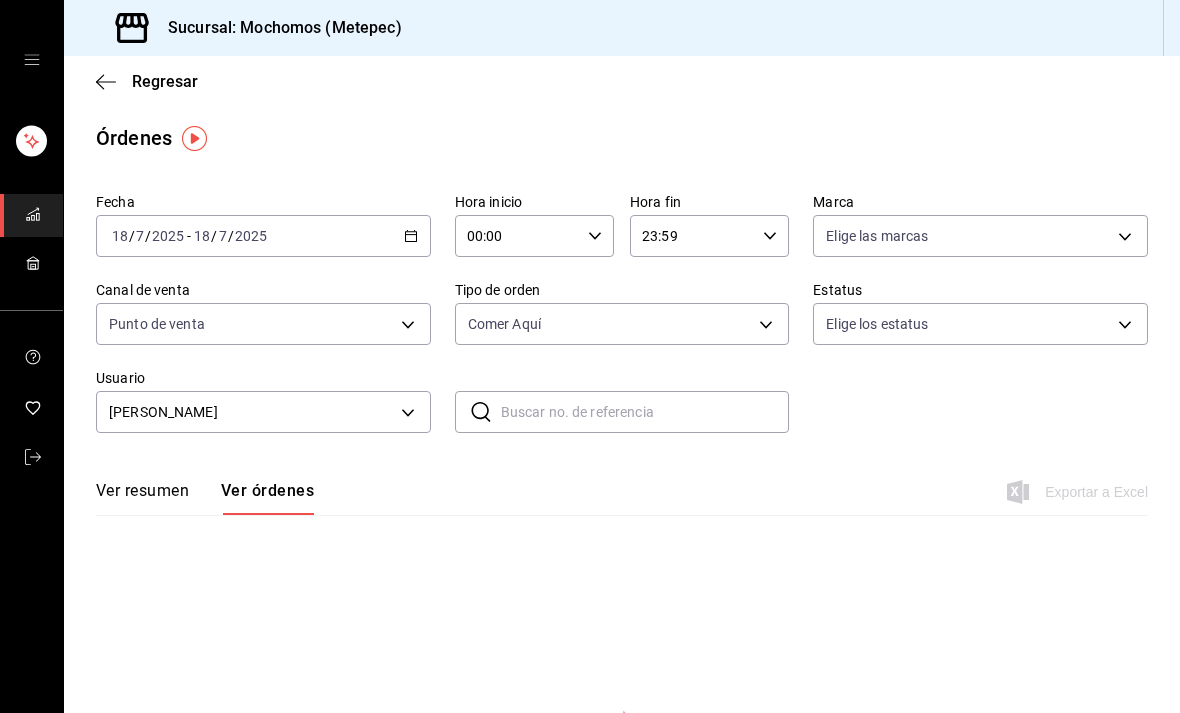 click on "Sucursal: Mochomos (Metepec) Regresar Órdenes Fecha [DATE] [DATE] - [DATE] [DATE] Hora inicio 00:00 Hora inicio Hora fin 23:59 Hora fin Marca Elige las marcas Canal de venta Punto de venta PARROT Tipo de [PERSON_NAME] Aquí da8509e8-5fca-4f62-958e-973104937870 Estatus Elige los estatus Usuario [PERSON_NAME] 46ee0f33-e5c7-4cae-860f-5846b7727294 ​ ​ Ver resumen Ver órdenes Exportar a Excel No hay información que mostrar GANA 1 MES GRATIS EN TU SUSCRIPCIÓN AQUÍ ¿Recuerdas cómo empezó tu restaurante?
[PERSON_NAME] puedes ayudar a un colega a tener el mismo cambio que tú viviste.
Recomienda Parrot directamente desde tu Portal Administrador.
Es fácil y rápido.
🎁 Por cada restaurante que se una, ganas 1 mes gratis. Ver video tutorial Ir a video Ver todos Para Llevar [PERSON_NAME] Aquí Externo Visitar centro de ayuda [PHONE_NUMBER] [EMAIL_ADDRESS][DOMAIN_NAME] Visitar centro de ayuda [PHONE_NUMBER] [EMAIL_ADDRESS][DOMAIN_NAME]" at bounding box center (590, 356) 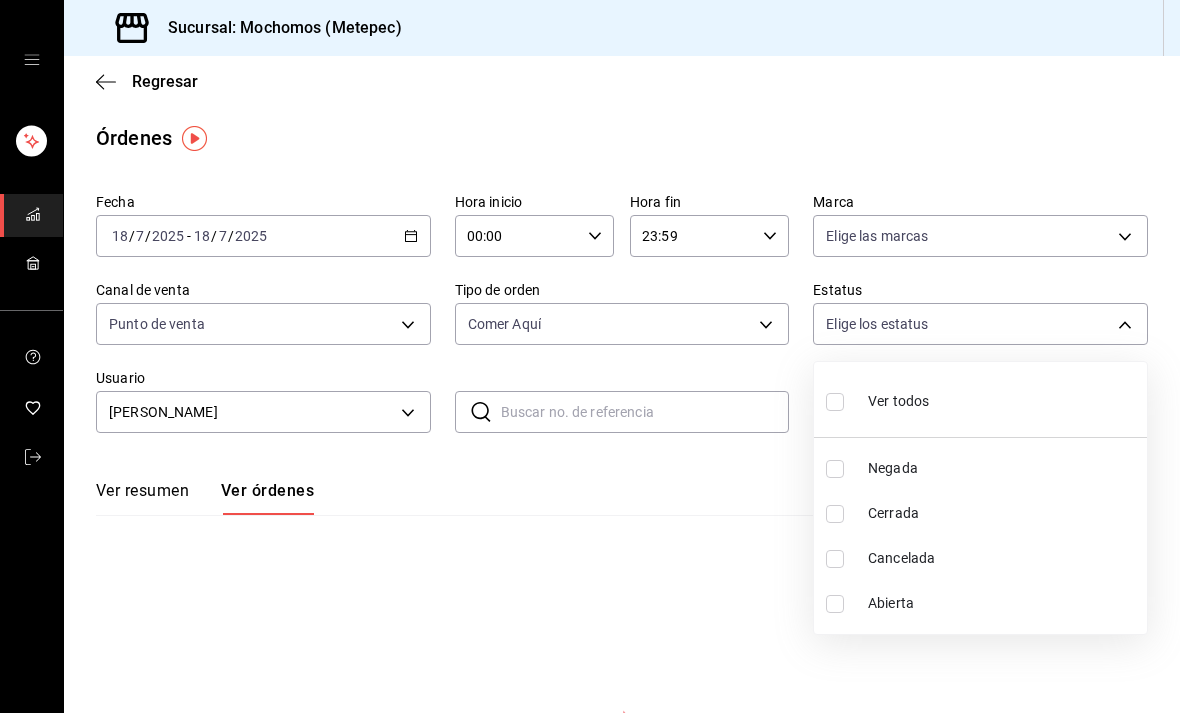click at bounding box center (835, 514) 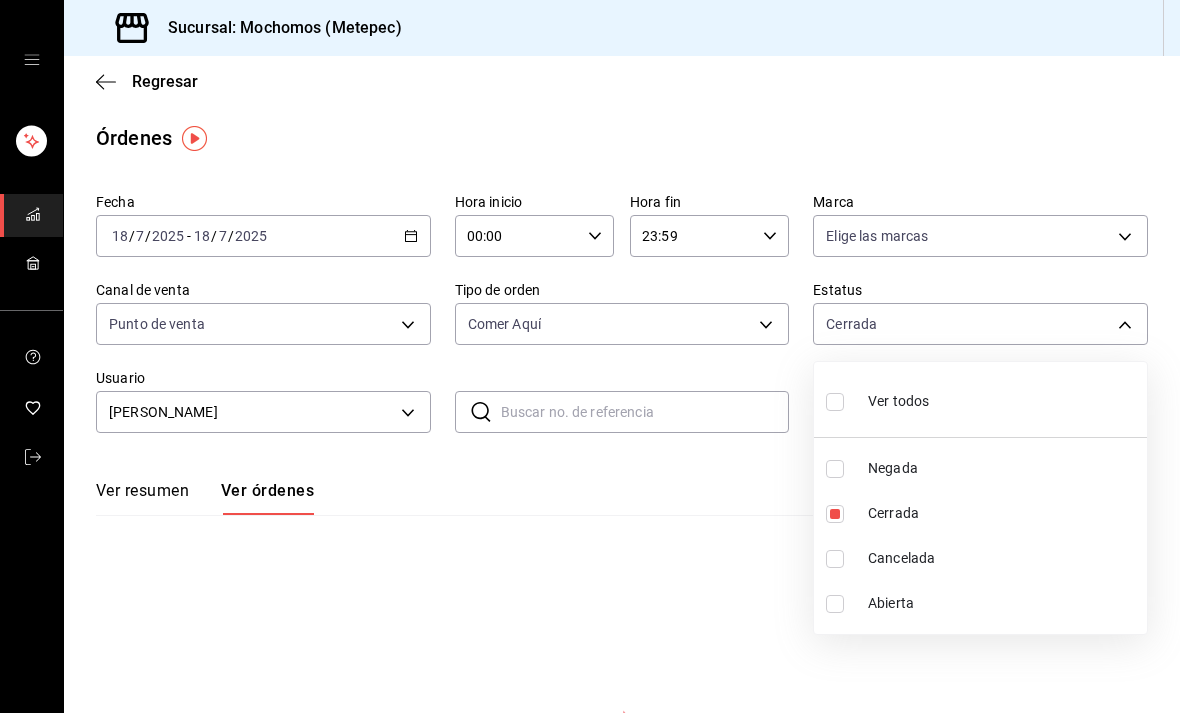 click at bounding box center (590, 356) 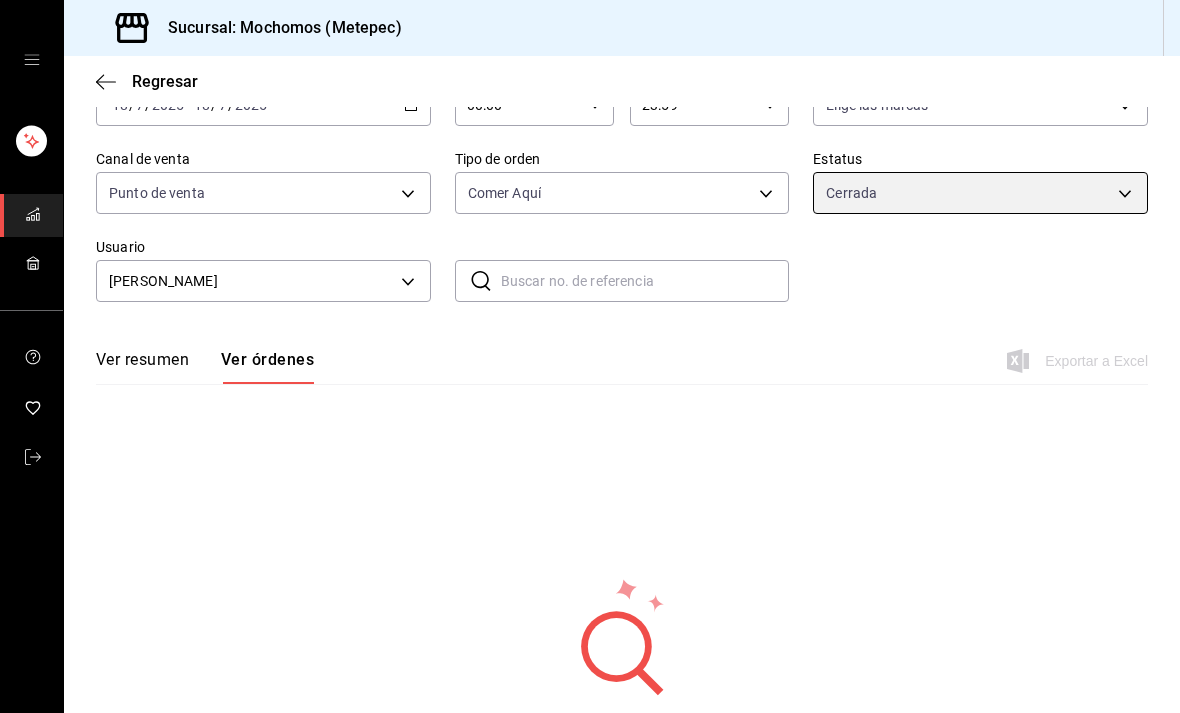 scroll, scrollTop: 130, scrollLeft: 0, axis: vertical 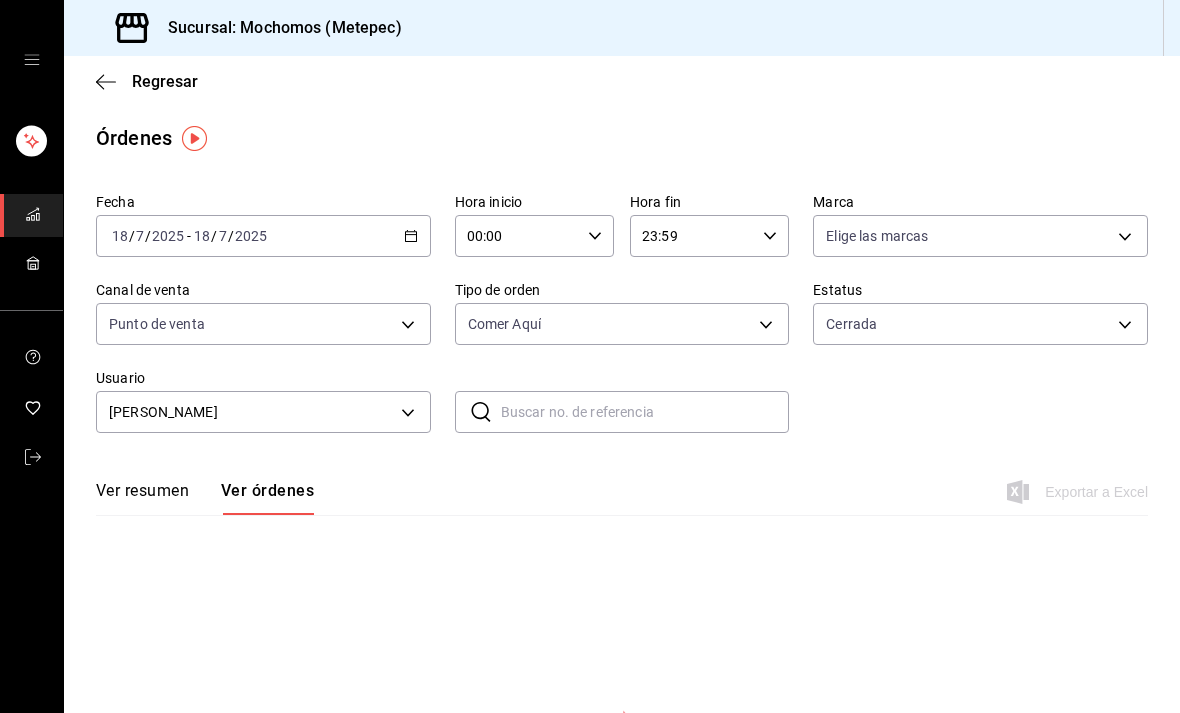 click on "[DATE] [DATE] - [DATE] [DATE]" at bounding box center (263, 236) 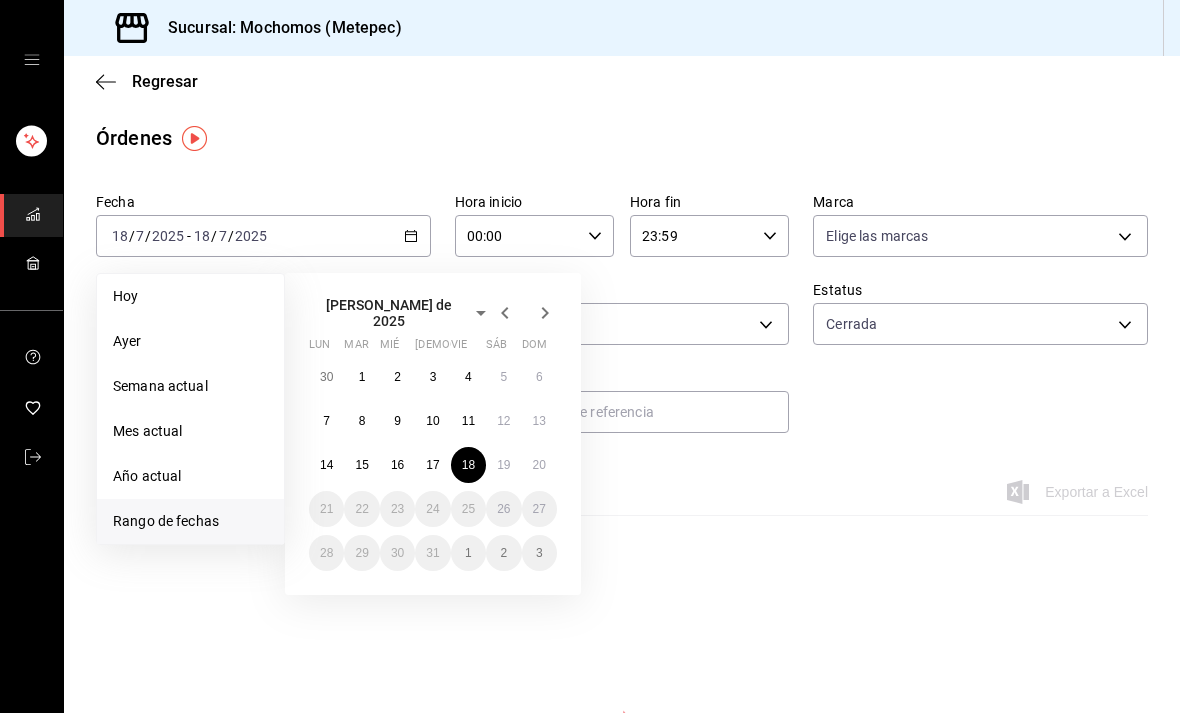 click on "18" at bounding box center (468, 465) 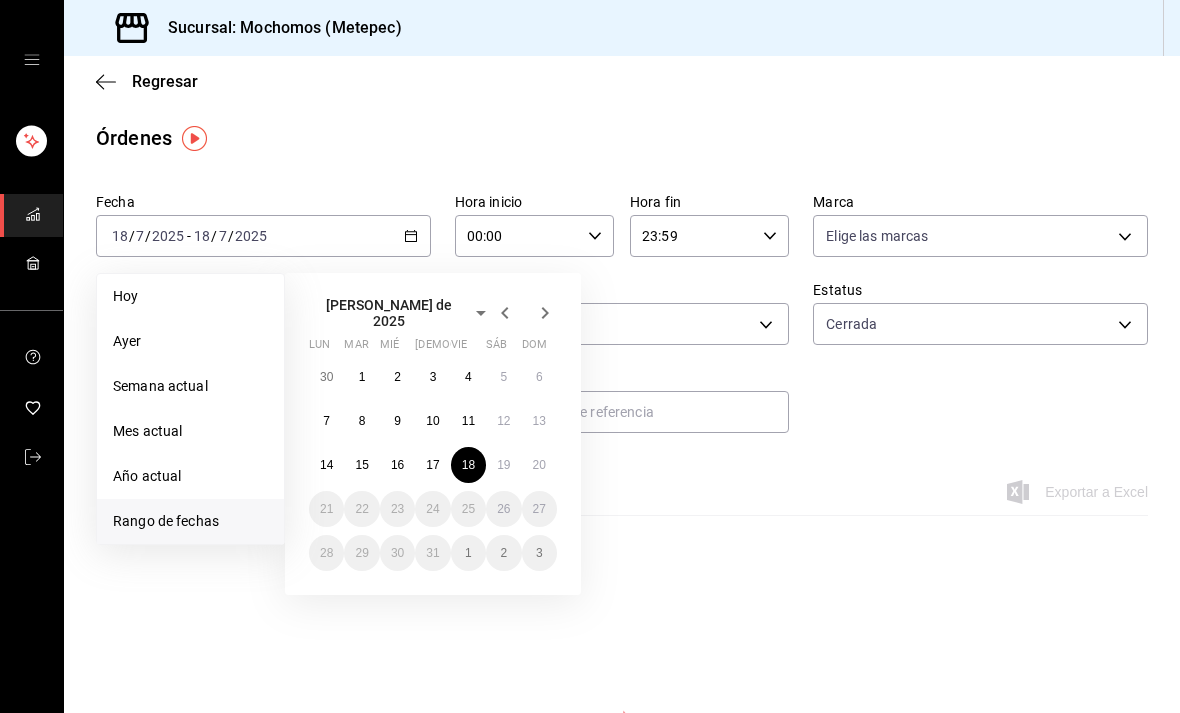 click on "18" at bounding box center (468, 465) 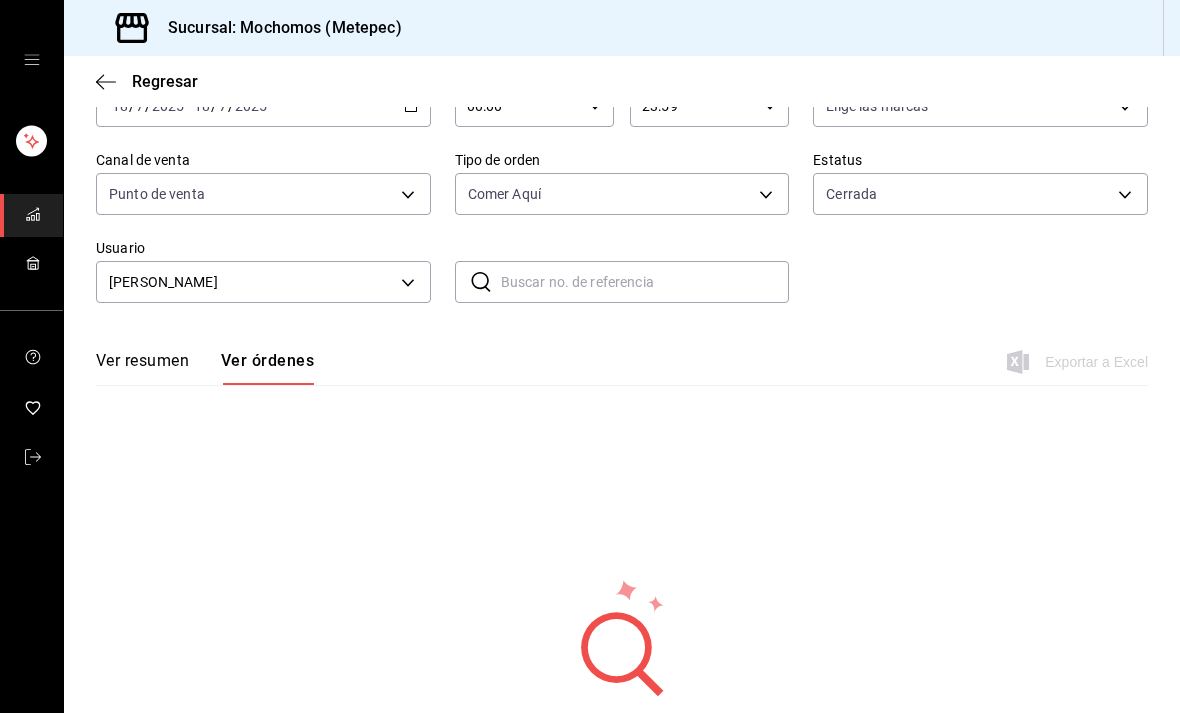 scroll, scrollTop: 130, scrollLeft: 0, axis: vertical 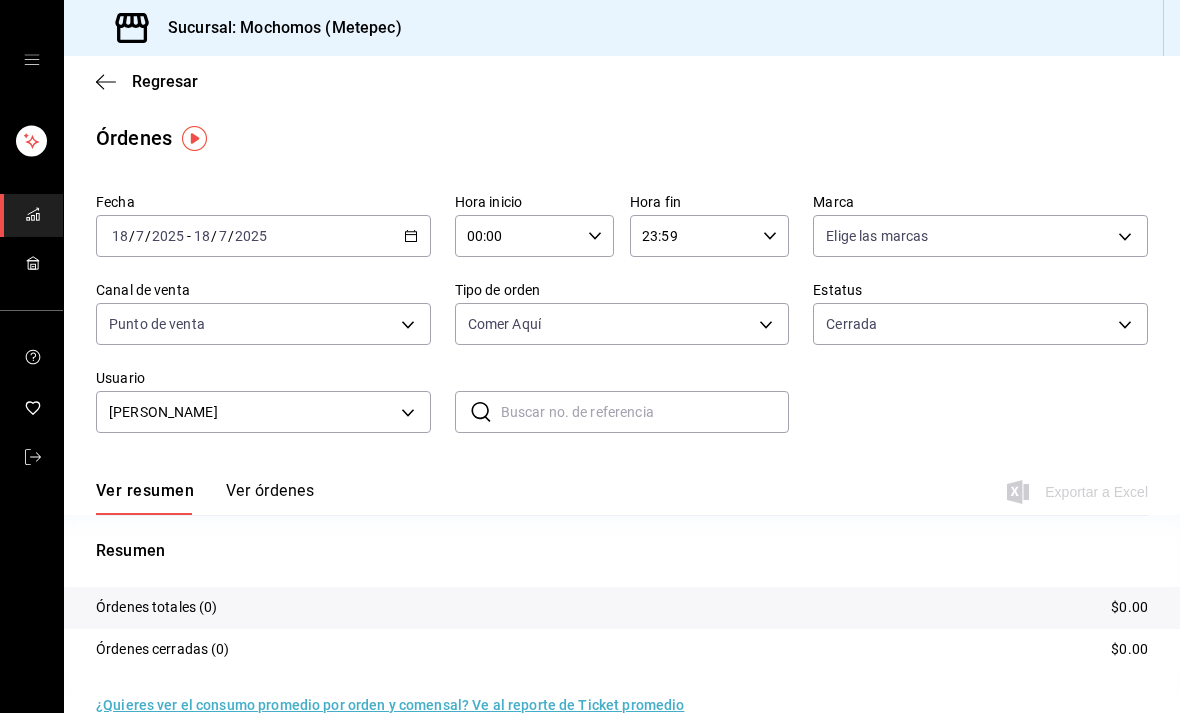 click 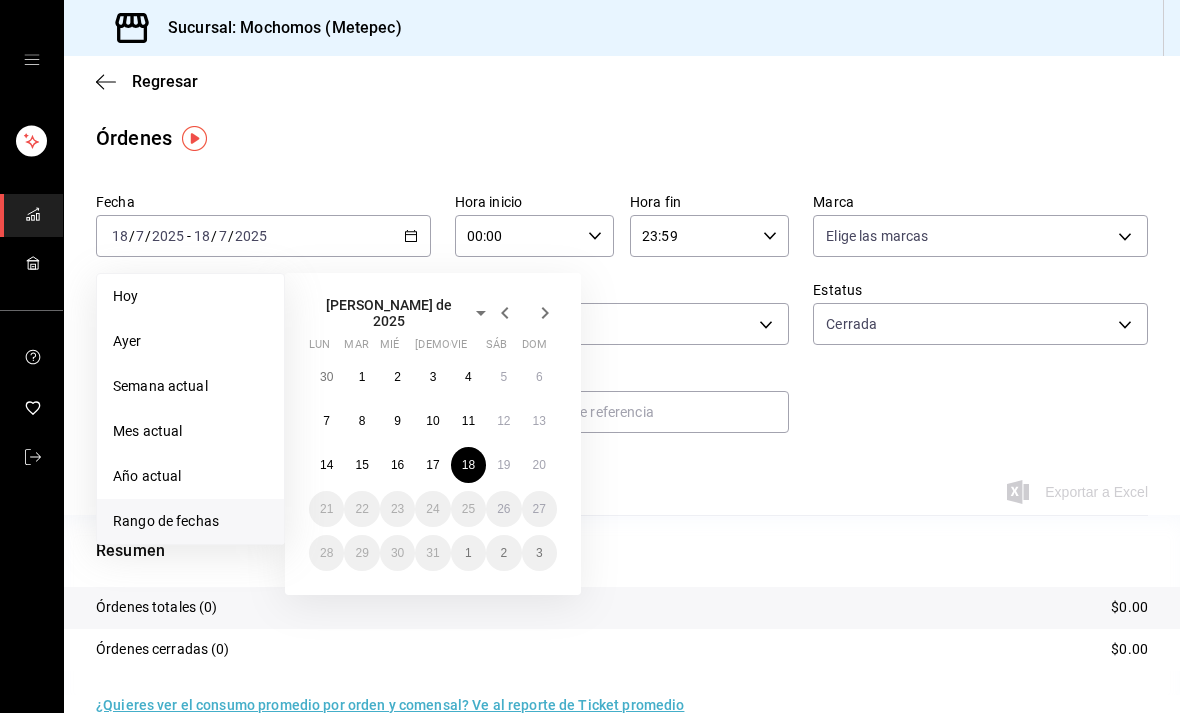 click on "18" at bounding box center (468, 465) 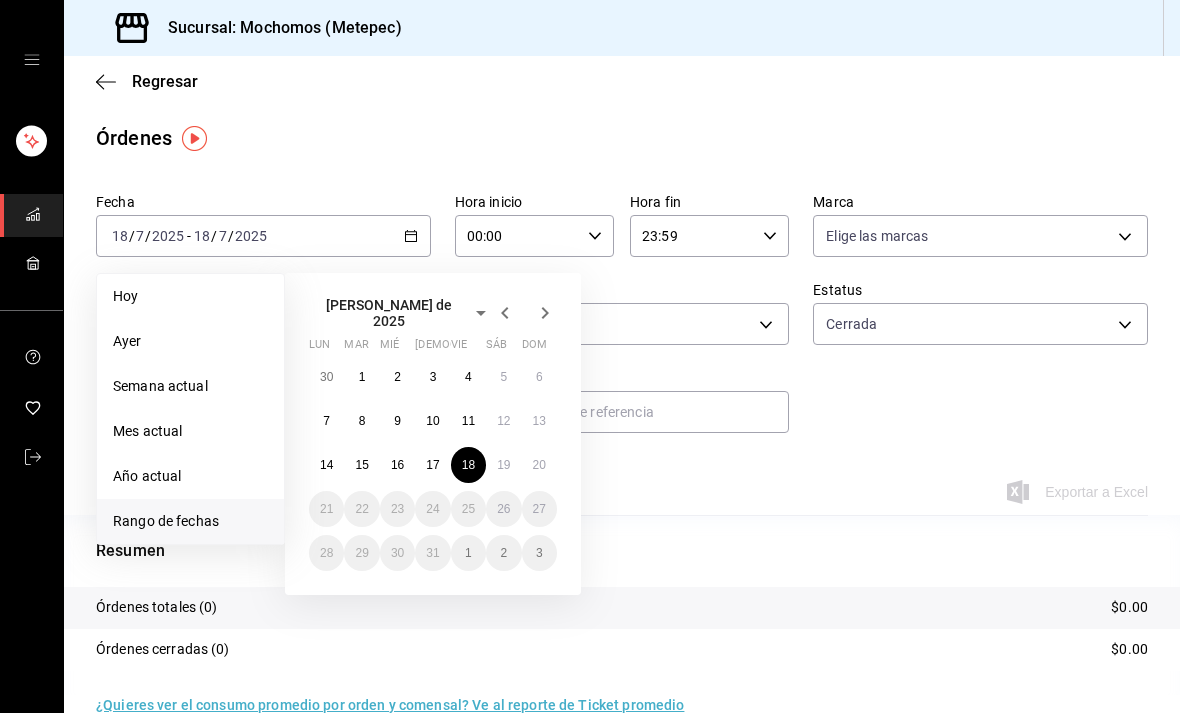 click on "18" at bounding box center (468, 465) 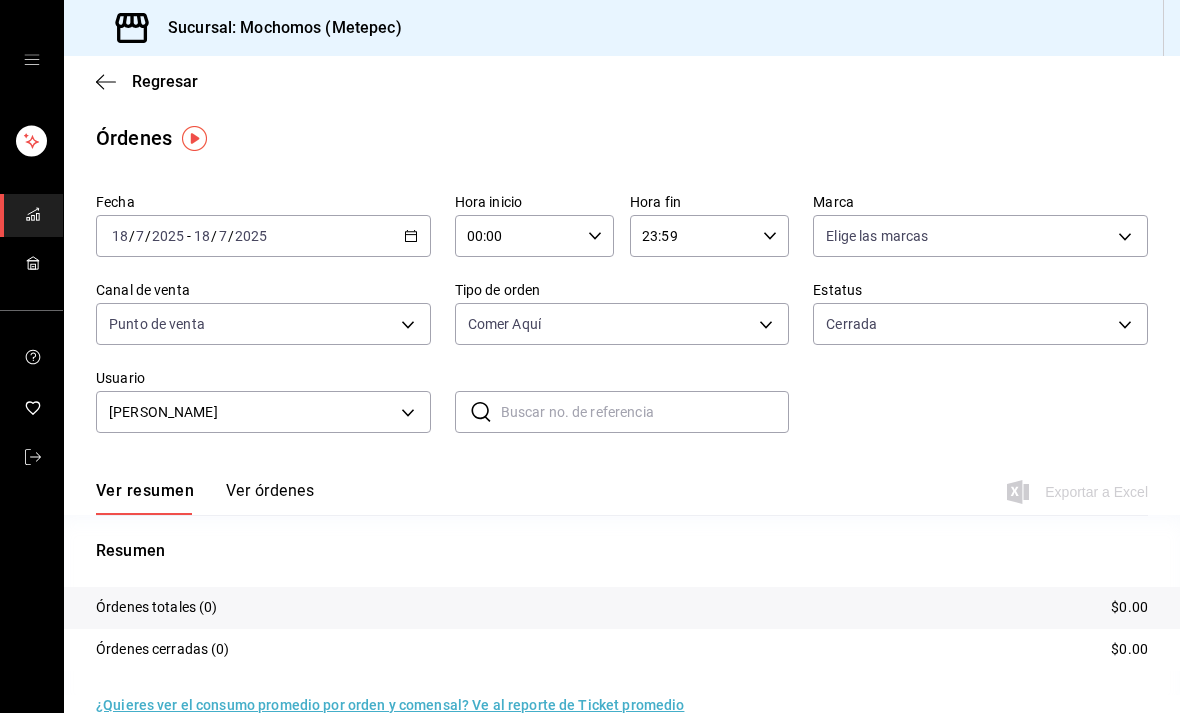 click on "Sucursal: Mochomos (Metepec) Regresar Órdenes Fecha [DATE] [DATE] - [DATE] [DATE] Hora inicio 00:00 Hora inicio Hora fin 23:59 Hora fin Marca Elige las marcas Canal de venta Punto de venta PARROT Tipo de [PERSON_NAME] Aquí da8509e8-5fca-4f62-958e-973104937870 Estatus Cerrada FINISHED Usuario [PERSON_NAME] 46ee0f33-e5c7-4cae-860f-5846b7727294 ​ ​ Ver resumen Ver órdenes Exportar a Excel Resumen Órdenes totales (0) $0.00 Órdenes cerradas (0) $0.00 ¿Quieres ver el consumo promedio por orden y comensal? Ve al reporte de Ticket promedio GANA 1 MES GRATIS EN TU SUSCRIPCIÓN AQUÍ ¿Recuerdas cómo empezó tu restaurante?
[PERSON_NAME] puedes ayudar a un colega a tener el mismo cambio que tú viviste.
Recomienda Parrot directamente desde tu Portal Administrador.
Es fácil y rápido.
🎁 Por cada restaurante que se una, ganas 1 mes gratis. Ver video tutorial Ir a video Visitar centro de ayuda [PHONE_NUMBER] [EMAIL_ADDRESS][DOMAIN_NAME] Visitar centro de ayuda [PHONE_NUMBER]" at bounding box center (590, 356) 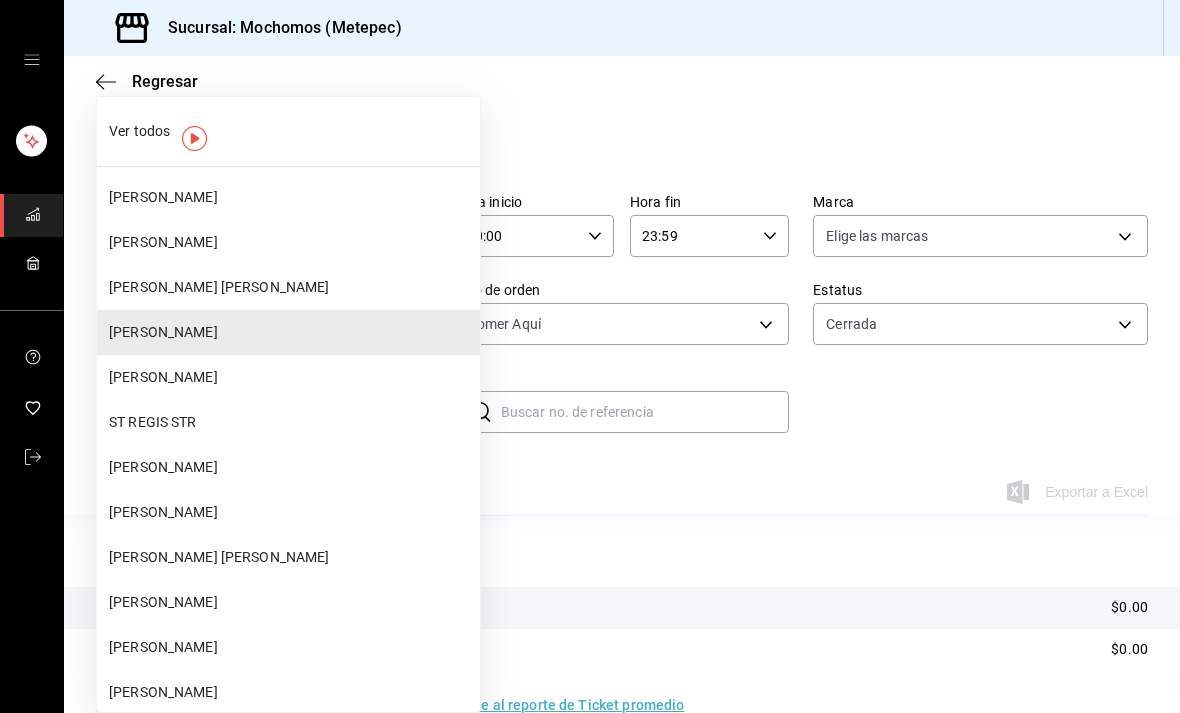 click on "Ver todos" at bounding box center (288, 131) 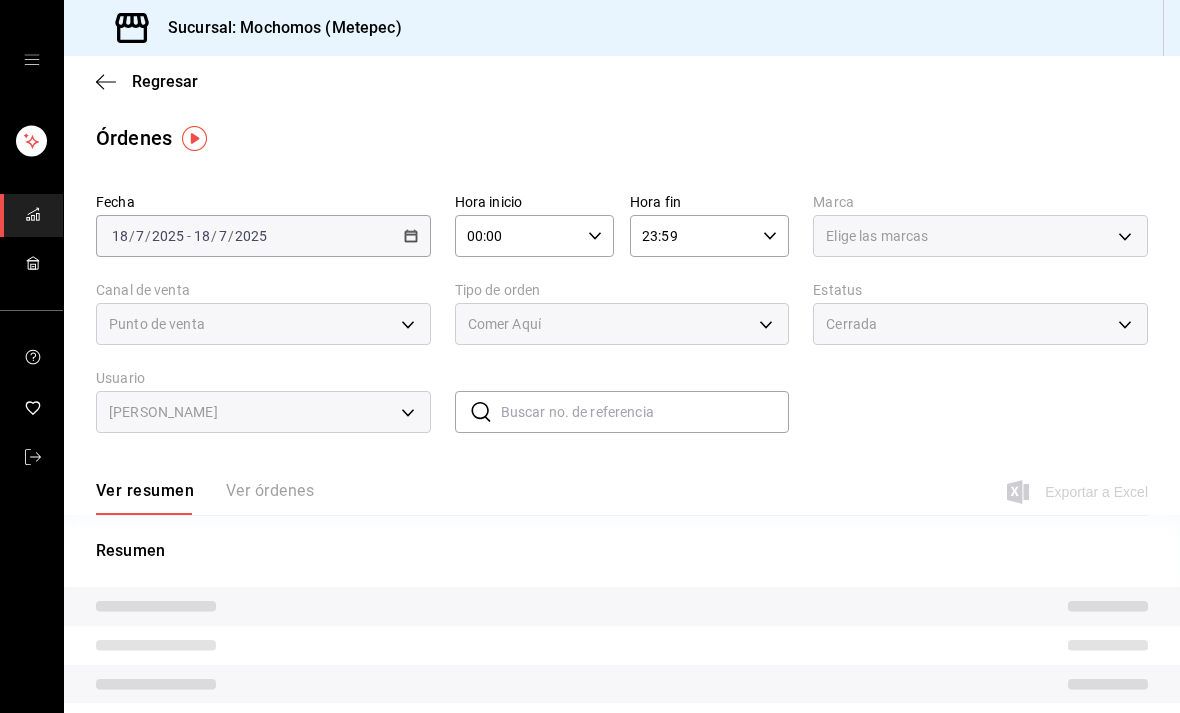 type on "ALL" 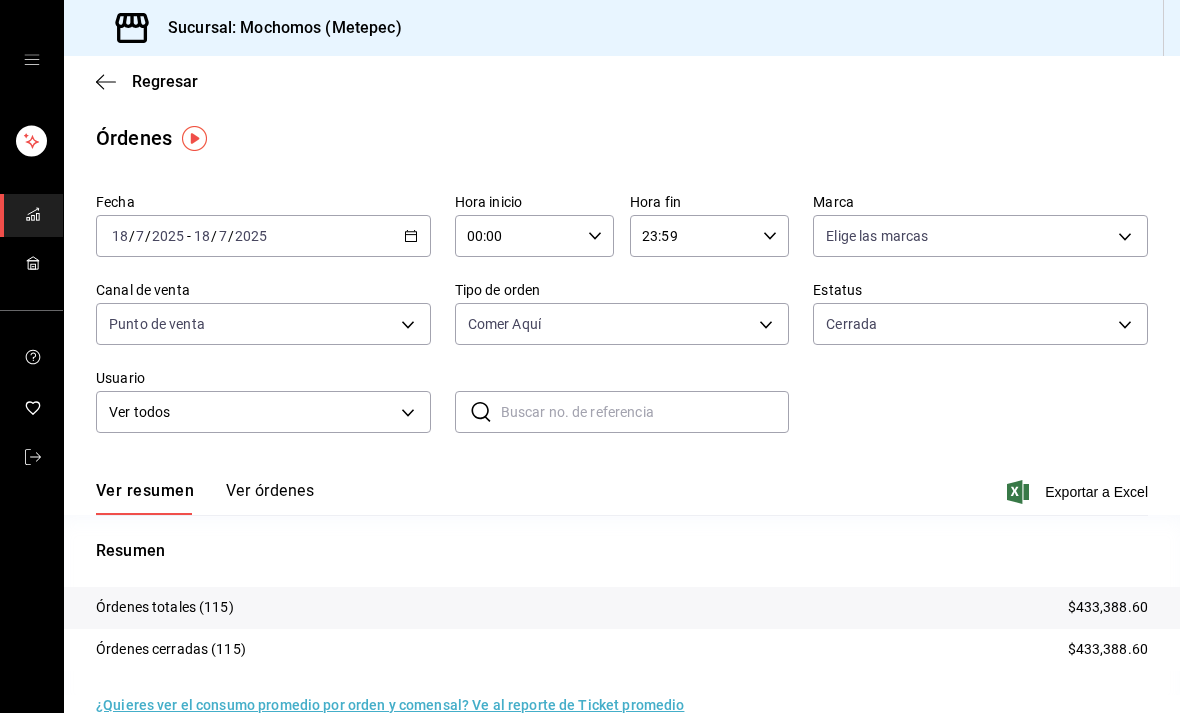 click on "Ver órdenes" at bounding box center [270, 498] 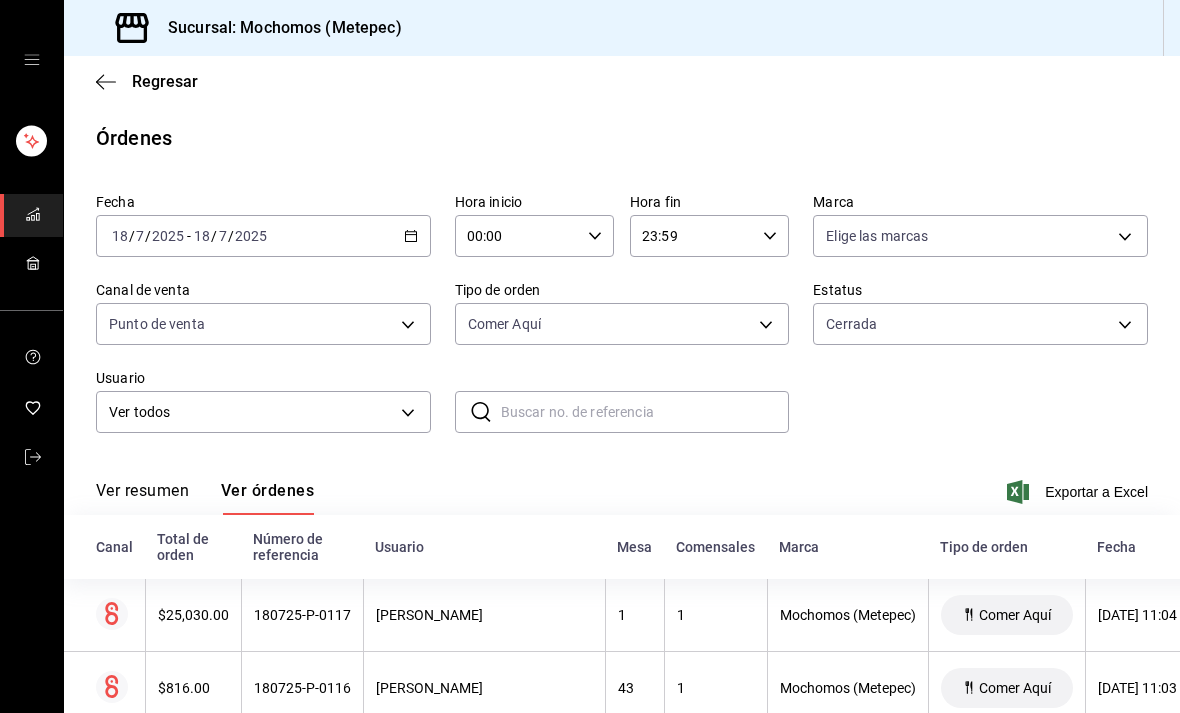 scroll, scrollTop: 64, scrollLeft: 0, axis: vertical 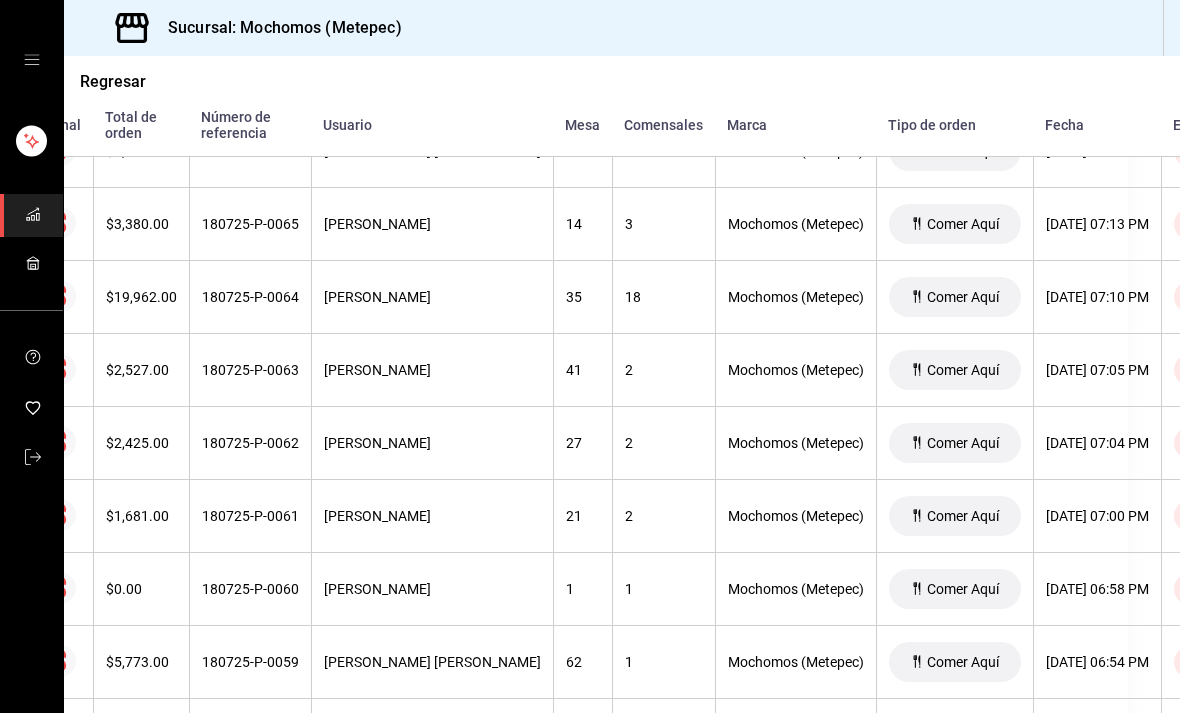 click on "$2,527.00" at bounding box center [141, 370] 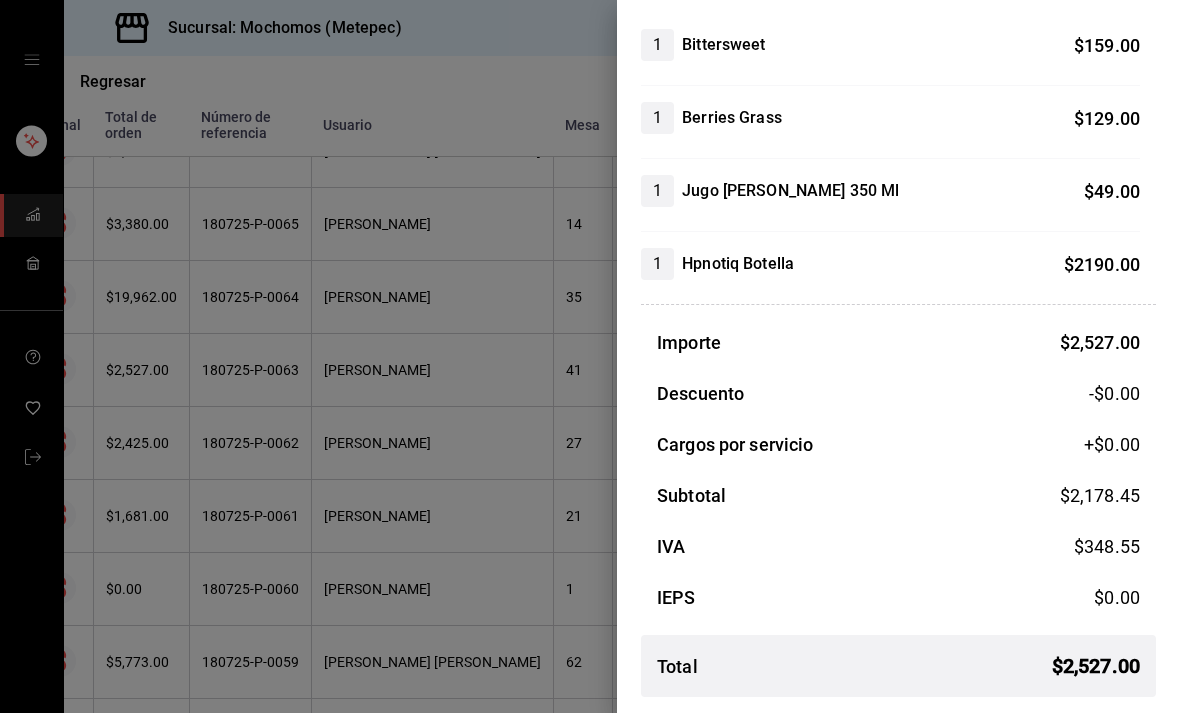 scroll, scrollTop: 207, scrollLeft: 0, axis: vertical 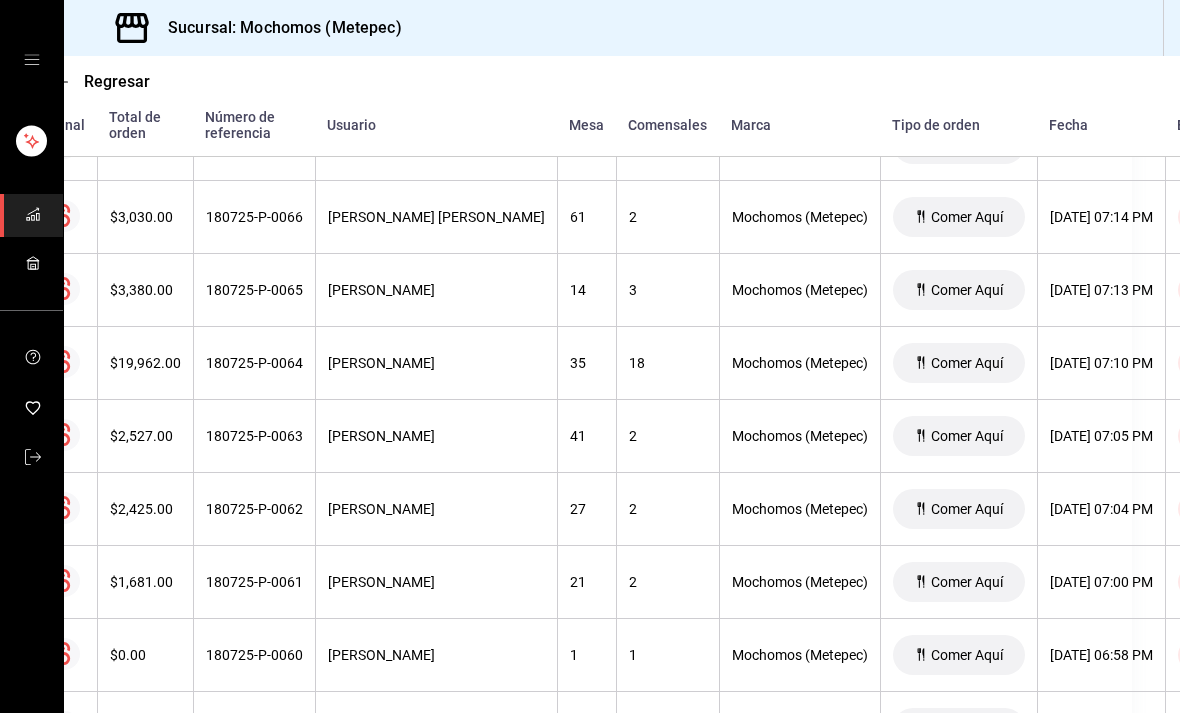 click on "$19,962.00" at bounding box center (145, 363) 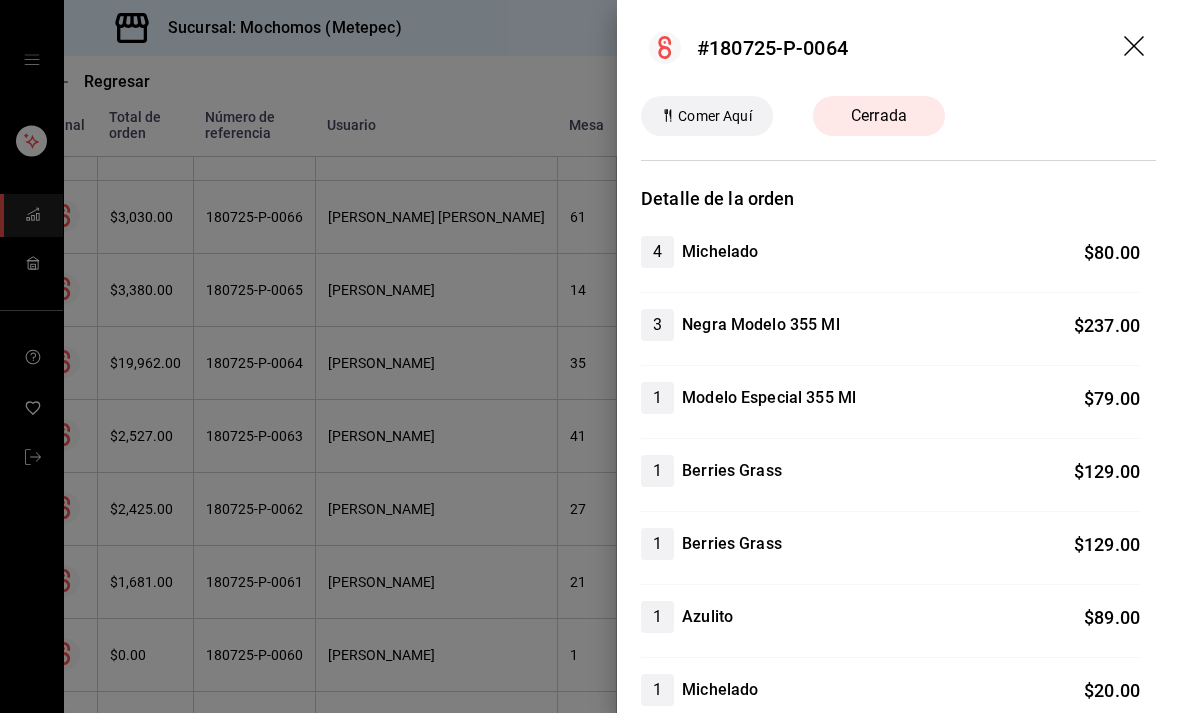 click at bounding box center (590, 356) 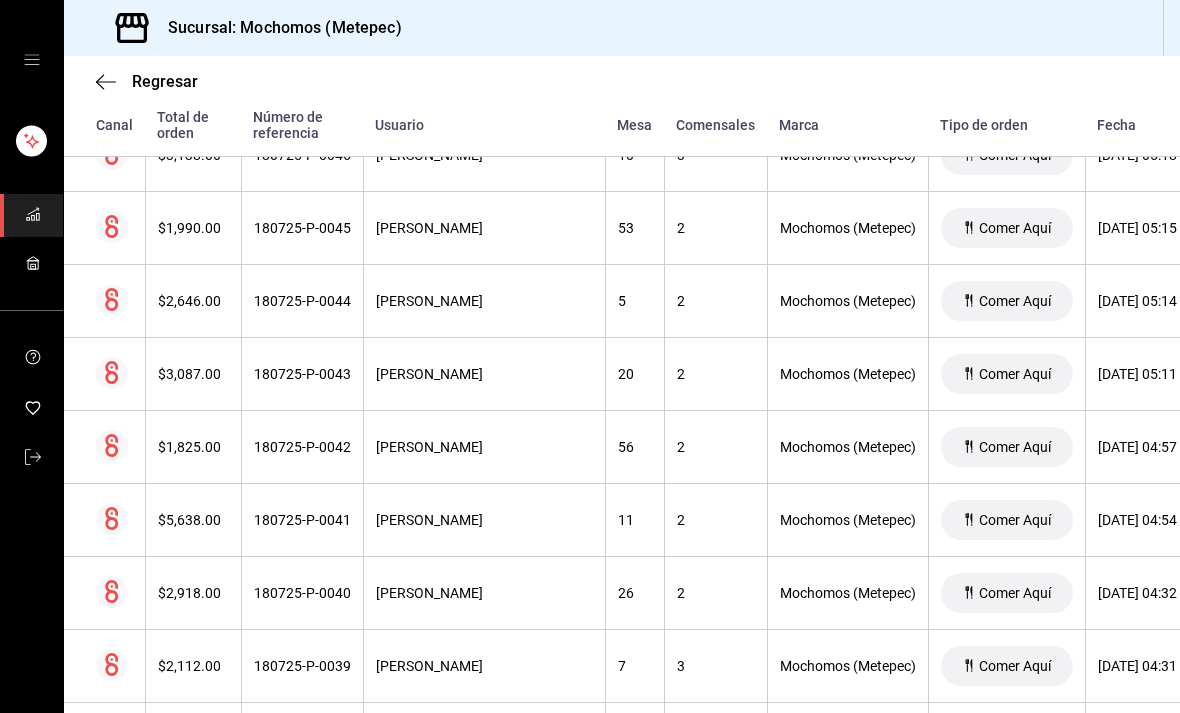 scroll, scrollTop: 5607, scrollLeft: 0, axis: vertical 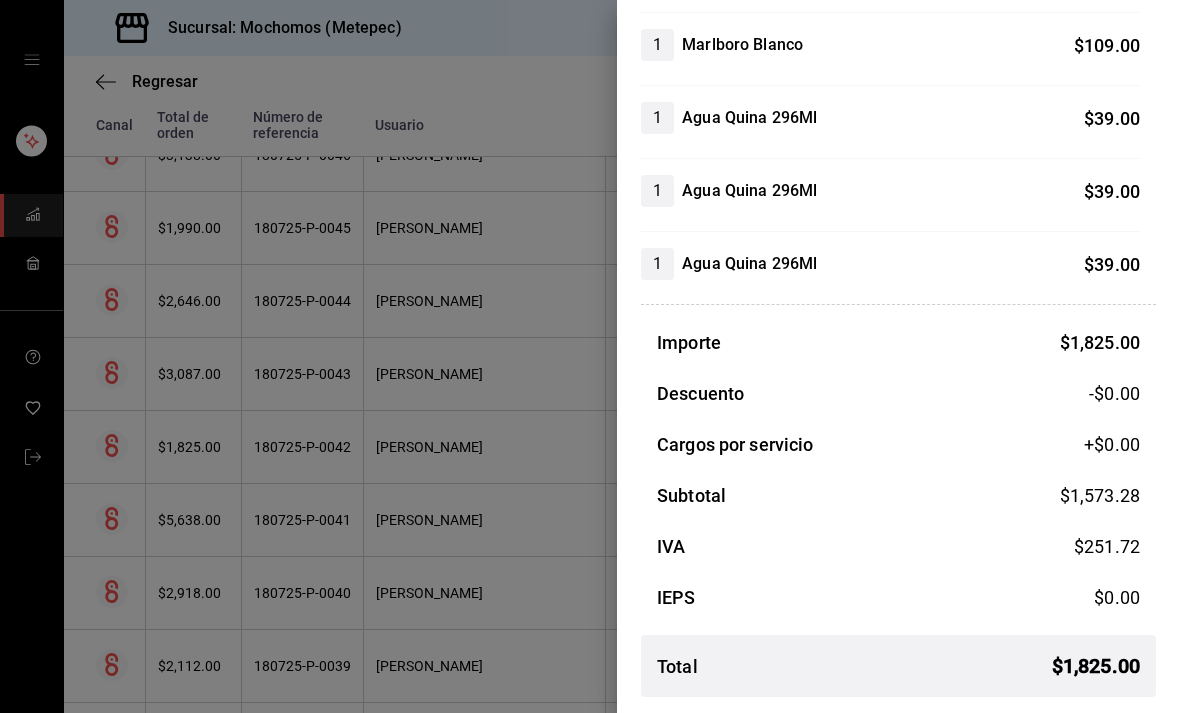 click at bounding box center (590, 356) 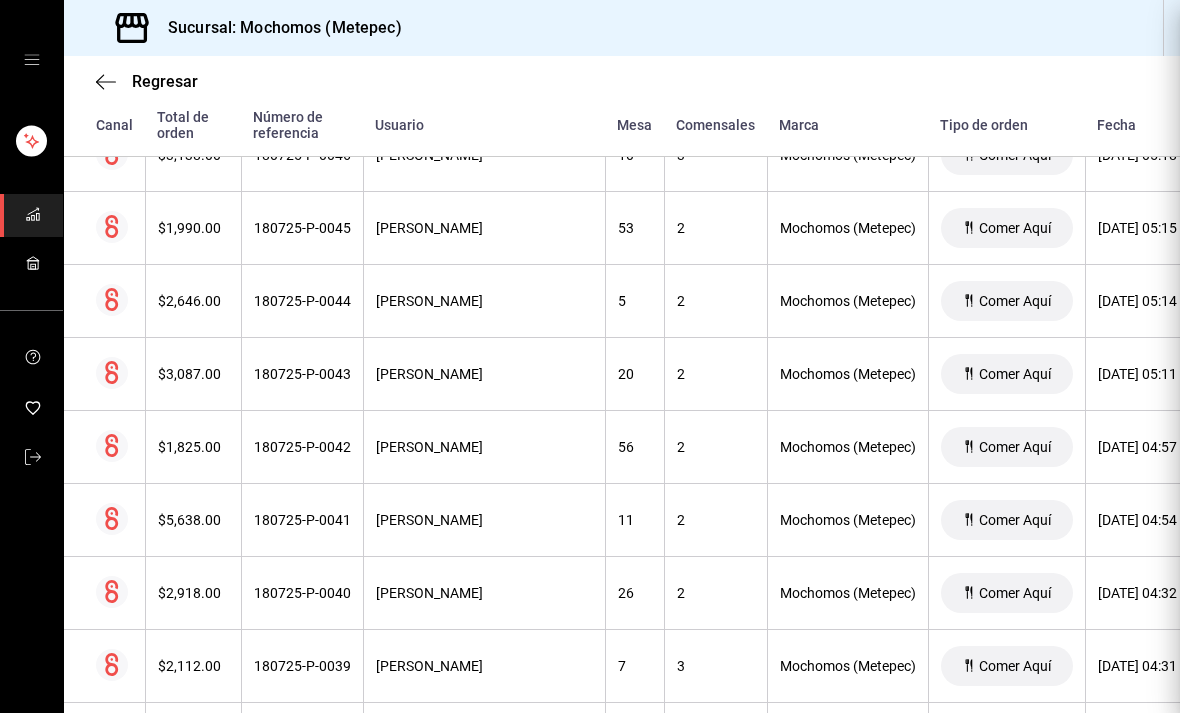 scroll, scrollTop: 0, scrollLeft: 0, axis: both 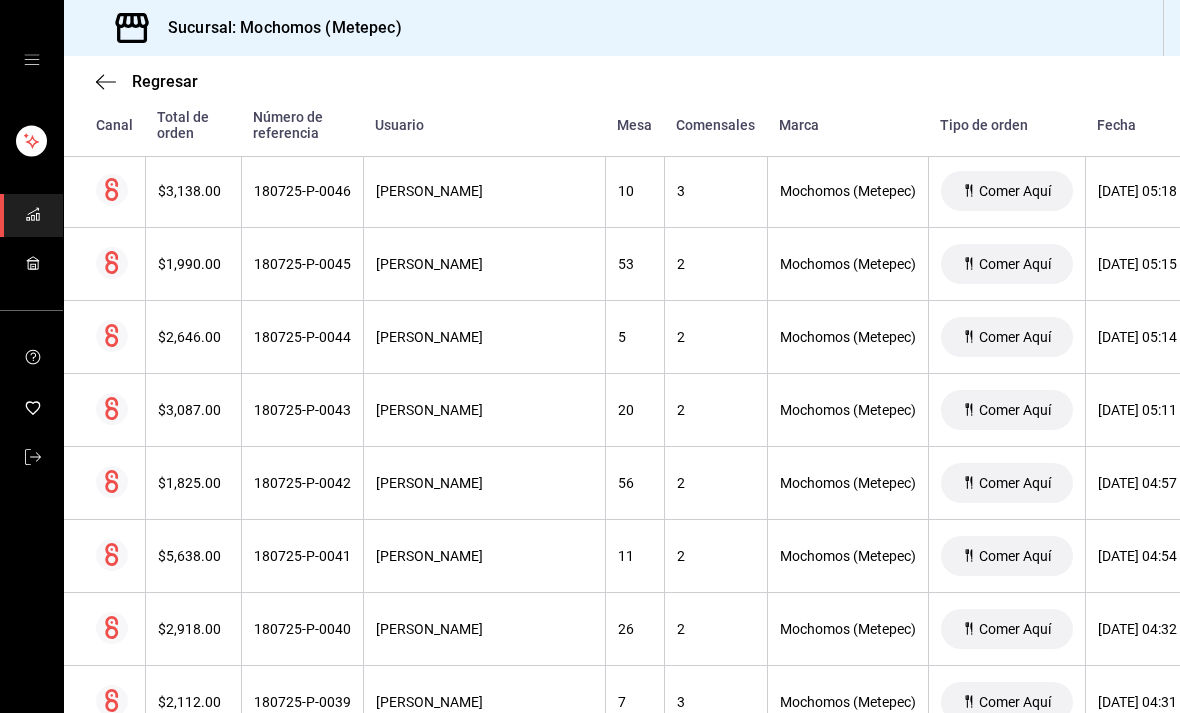 click on "$1,825.00" at bounding box center [193, 483] 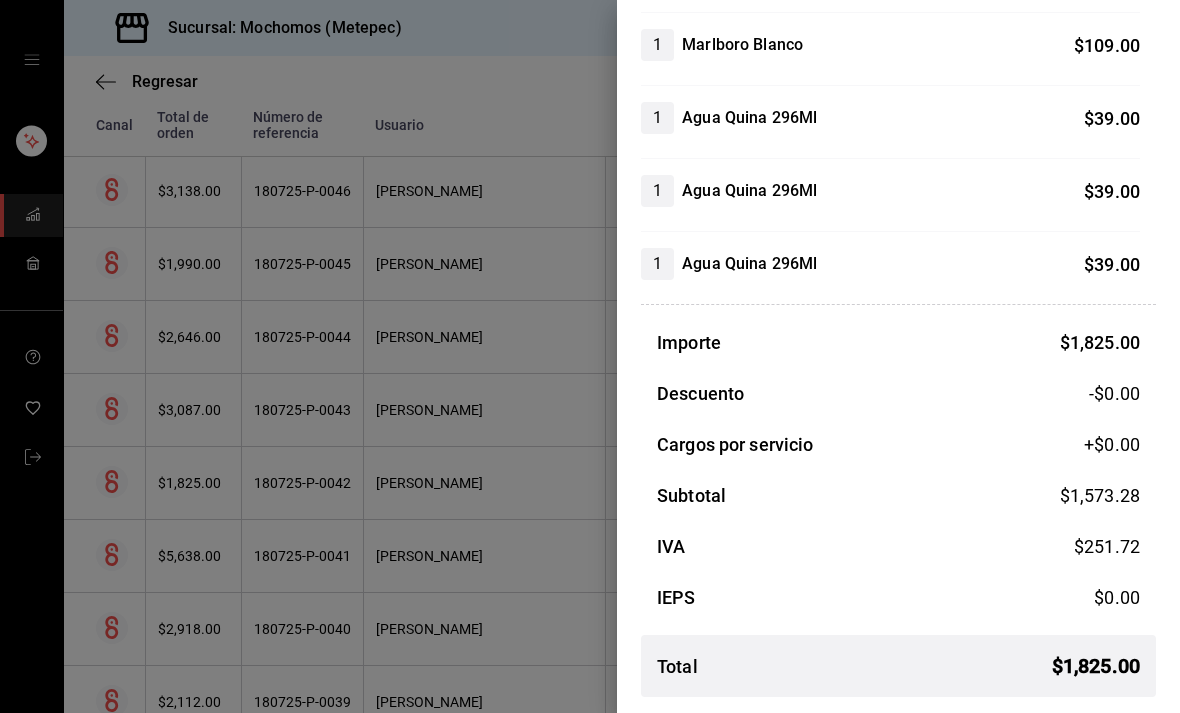 scroll, scrollTop: 682, scrollLeft: 0, axis: vertical 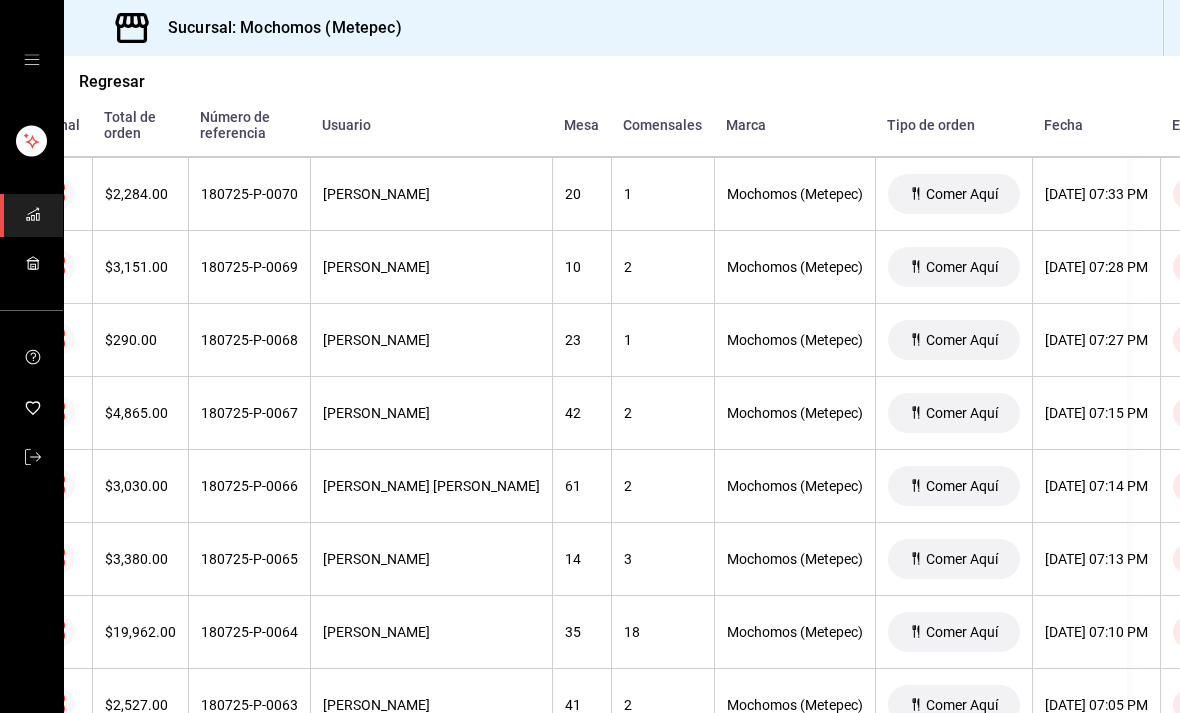 click on "$4,865.00" at bounding box center [140, 413] 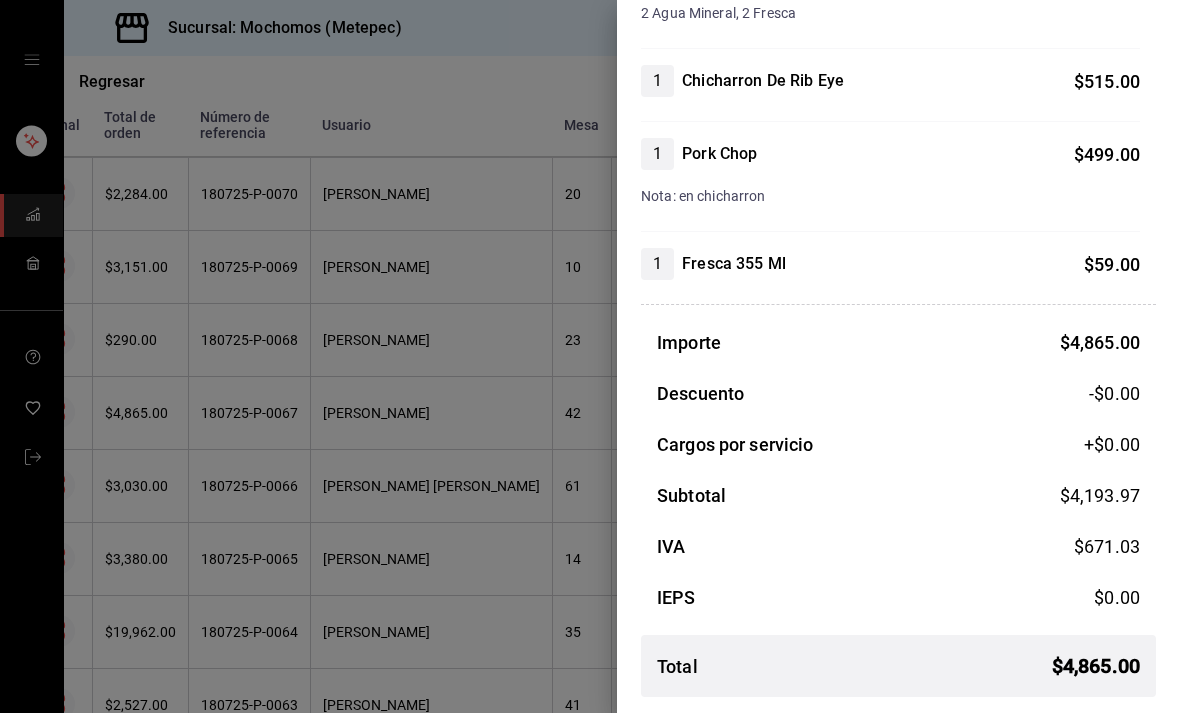 scroll, scrollTop: 668, scrollLeft: 0, axis: vertical 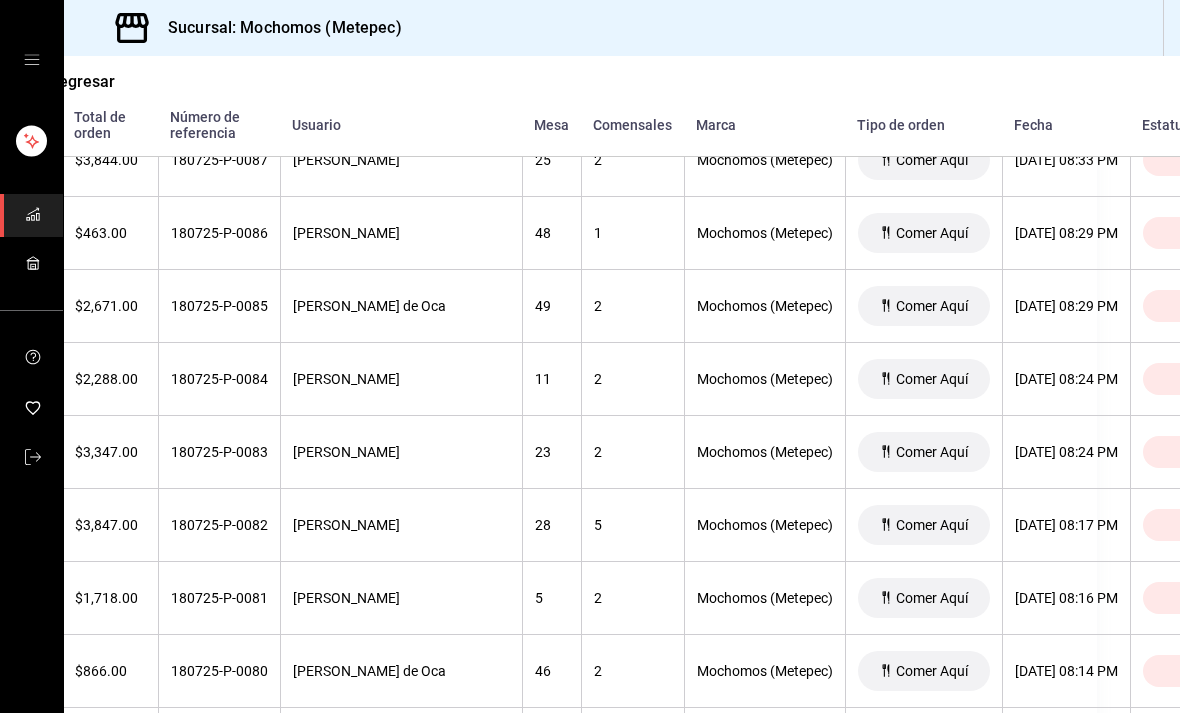 click on "180725-P-0084" at bounding box center (219, 379) 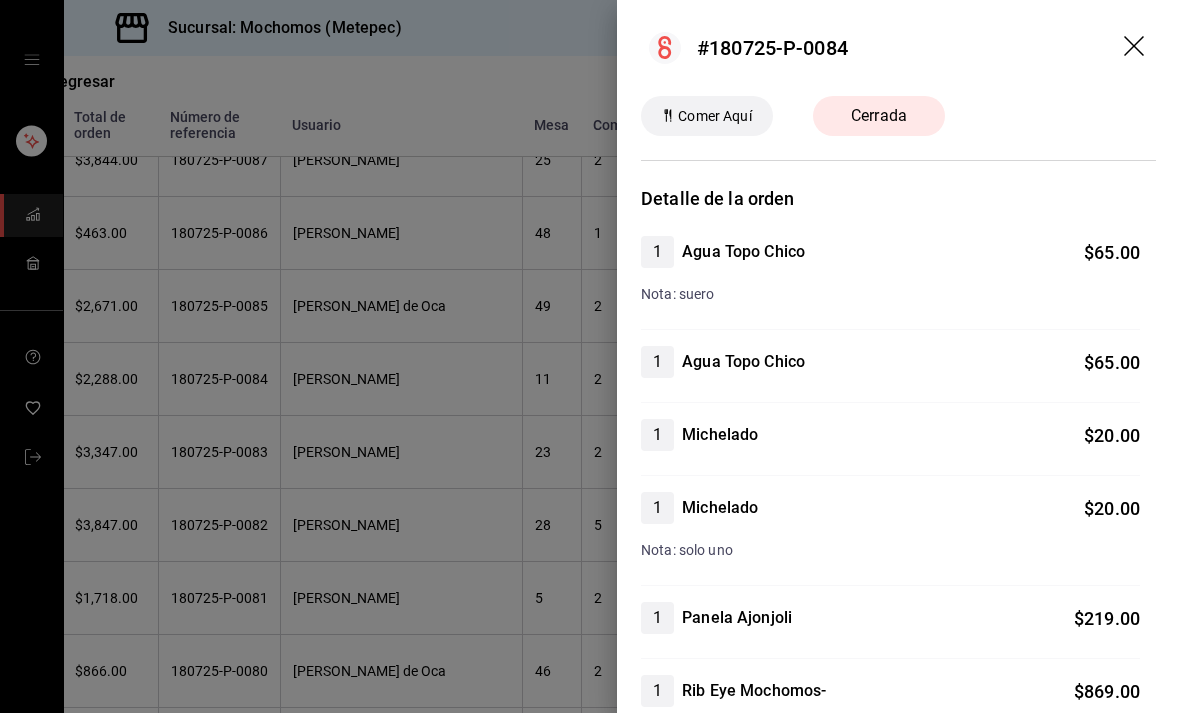 click at bounding box center [590, 356] 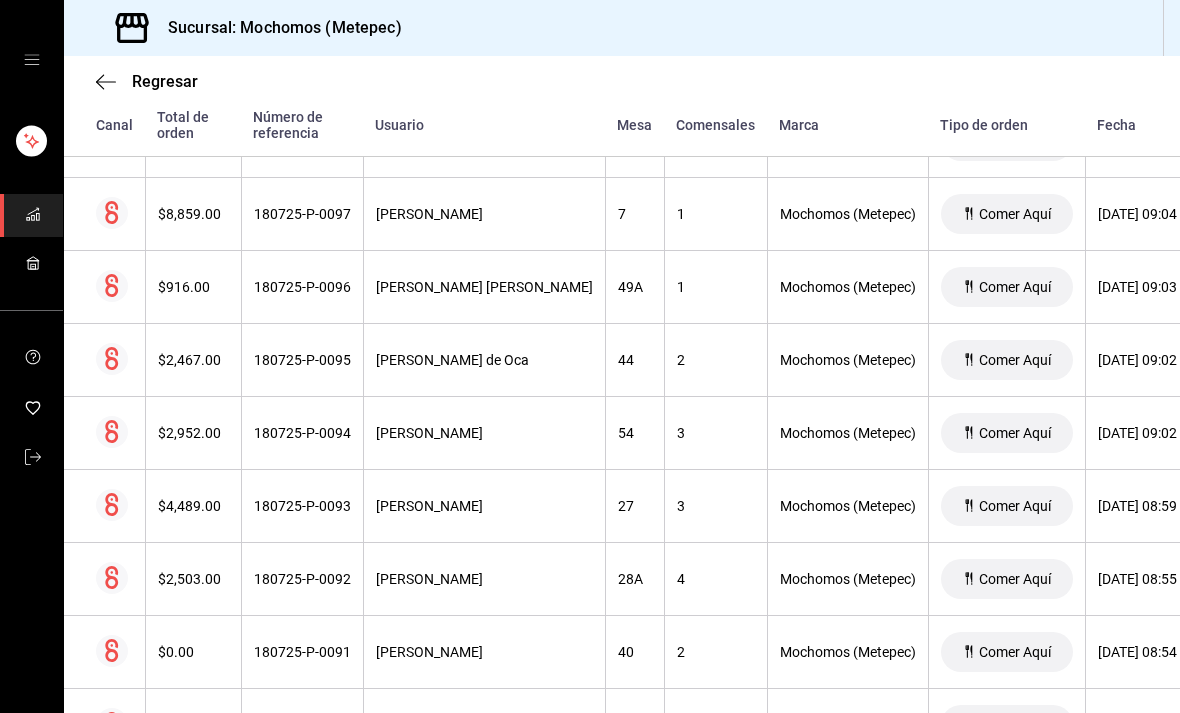 scroll, scrollTop: 1897, scrollLeft: 0, axis: vertical 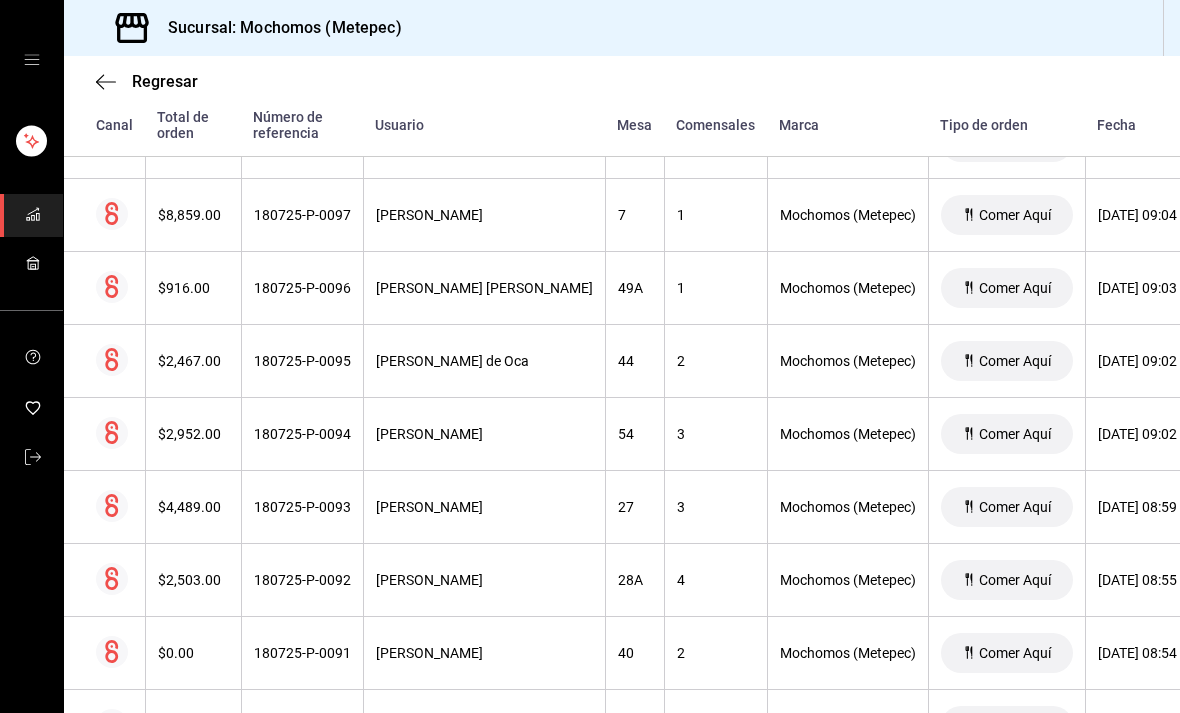 click on "$2,952.00" at bounding box center (193, 434) 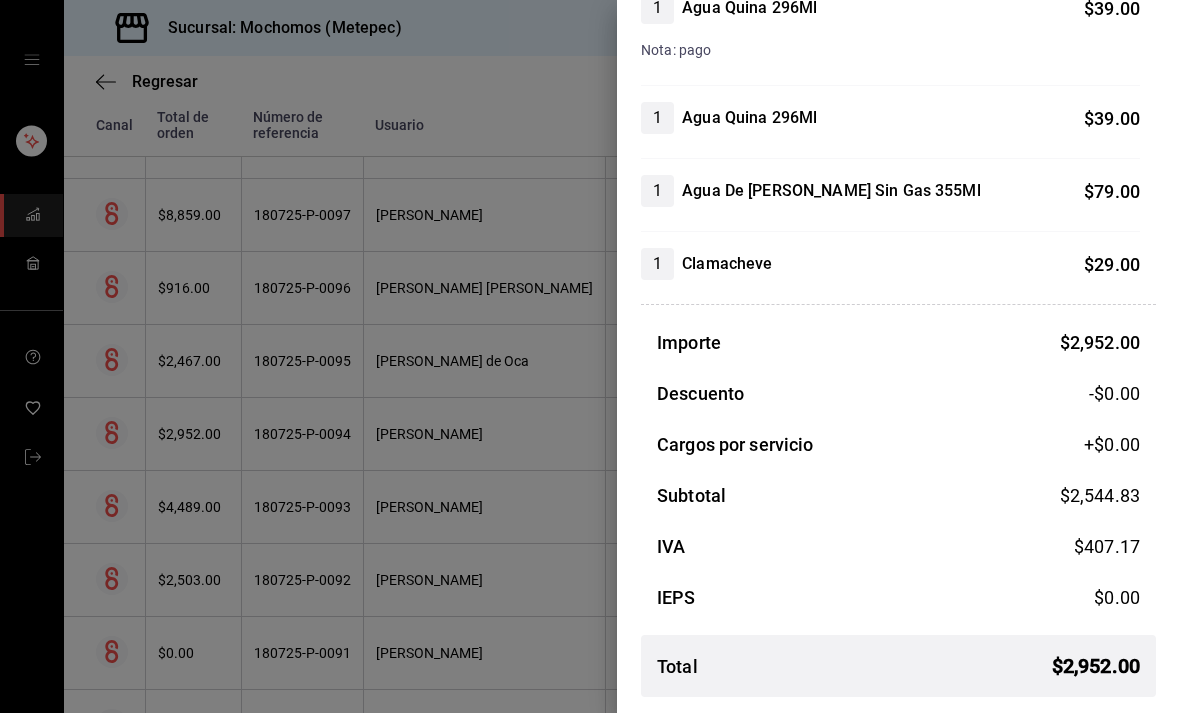 scroll, scrollTop: 1194, scrollLeft: 0, axis: vertical 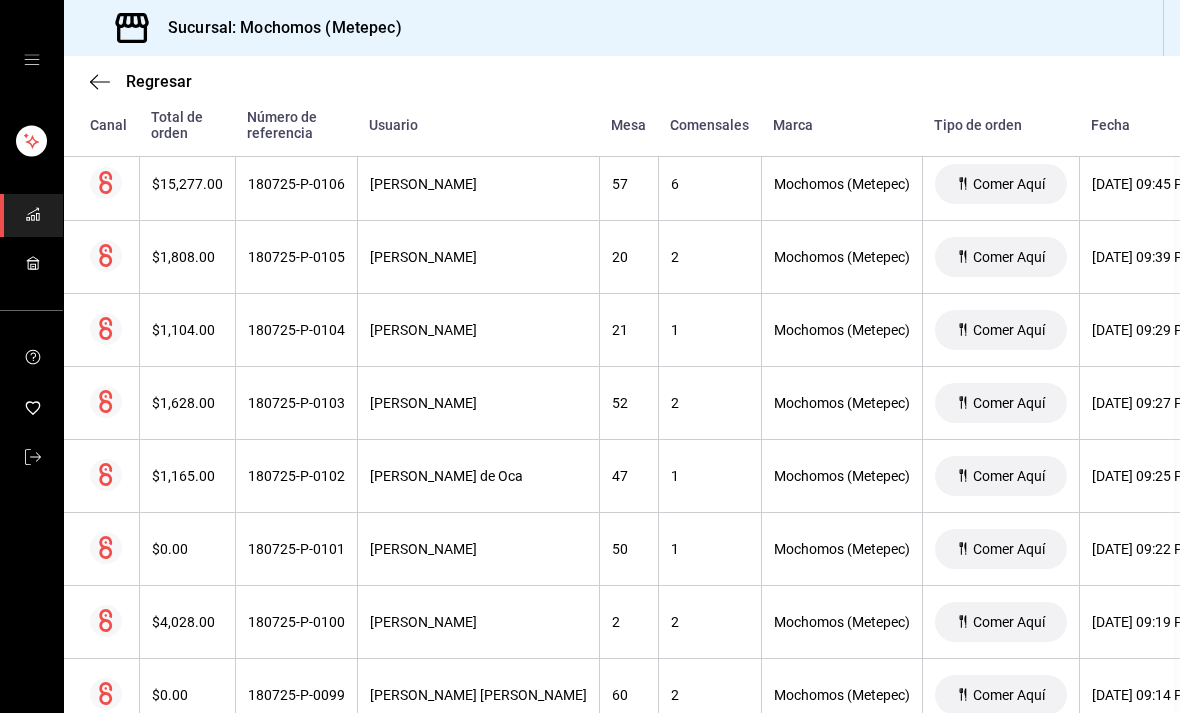 click on "$1,628.00" at bounding box center (187, 403) 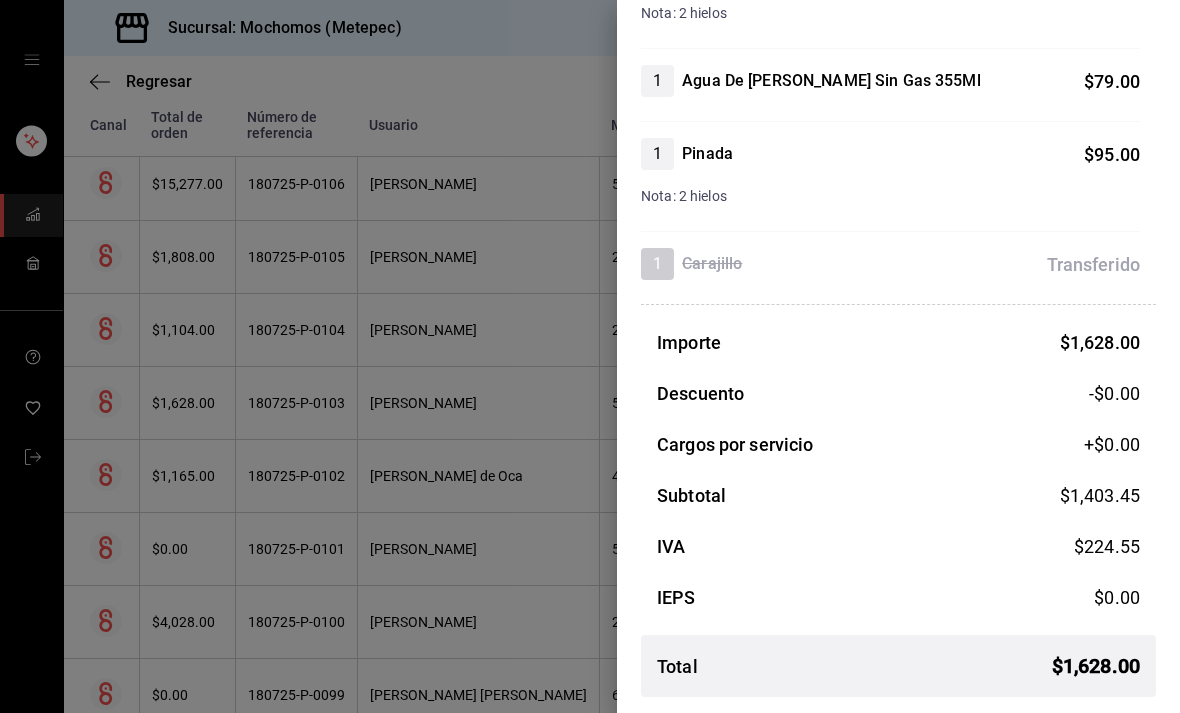 scroll, scrollTop: 866, scrollLeft: 0, axis: vertical 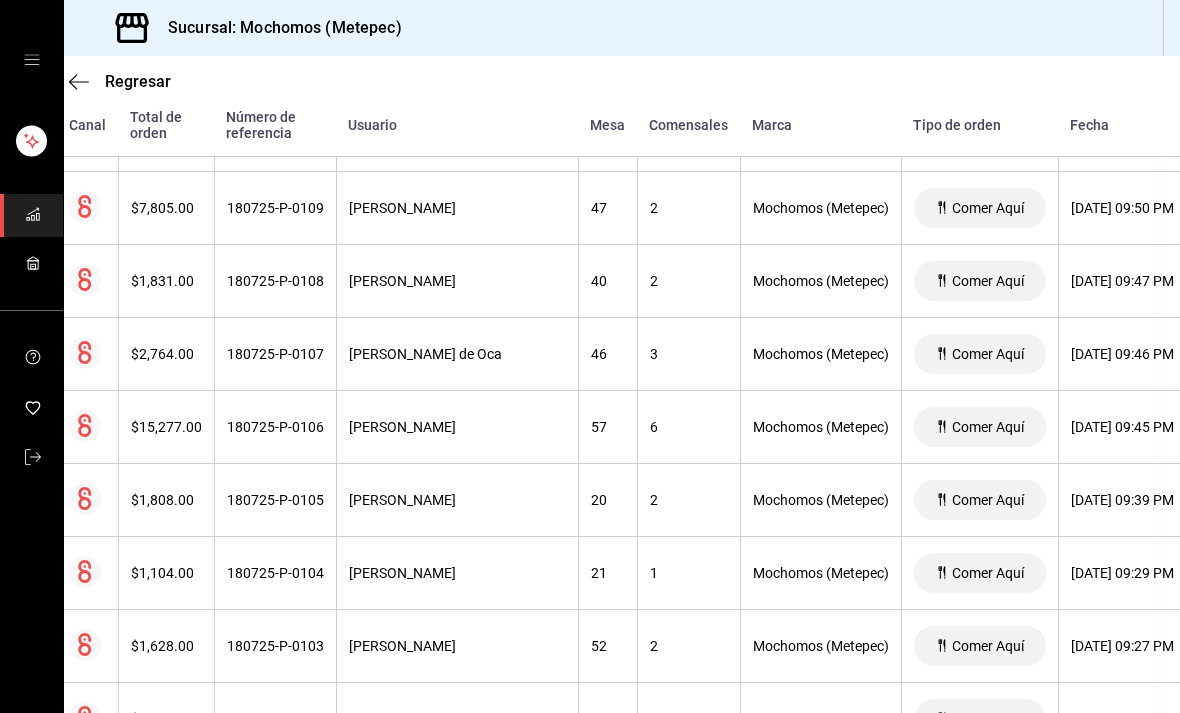 click on "$15,277.00" at bounding box center (166, 427) 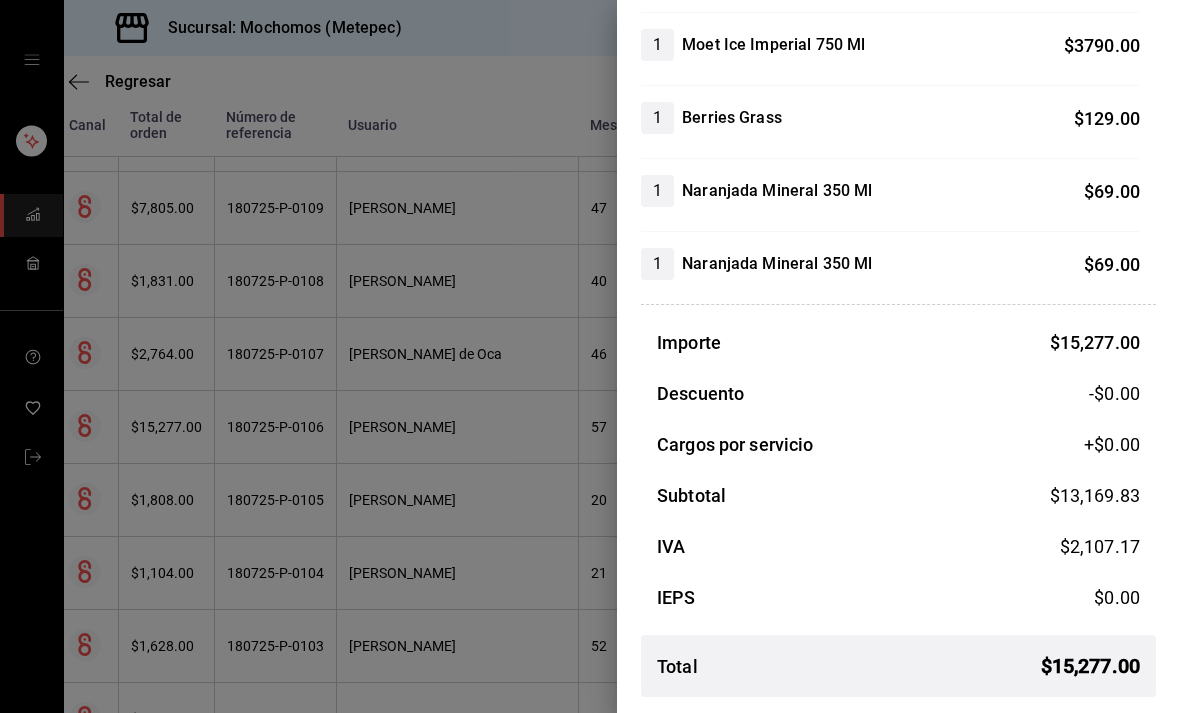 scroll, scrollTop: 1996, scrollLeft: 0, axis: vertical 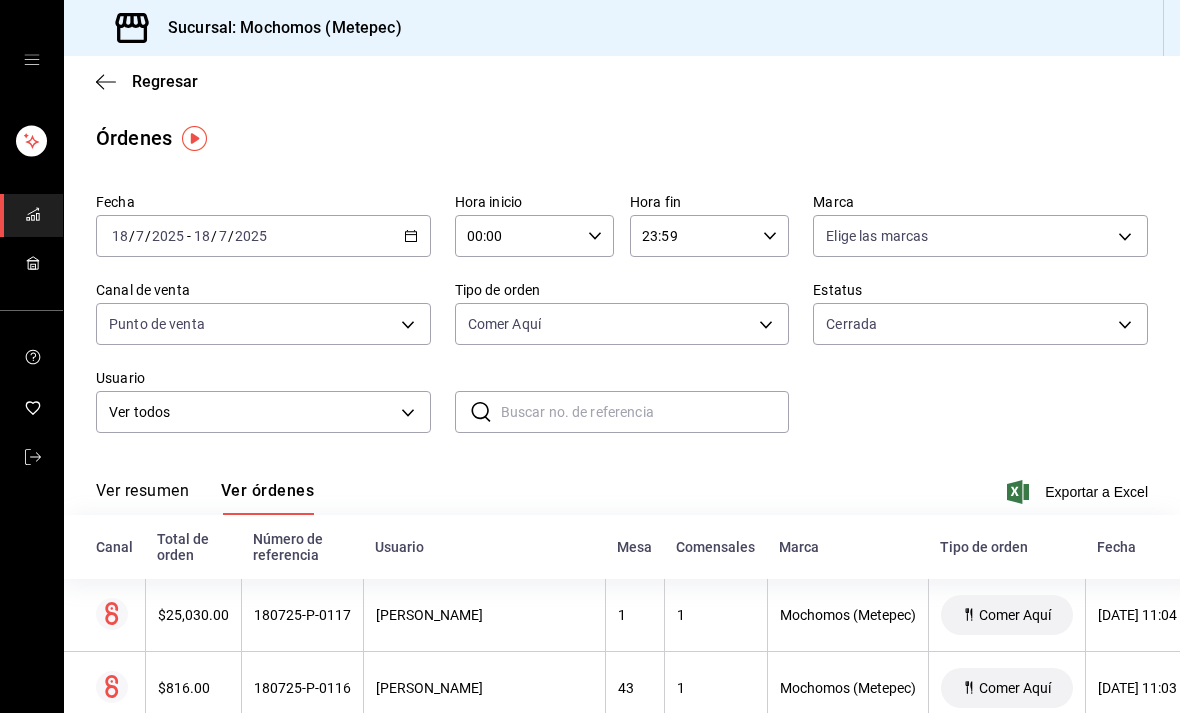 click on "[DATE] [DATE] - [DATE] [DATE]" at bounding box center [263, 236] 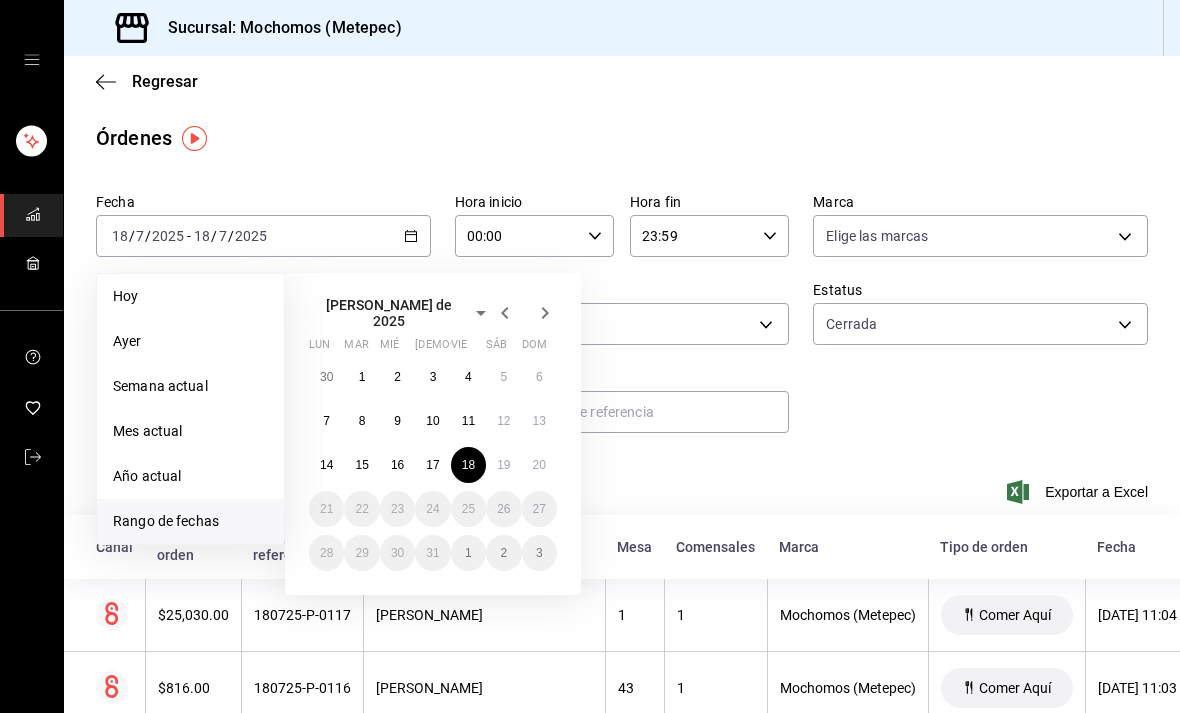 click on "19" at bounding box center (503, 465) 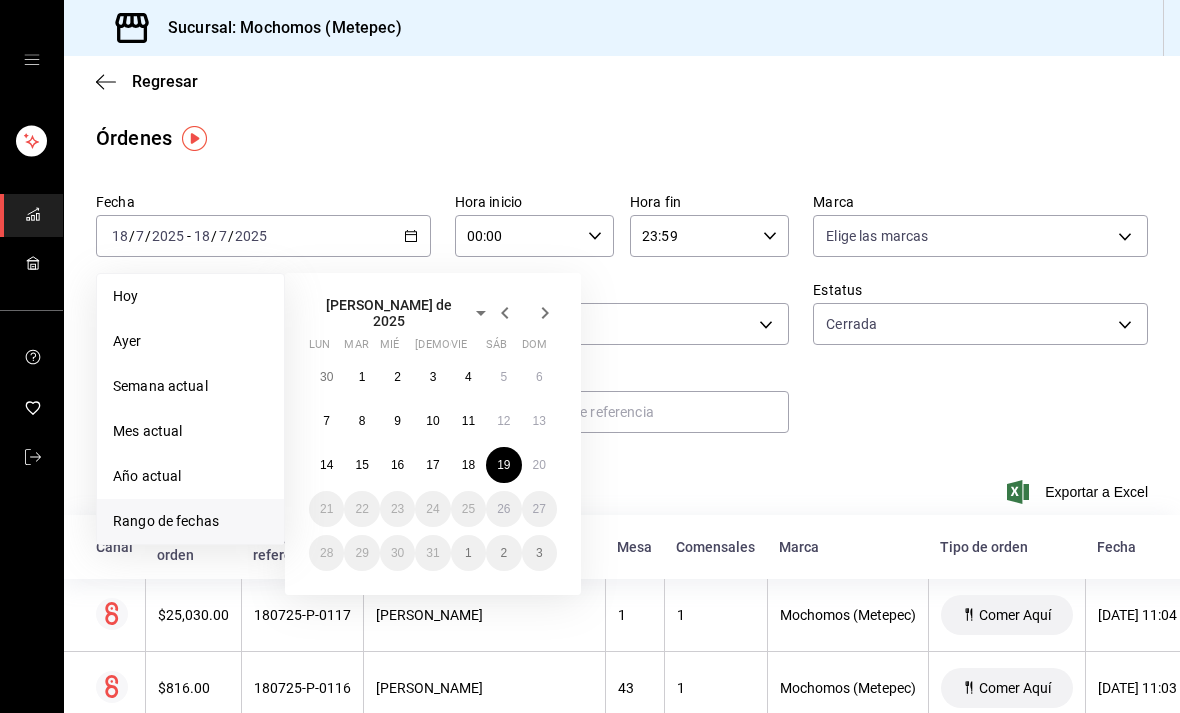 click on "19" at bounding box center (503, 465) 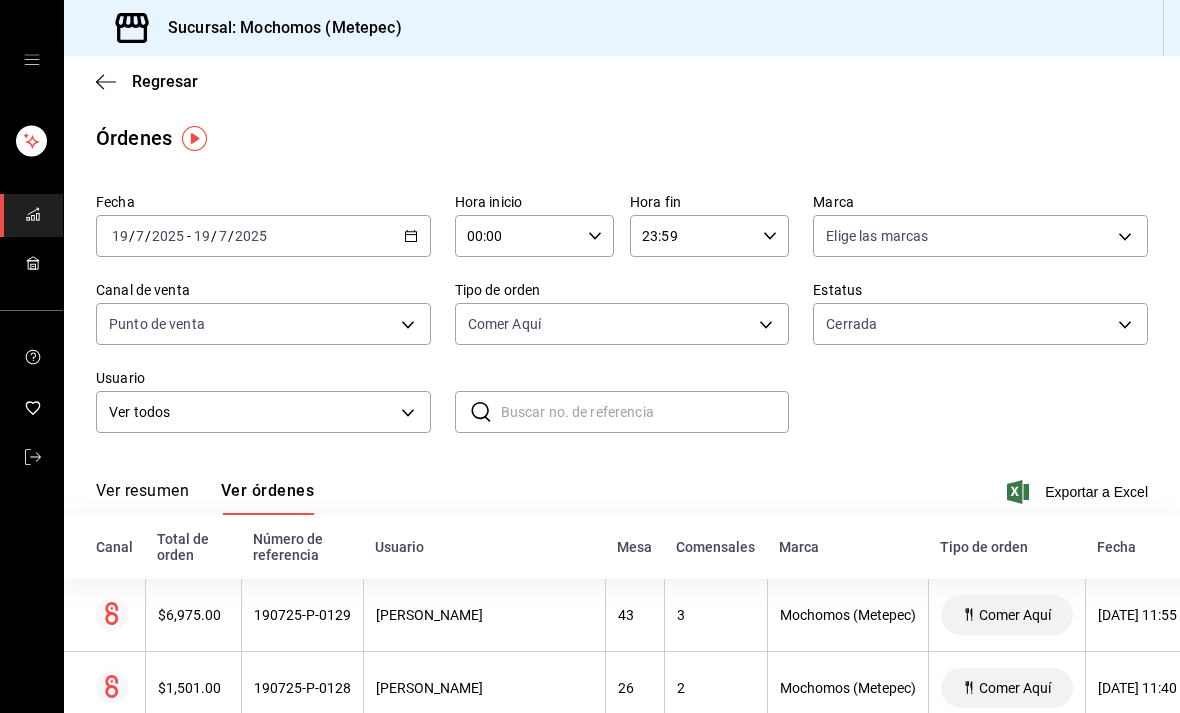 click on "[DATE] [DATE] - [DATE] [DATE]" at bounding box center (263, 236) 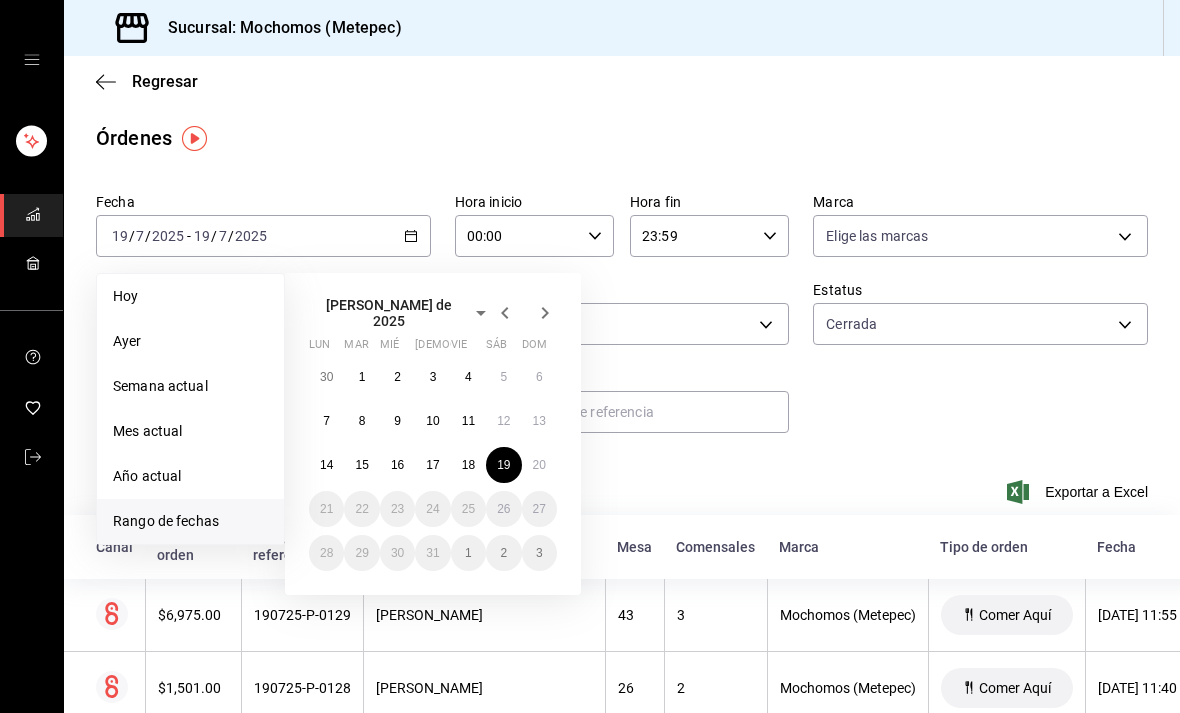 click on "Fecha [DATE] [DATE] - [DATE] [DATE] [PERSON_NAME] Semana actual Mes actual Año actual Rango de fechas [PERSON_NAME] de 2025 lun mar [PERSON_NAME] vie sáb dom 30 1 2 3 4 5 6 7 8 9 10 11 12 13 14 15 16 17 18 19 20 21 22 23 24 25 26 27 28 29 30 31 1 2 3 Hora inicio 00:00 Hora inicio Hora fin 23:59 Hora fin Marca Elige las marcas Canal de venta Punto de venta PARROT Tipo de [PERSON_NAME] Aquí da8509e8-5fca-4f62-958e-973104937870 Estatus Cerrada FINISHED Usuario Ver todos ALL ​ ​" at bounding box center [622, 321] 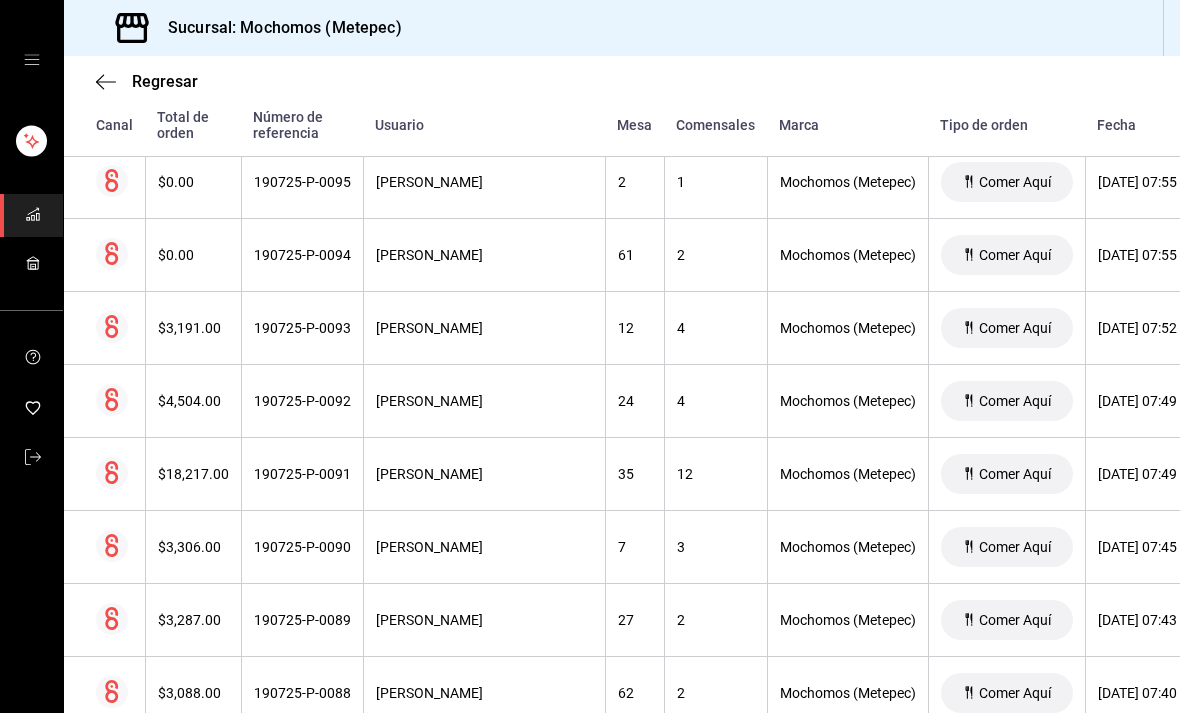 scroll, scrollTop: 2949, scrollLeft: 0, axis: vertical 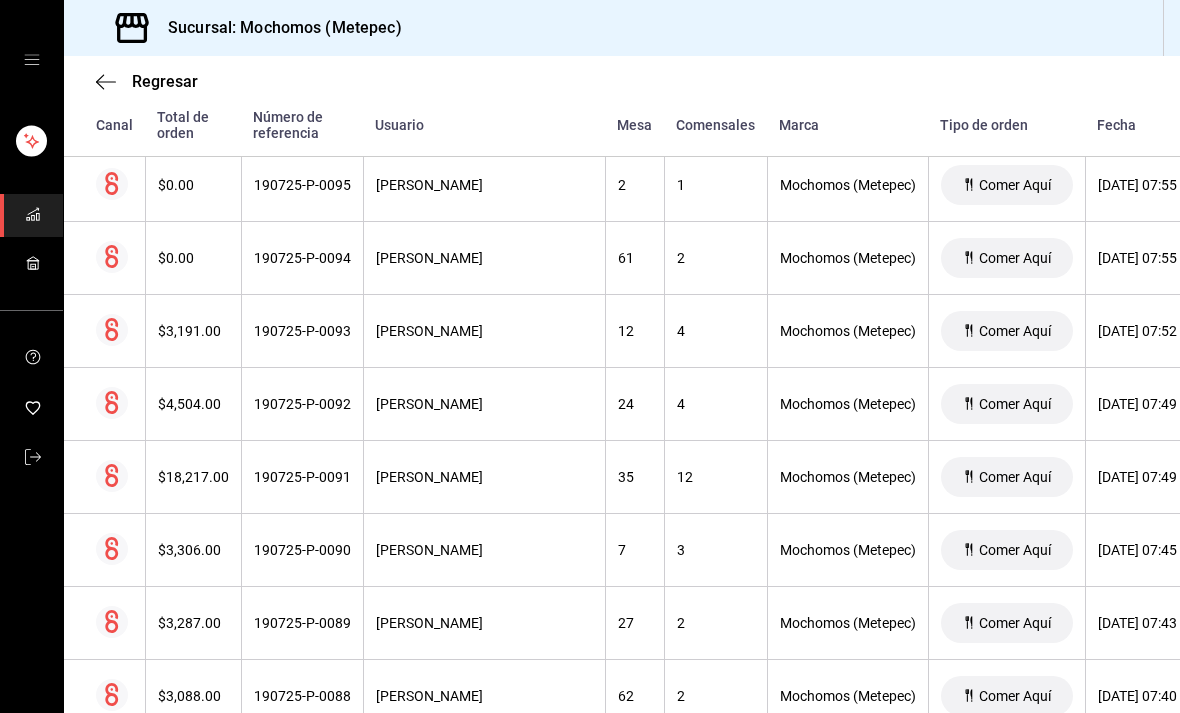 click on "$18,217.00" at bounding box center [193, 477] 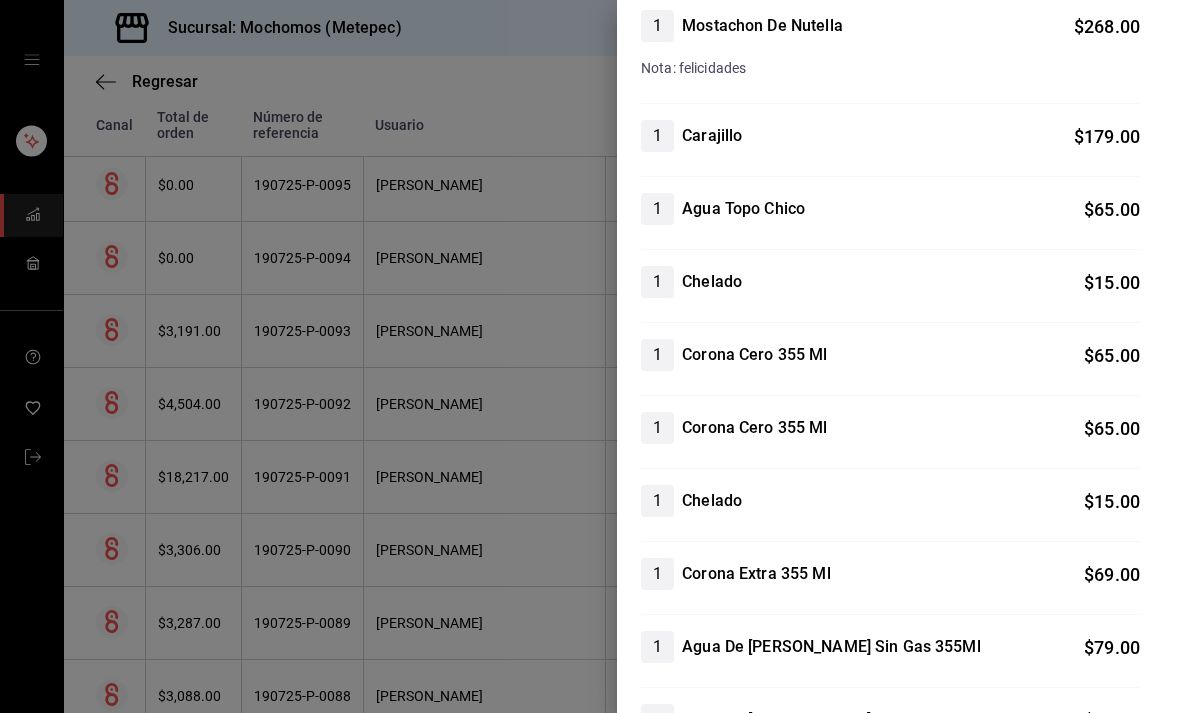 click at bounding box center (590, 356) 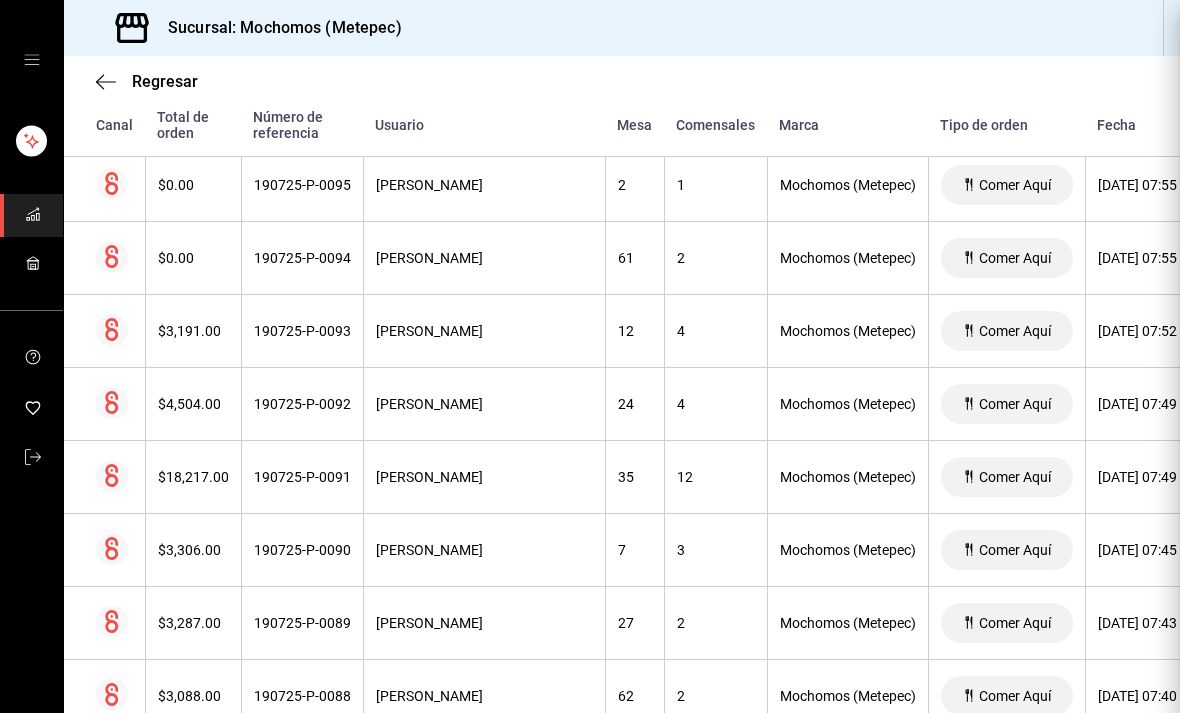 scroll, scrollTop: 3720, scrollLeft: 0, axis: vertical 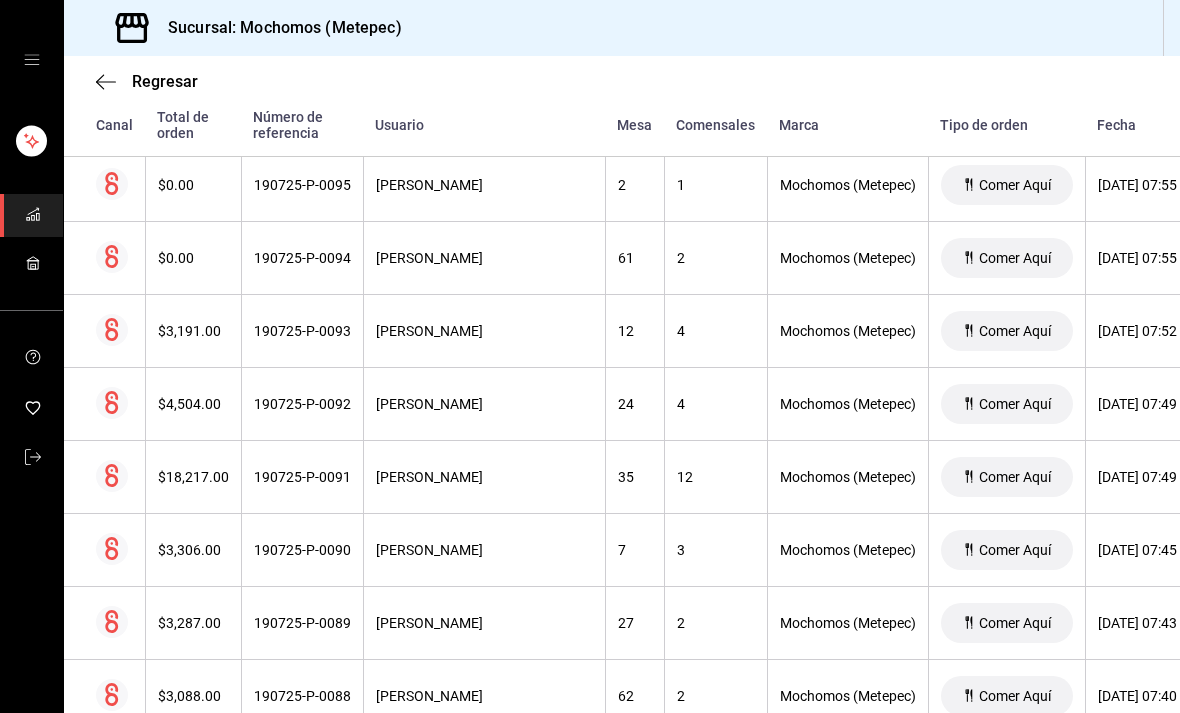 click on "$18,217.00" at bounding box center (193, 477) 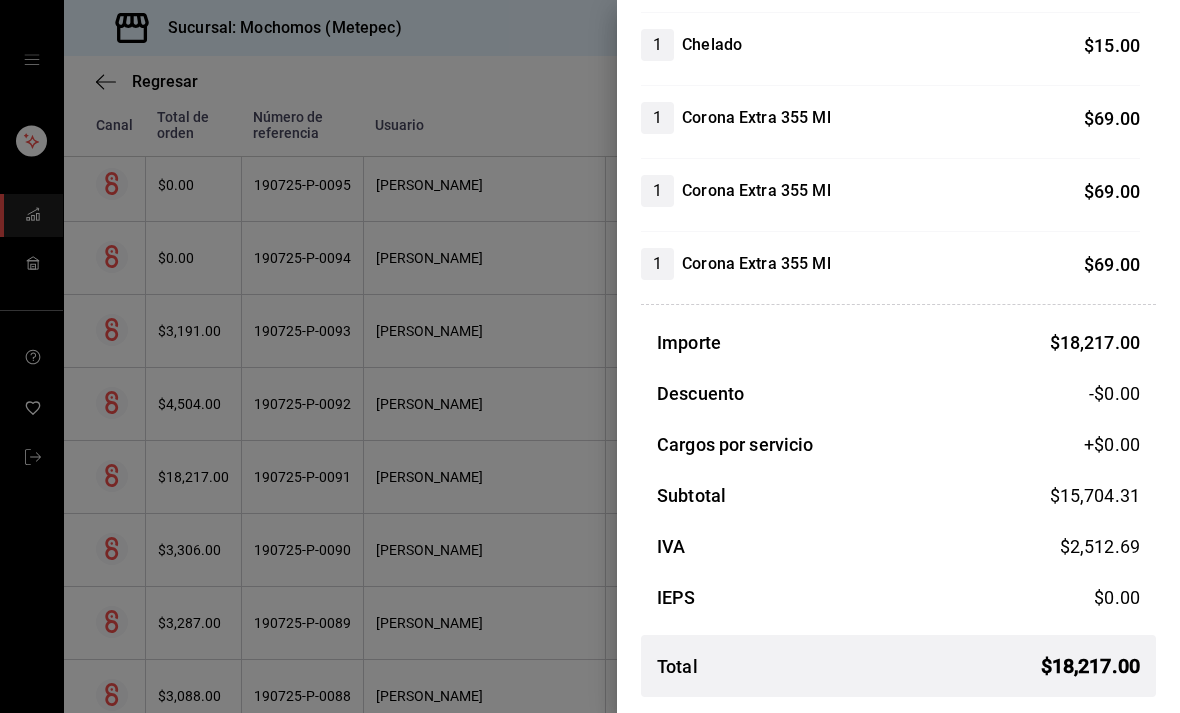 scroll, scrollTop: 7384, scrollLeft: 0, axis: vertical 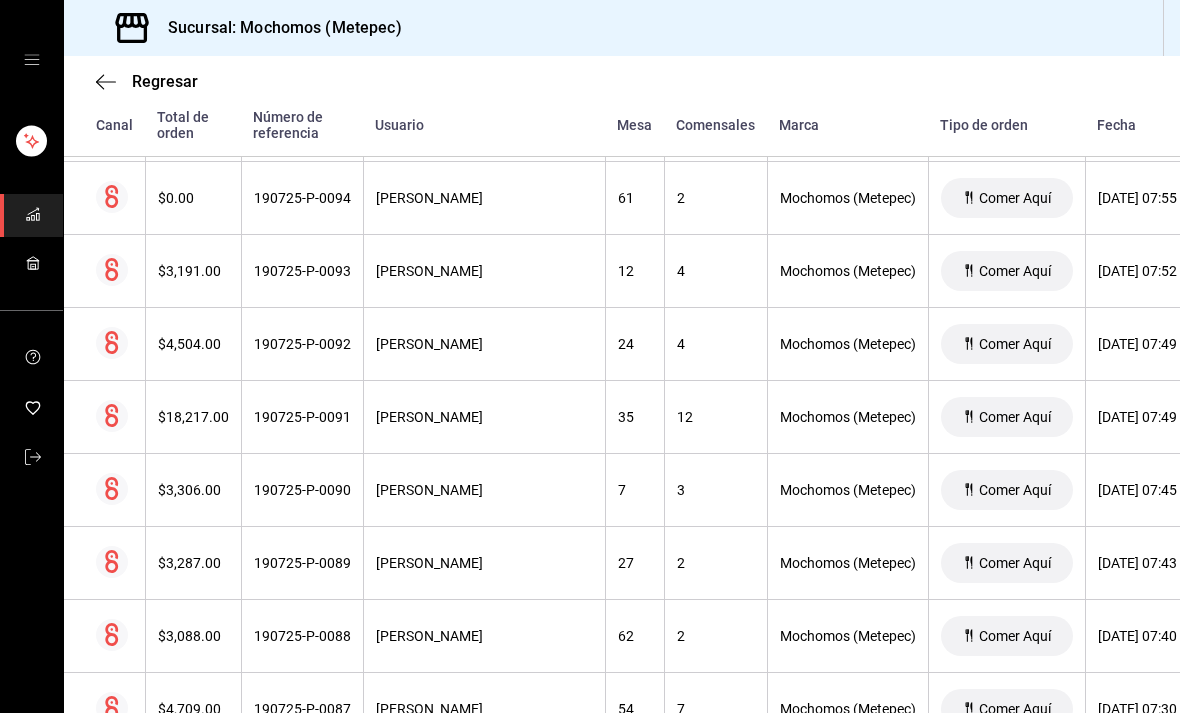 click on "$18,217.00" at bounding box center [193, 417] 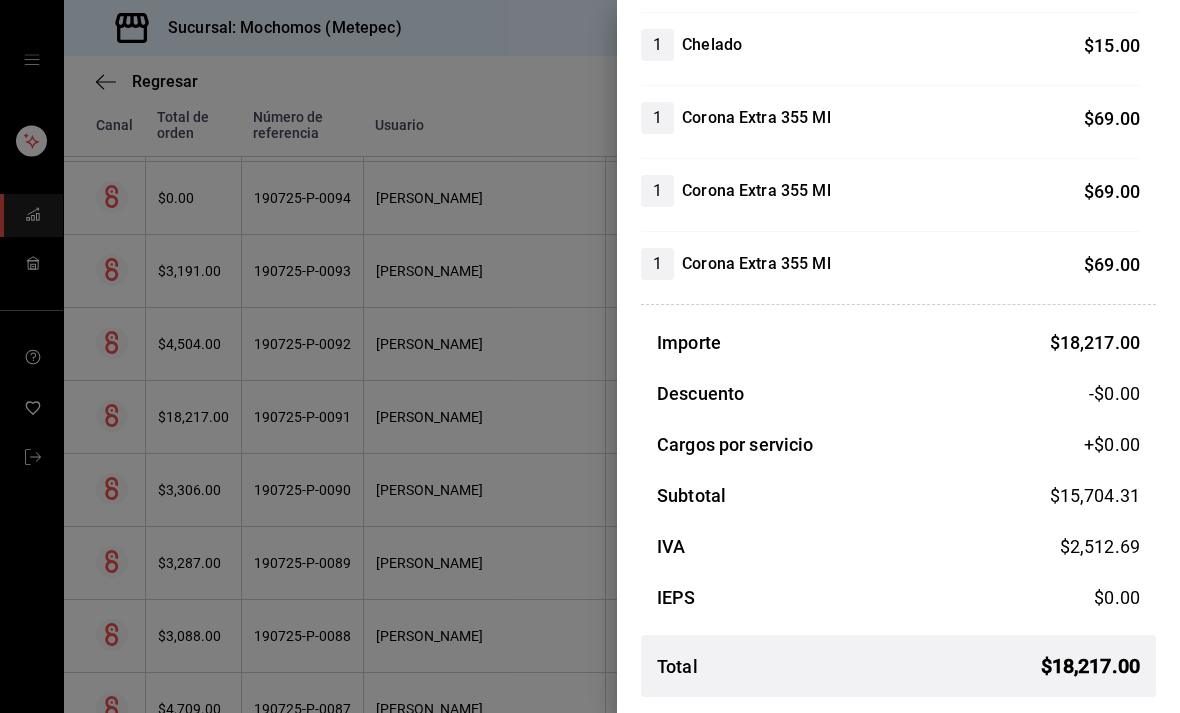 scroll, scrollTop: 7384, scrollLeft: 0, axis: vertical 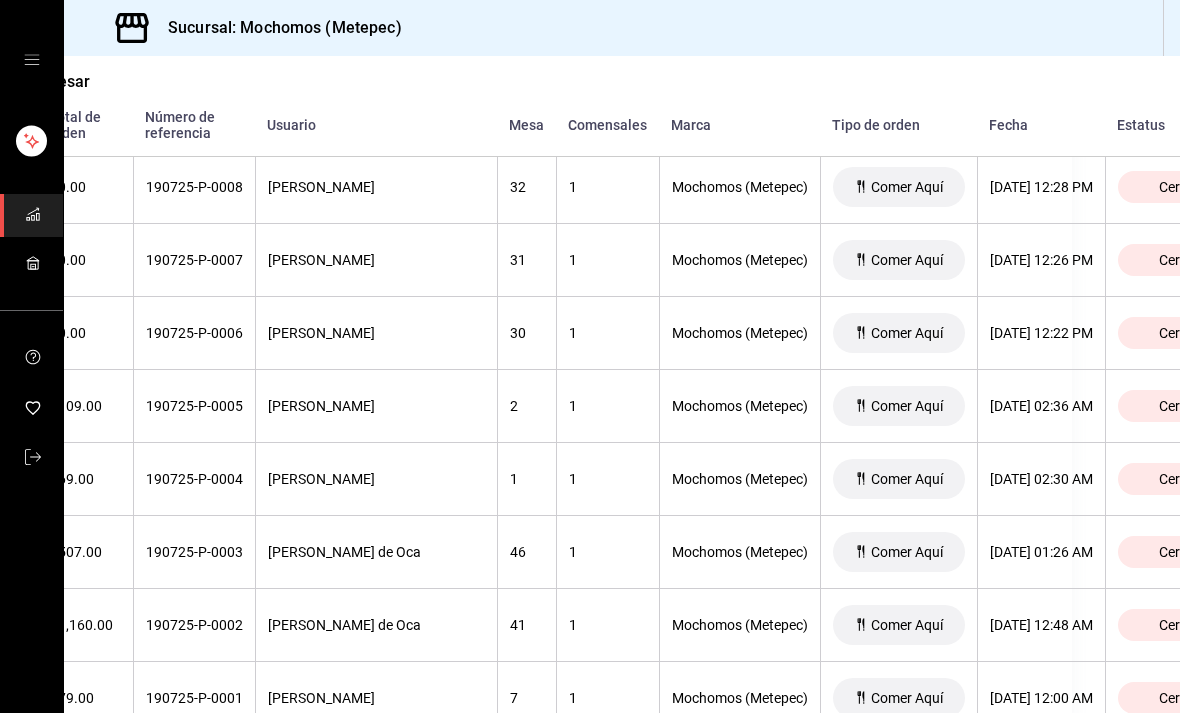 click on "190725-P-0003" at bounding box center [194, 552] 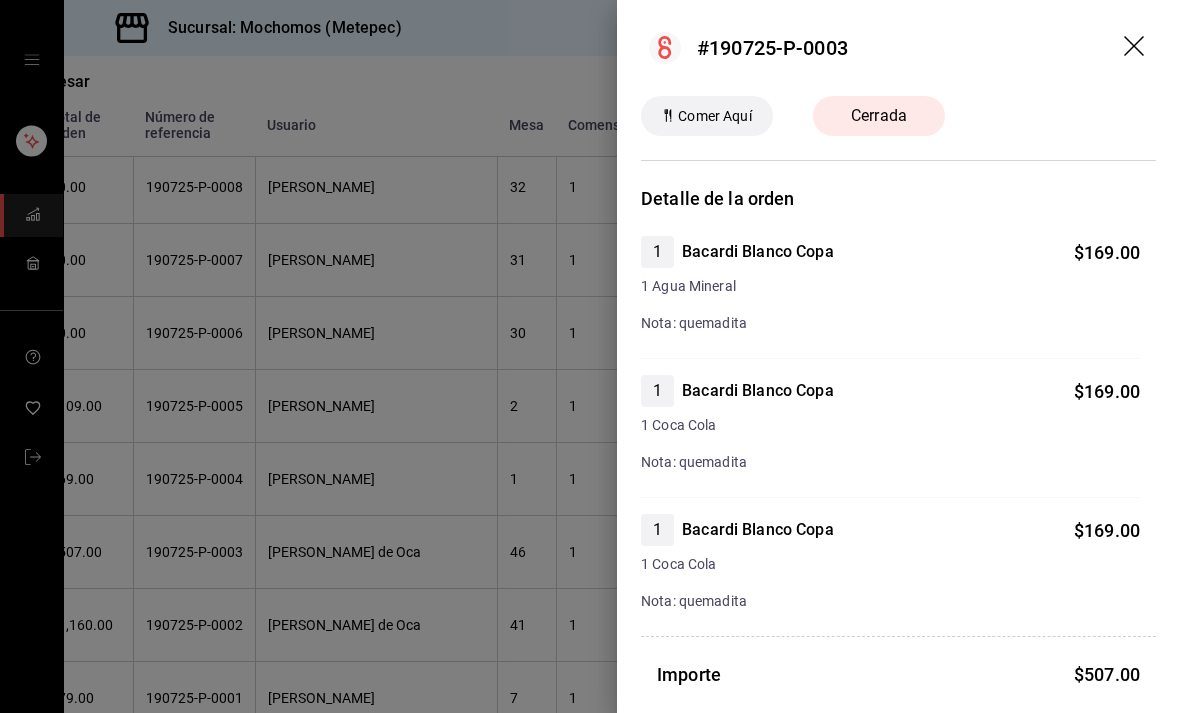 click at bounding box center [590, 356] 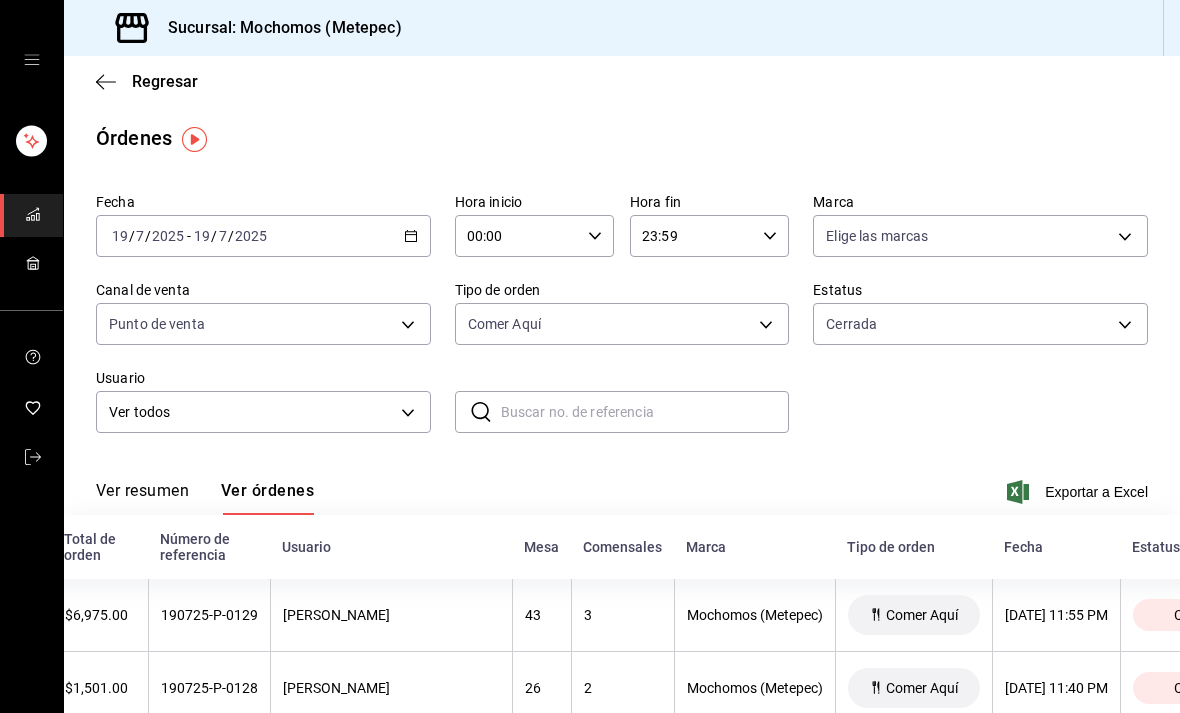 scroll, scrollTop: 0, scrollLeft: 0, axis: both 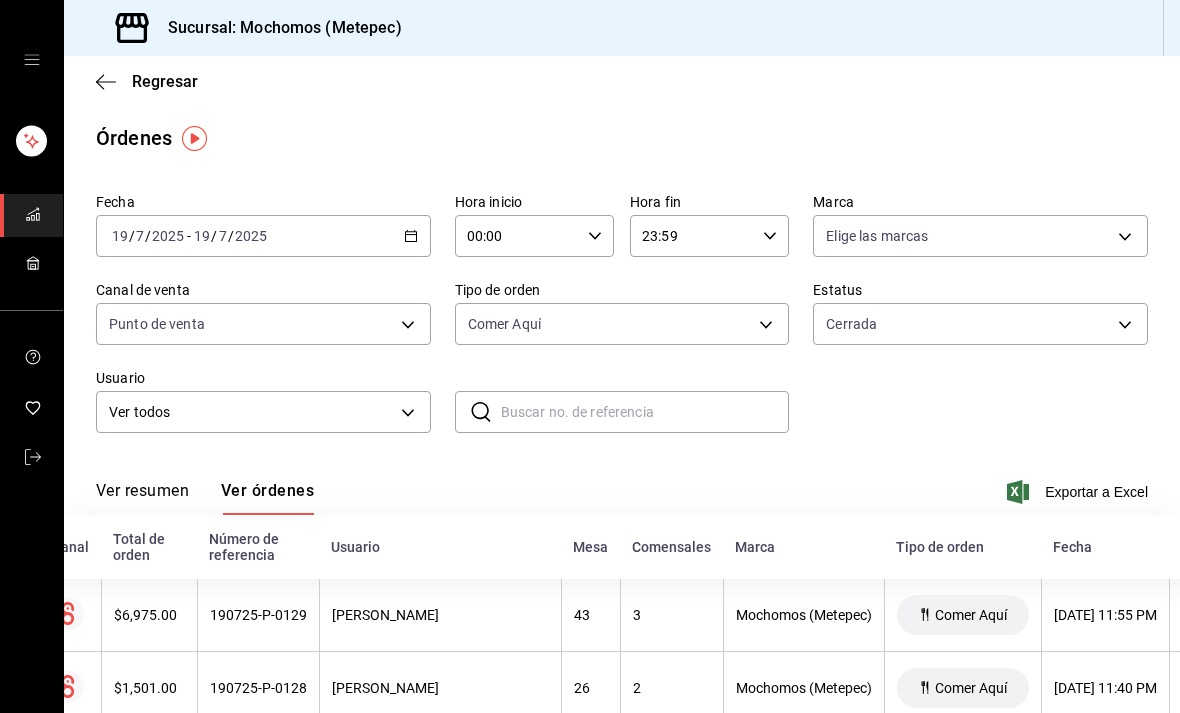 click on "Fecha [DATE] [DATE] - [DATE] [DATE] Hora inicio 00:00 Hora inicio Hora fin 23:59 Hora fin Marca Elige las marcas Canal de venta Punto de venta PARROT Tipo de [PERSON_NAME] Aquí da8509e8-5fca-4f62-958e-973104937870 Estatus Cerrada FINISHED Usuario Ver todos ALL ​ ​" at bounding box center [622, 321] 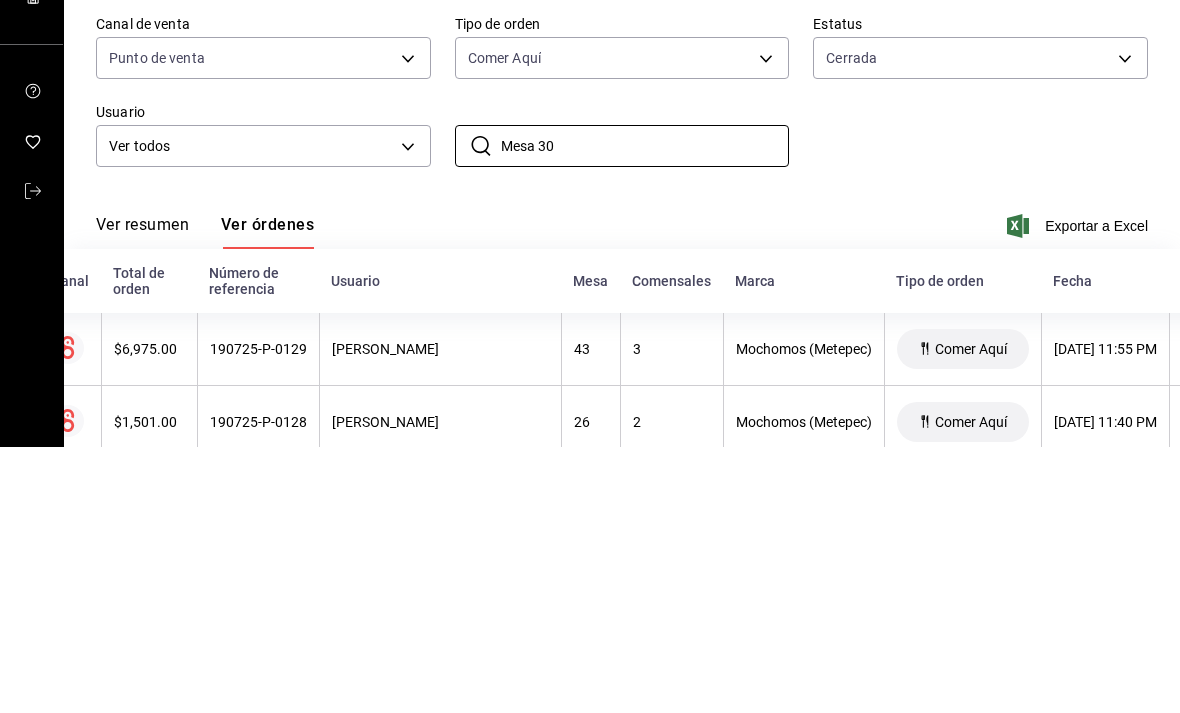 scroll, scrollTop: 64, scrollLeft: 0, axis: vertical 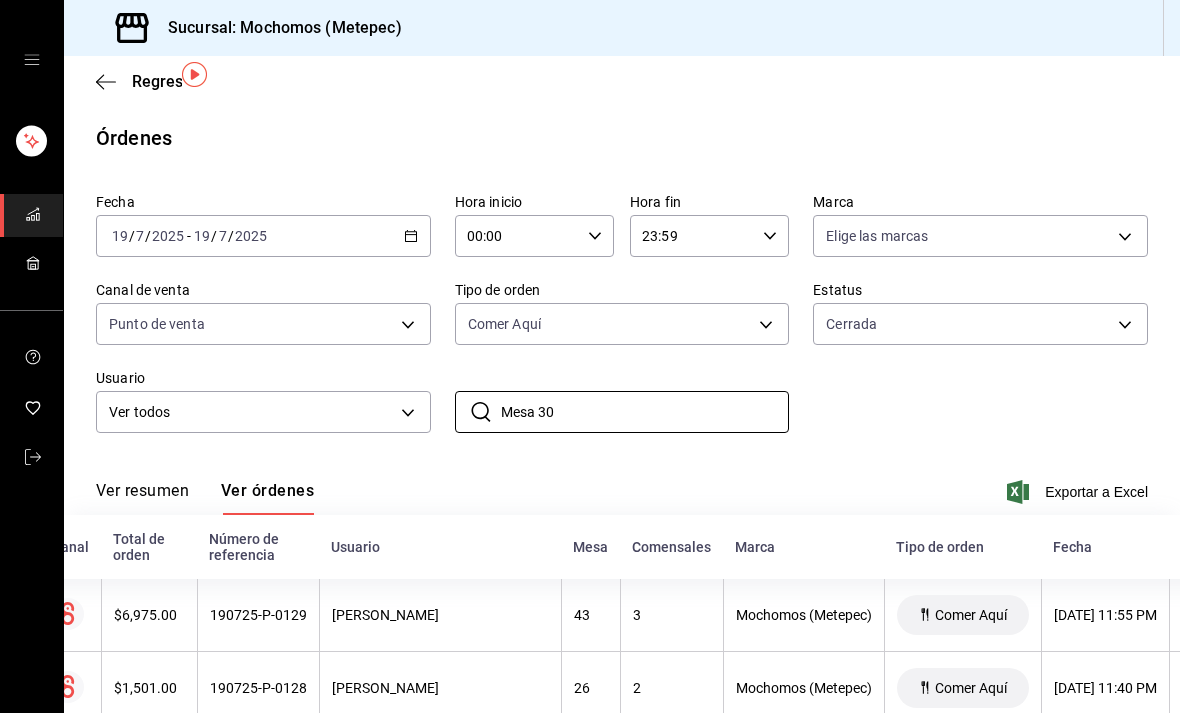 click 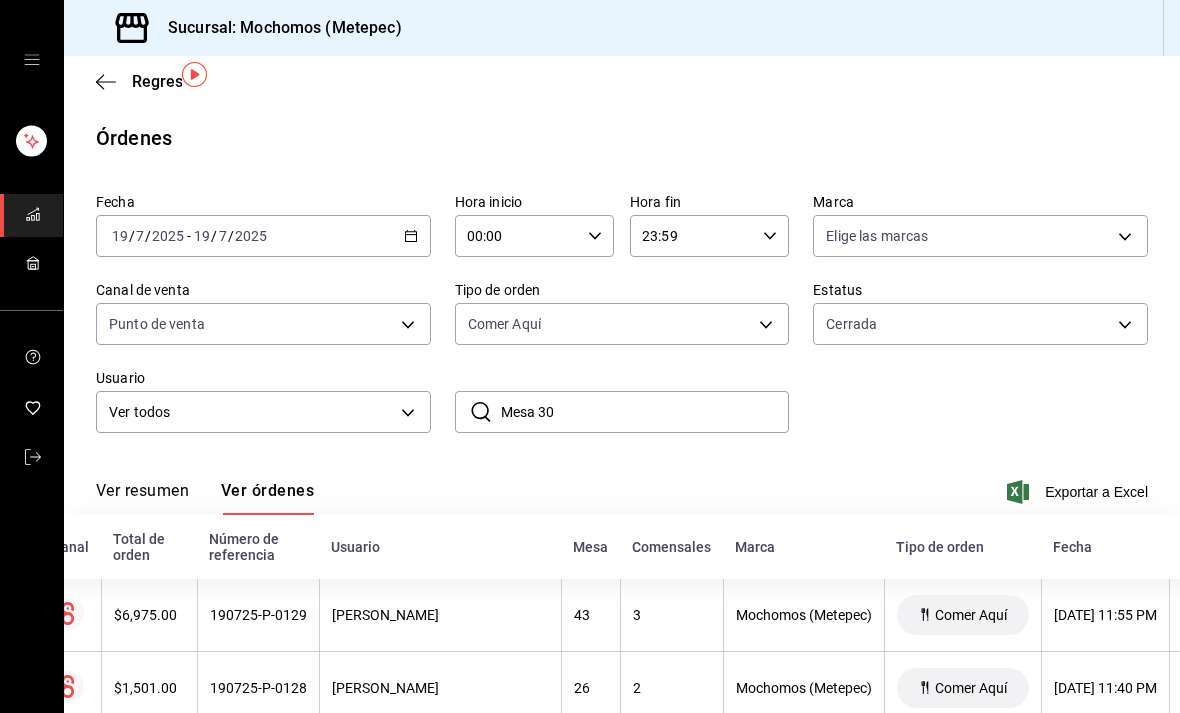 click on "Mesa 30" at bounding box center (645, 412) 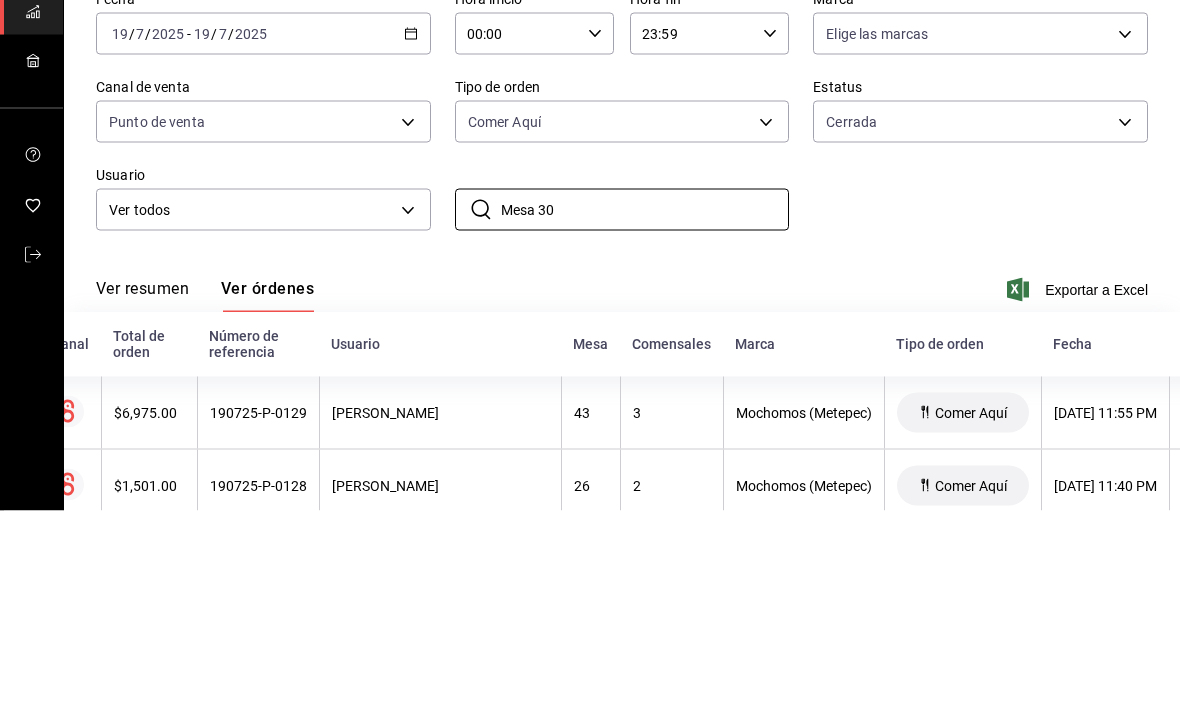 click on "Fecha [DATE] [DATE] - [DATE] [DATE] Hora inicio 00:00 Hora inicio Hora fin 23:59 Hora fin Marca Elige las marcas Canal de venta Punto de venta PARROT Tipo de [PERSON_NAME] Aquí da8509e8-5fca-4f62-958e-973104937870 Estatus Cerrada FINISHED Usuario Ver todos ALL ​ Mesa 30 ​" at bounding box center (622, 321) 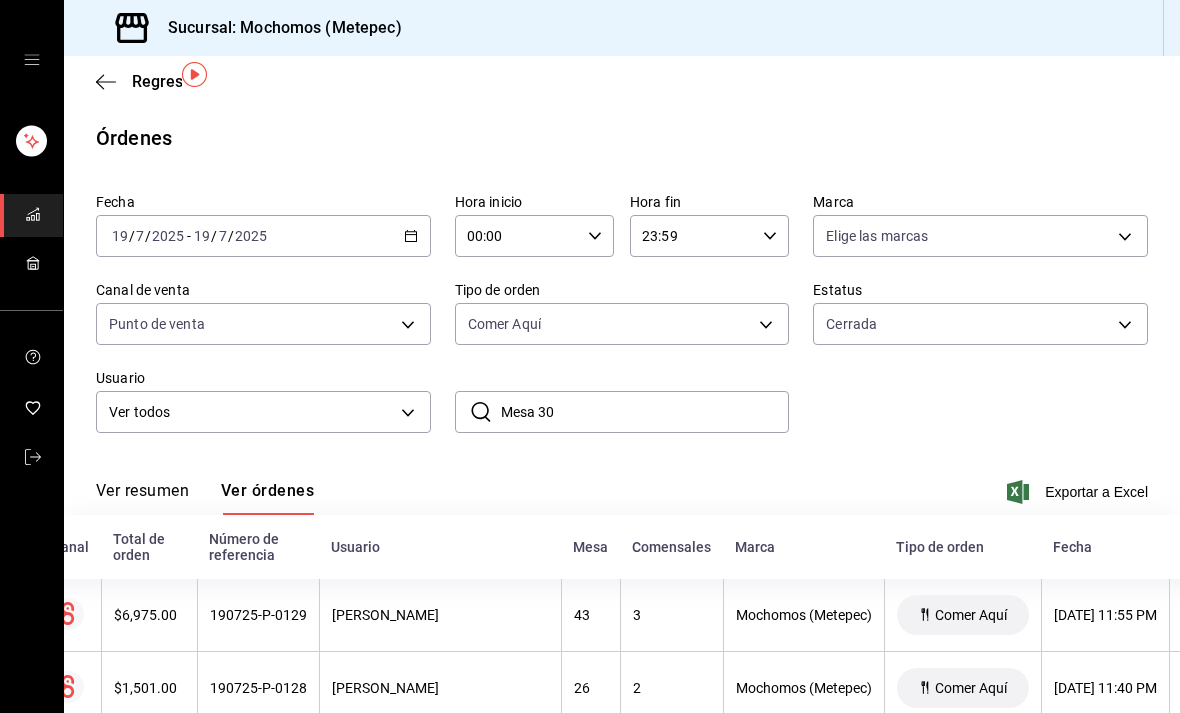 click on "Mesa" at bounding box center (590, 547) 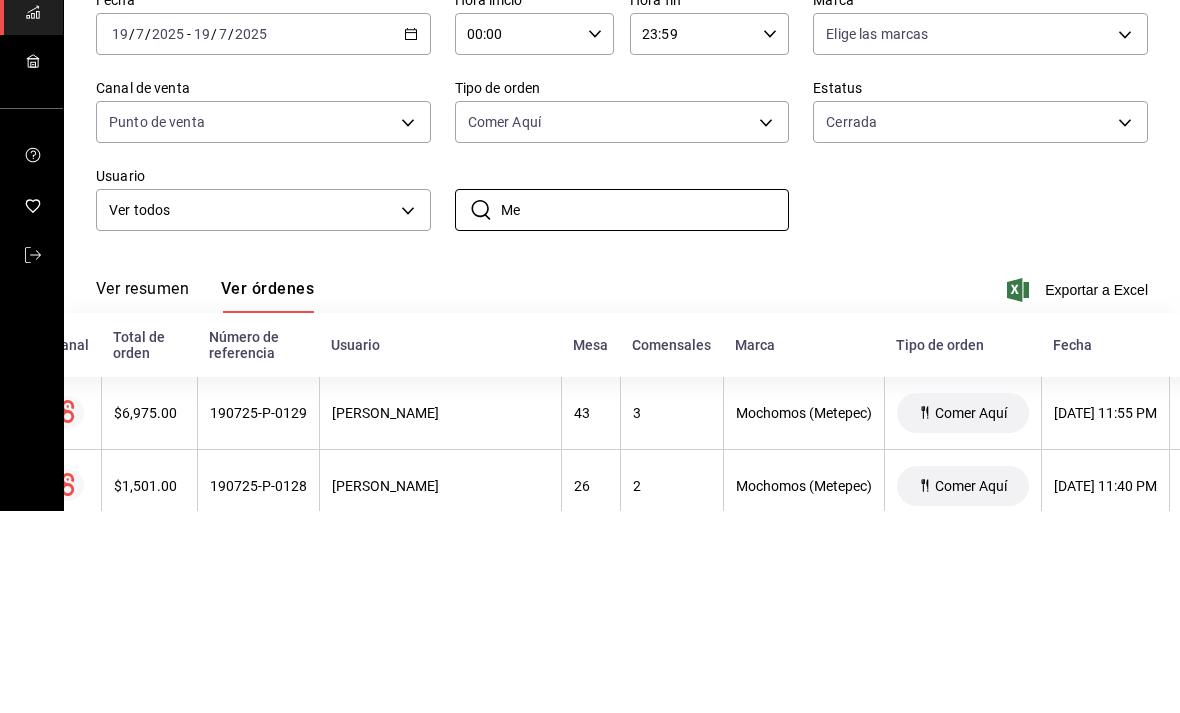 type on "M" 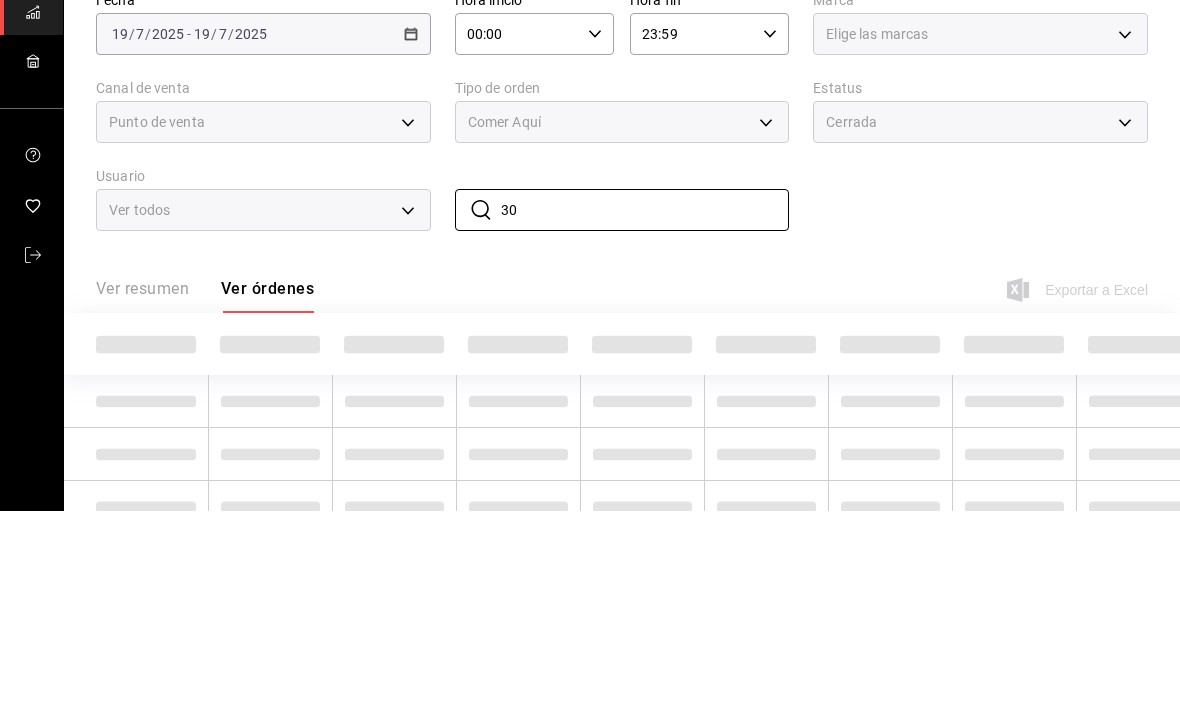 type on "30" 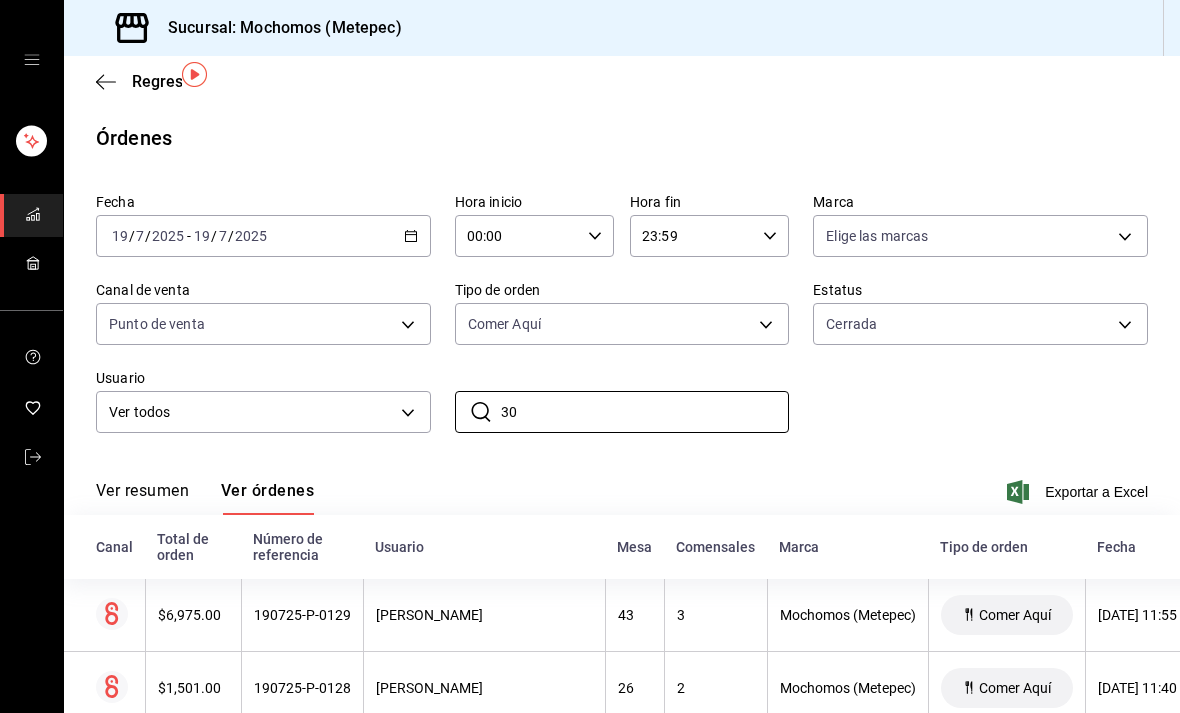 scroll, scrollTop: 0, scrollLeft: 0, axis: both 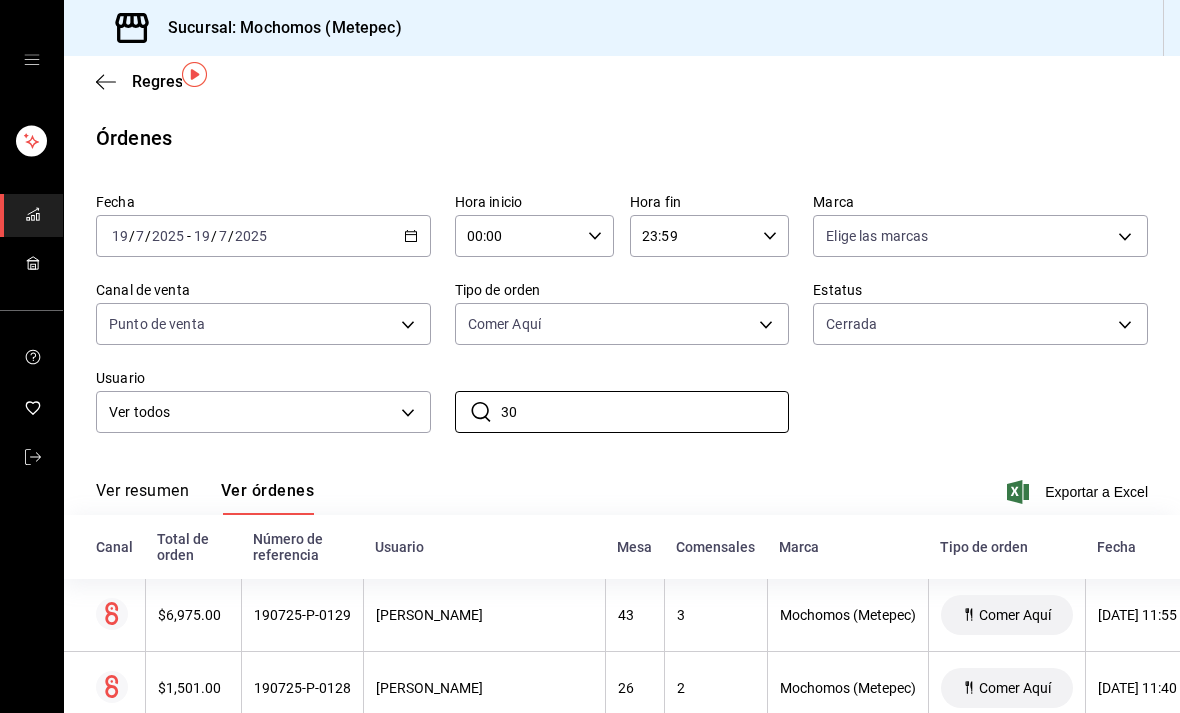 click on "Sucursal: Mochomos (Metepec) Regresar Órdenes Fecha [DATE] [DATE] - [DATE] [DATE] Hora inicio 00:00 Hora inicio Hora fin 23:59 Hora fin Marca Elige las marcas Canal de venta Punto de venta PARROT Tipo de [PERSON_NAME] Aquí da8509e8-5fca-4f62-958e-973104937870 Estatus Cerrada FINISHED Usuario Ver todos ALL ​ 30 ​ Ver resumen Ver órdenes Exportar a Excel Canal Total de orden Número de referencia Usuario Mesa Comensales Marca Tipo de orden Fecha Estatus $6,975.00 190725-P-0129 [PERSON_NAME] 43 3 Mochomos (Metepec) [PERSON_NAME] Aquí [DATE] 11:55 PM Cerrada $1,501.00 190725-P-0128 [PERSON_NAME] 26 2 Mochomos (Metepec) [PERSON_NAME] Aquí [DATE] 11:40 PM Cerrada $1,841.00 190725-P-0127 [PERSON_NAME] de Oca 50 2 Mochomos (Metepec) [PERSON_NAME] Aquí [DATE] 11:12 PM Cerrada $4,081.00 190725-P-0126 [PERSON_NAME] [PERSON_NAME] 4 5 Mochomos (Metepec) [PERSON_NAME] Aquí [DATE] 11:05 PM Cerrada $1,105.00 190725-P-0125 [PERSON_NAME] 62 2 Mochomos (Metepec) [PERSON_NAME] Aquí Cerrada $1,743.00" at bounding box center (590, 356) 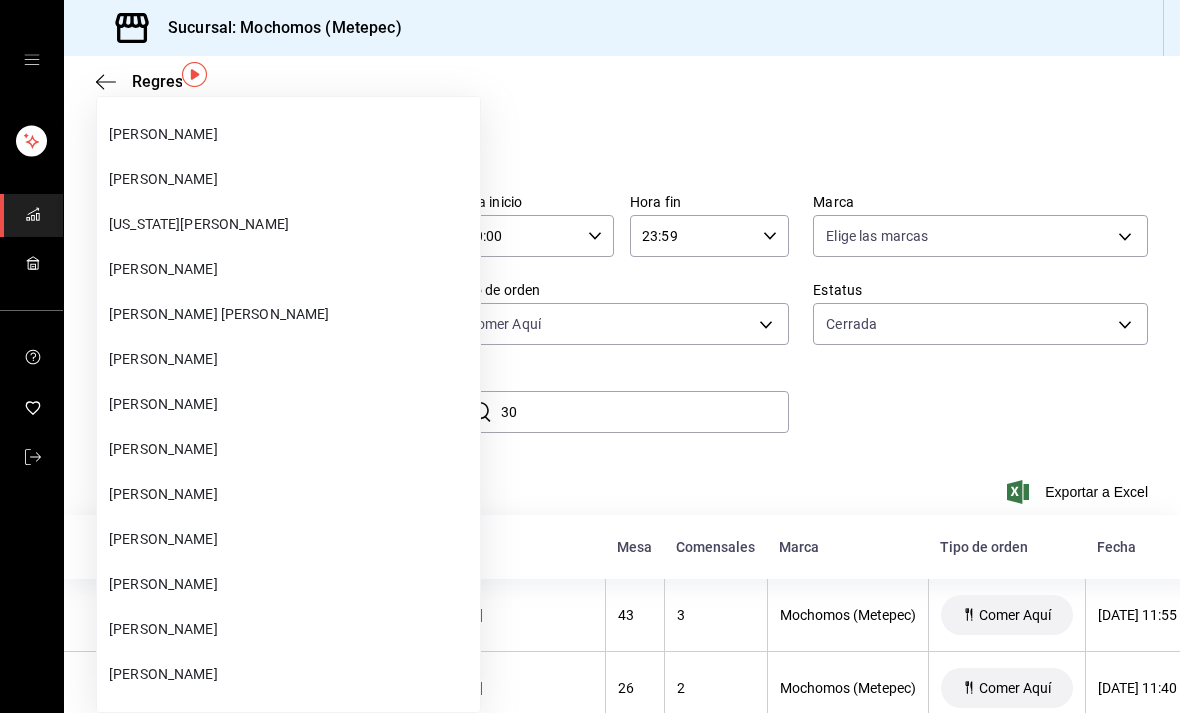scroll, scrollTop: 2809, scrollLeft: 0, axis: vertical 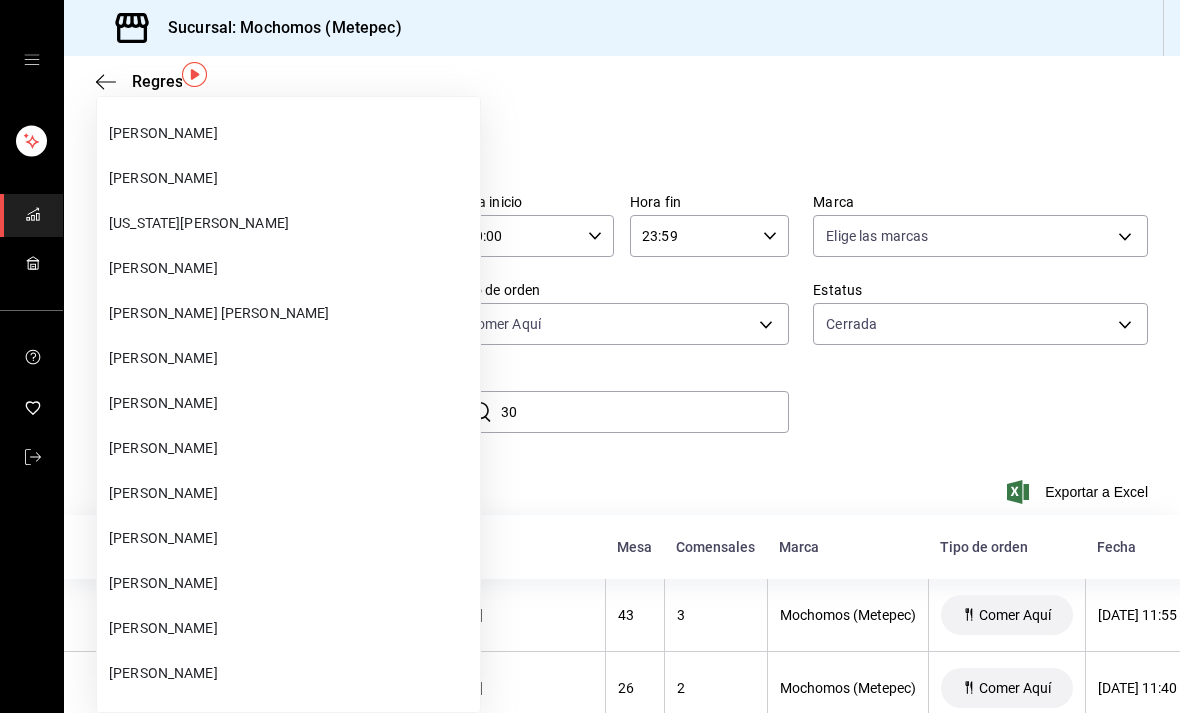 click at bounding box center [590, 356] 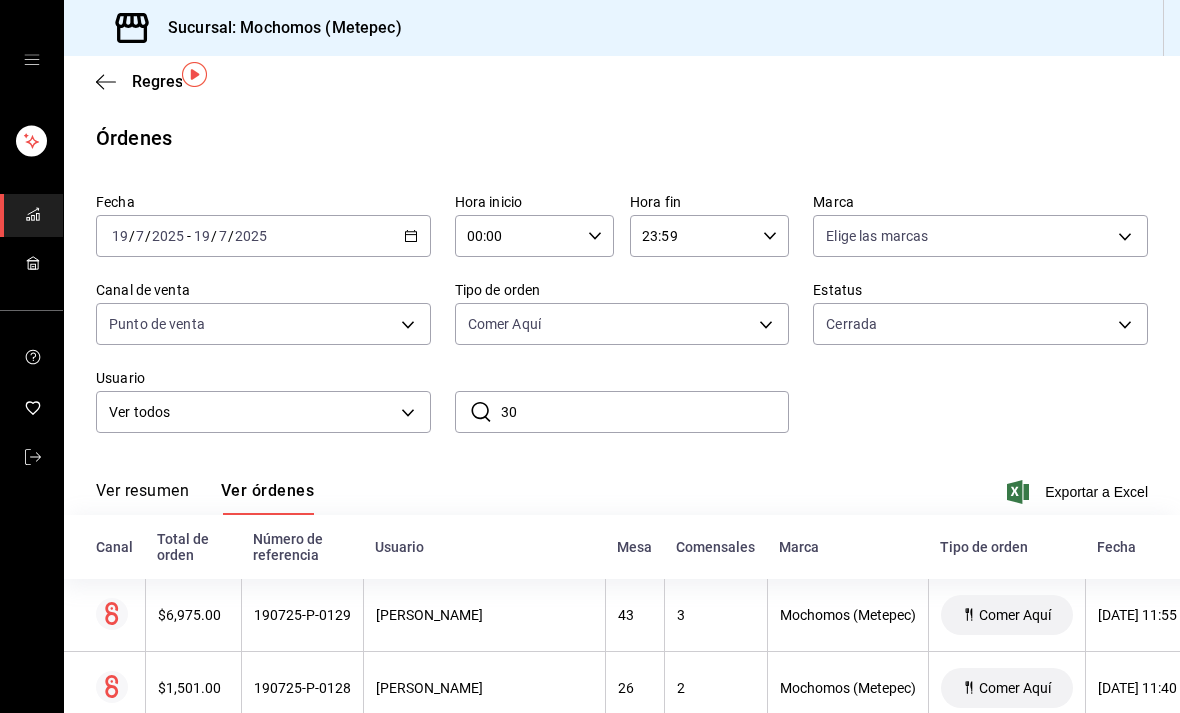 click on "[DATE] [DATE] - [DATE] [DATE]" at bounding box center [263, 236] 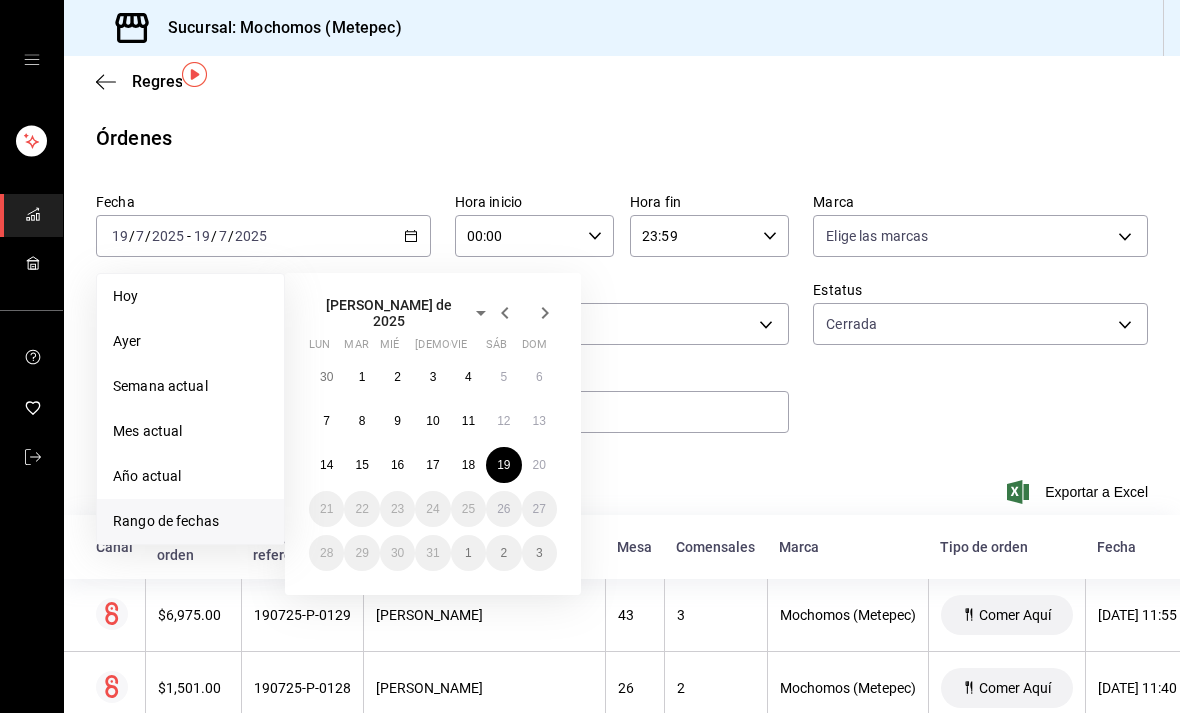 click on "Ver resumen Ver órdenes Exportar a Excel" at bounding box center (622, 486) 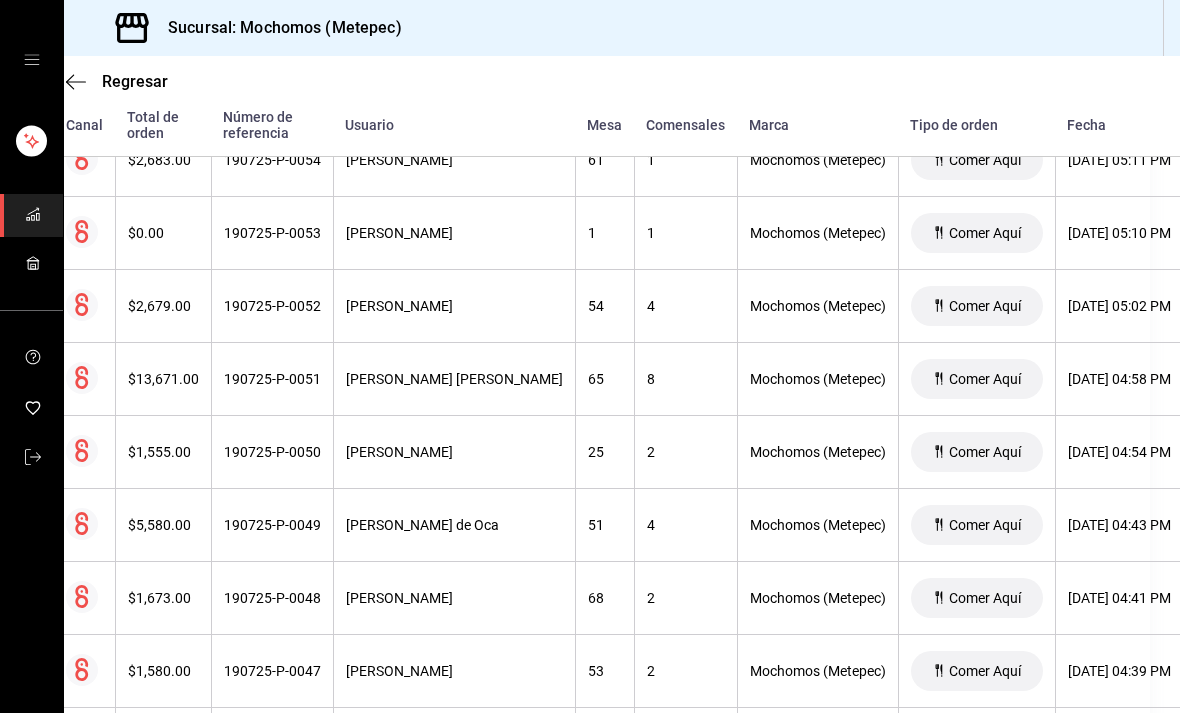 scroll, scrollTop: 5956, scrollLeft: 30, axis: both 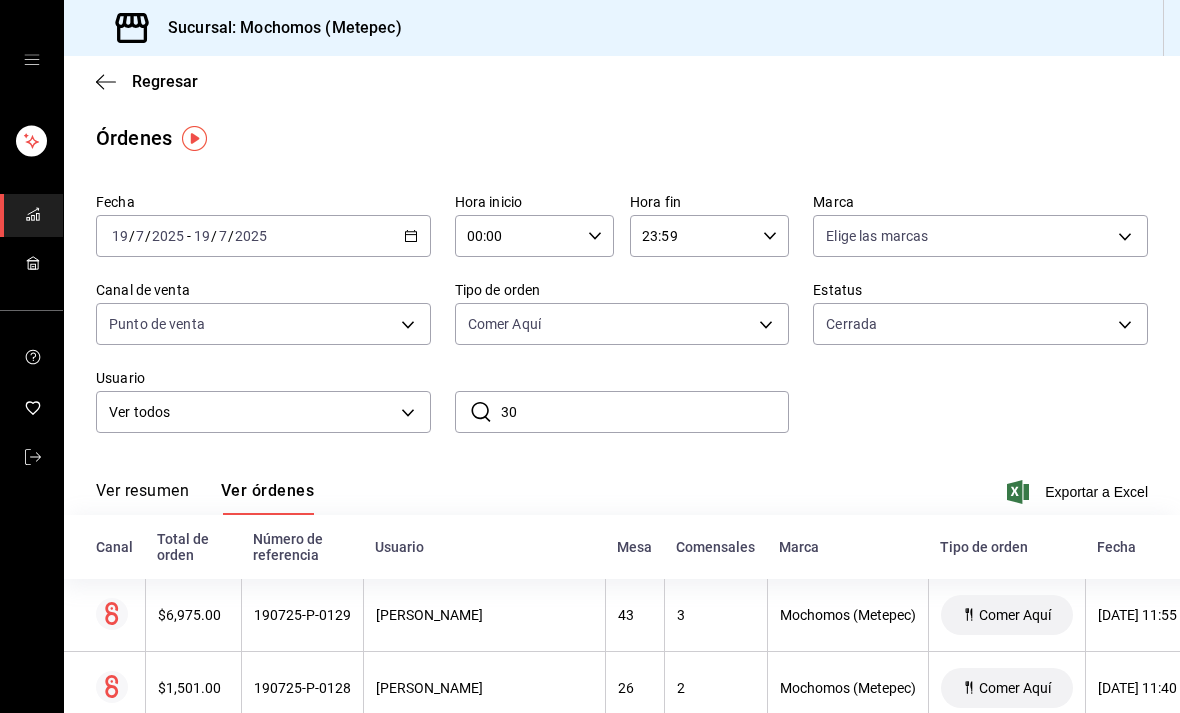 click on "Sucursal: Mochomos (Metepec) Regresar Órdenes Fecha [DATE] [DATE] - [DATE] [DATE] Hora inicio 00:00 Hora inicio Hora fin 23:59 Hora fin Marca Elige las marcas Canal de venta Punto de venta PARROT Tipo de [PERSON_NAME] Aquí da8509e8-5fca-4f62-958e-973104937870 Estatus Cerrada FINISHED Usuario Ver todos ALL ​ 30 ​ Ver resumen Ver órdenes Exportar a Excel Canal Total de orden Número de referencia Usuario Mesa Comensales Marca Tipo de orden Fecha Estatus $6,975.00 190725-P-0129 [PERSON_NAME] 43 3 Mochomos (Metepec) [PERSON_NAME] Aquí [DATE] 11:55 PM Cerrada $1,501.00 190725-P-0128 [PERSON_NAME] 26 2 Mochomos (Metepec) [PERSON_NAME] Aquí [DATE] 11:40 PM Cerrada $1,841.00 190725-P-0127 [PERSON_NAME] de Oca 50 2 Mochomos (Metepec) [PERSON_NAME] Aquí [DATE] 11:12 PM Cerrada $4,081.00 190725-P-0126 [PERSON_NAME] [PERSON_NAME] 4 5 Mochomos (Metepec) [PERSON_NAME] Aquí [DATE] 11:05 PM Cerrada $1,105.00 190725-P-0125 [PERSON_NAME] 62 2 Mochomos (Metepec) [PERSON_NAME] Aquí Cerrada $1,743.00" at bounding box center (590, 356) 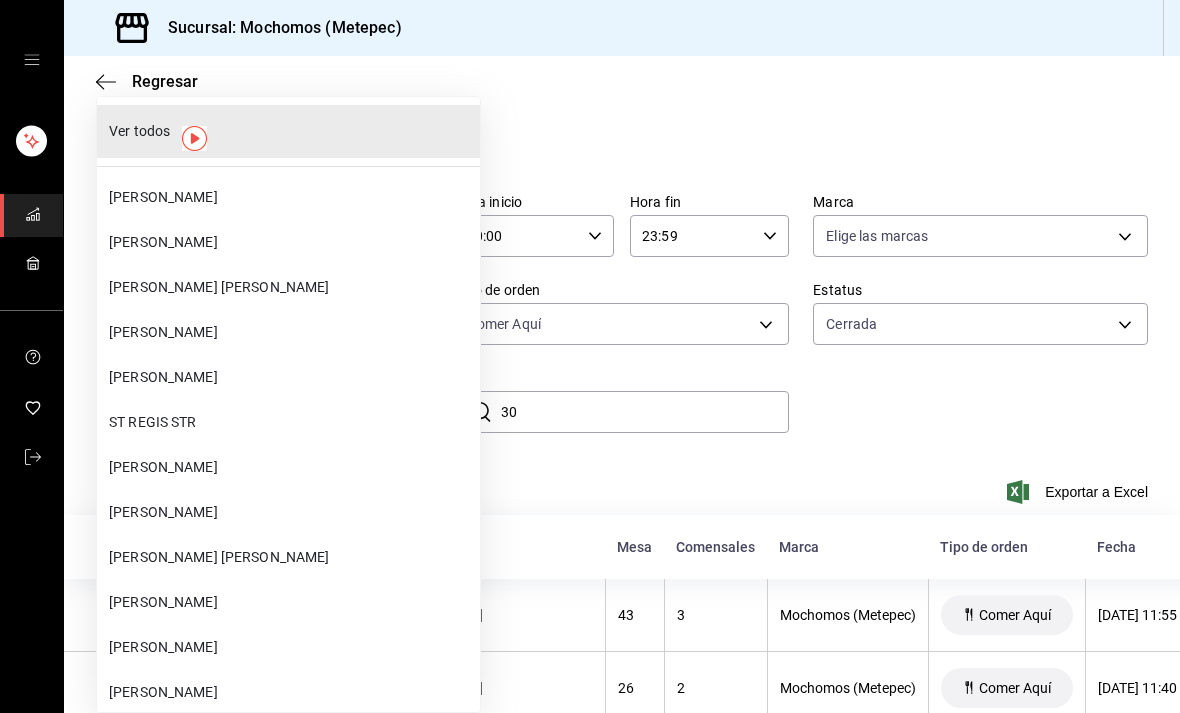 click on "ST REGIS STR" at bounding box center (288, 422) 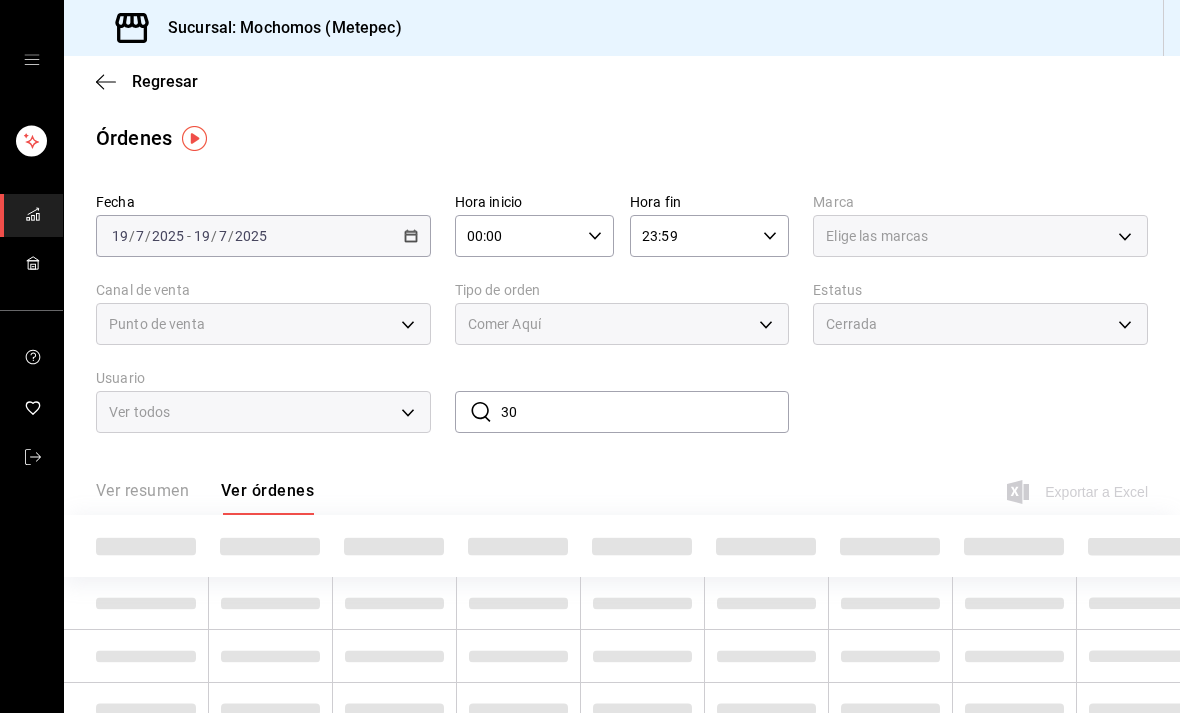 type on "4cfe3750-b147-46a3-931e-58da53ba7cee" 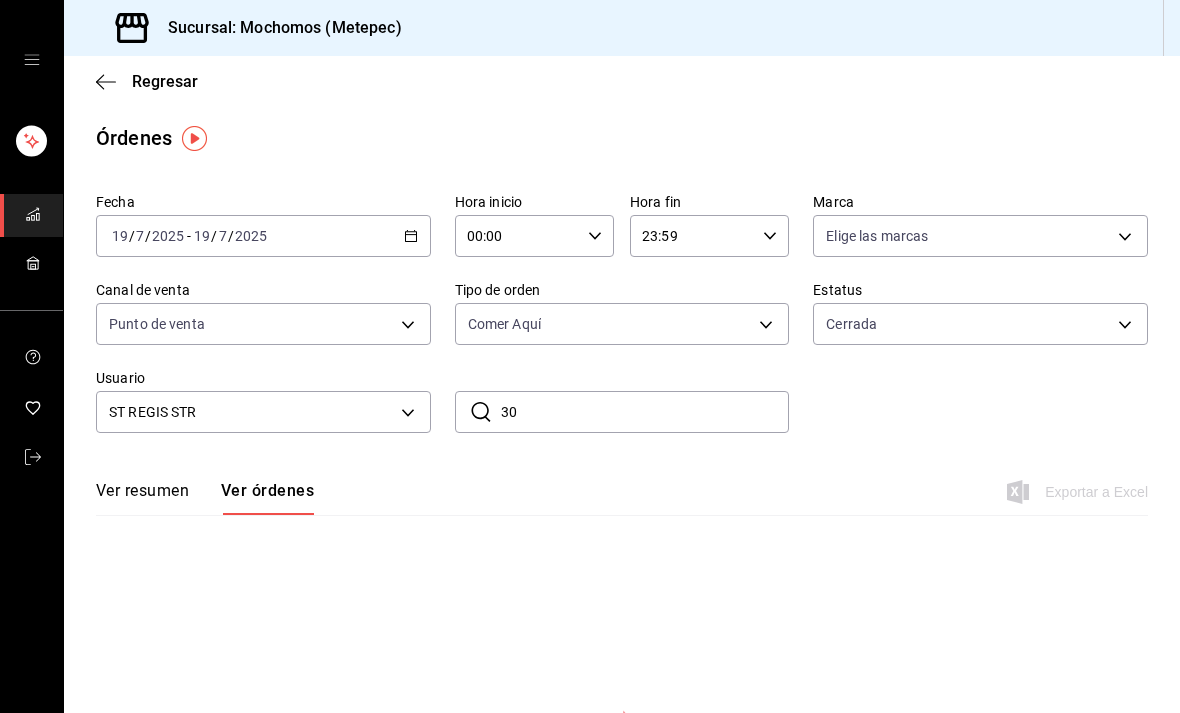 click on "30" at bounding box center (645, 412) 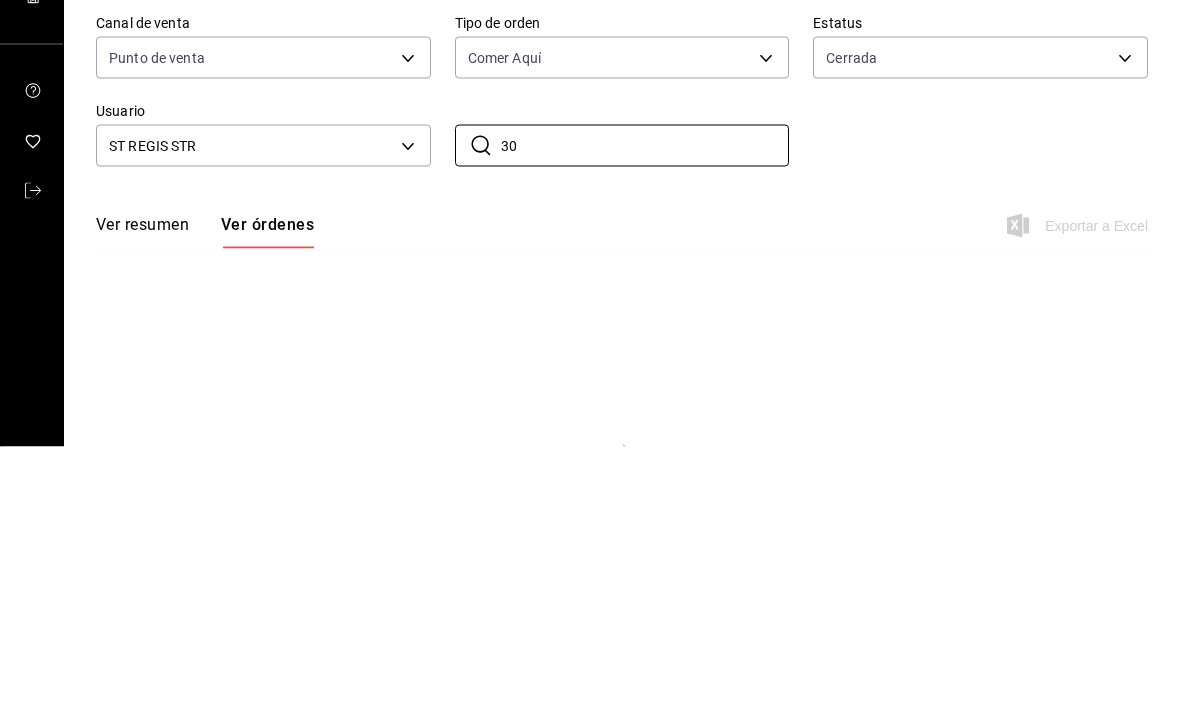 type on "3" 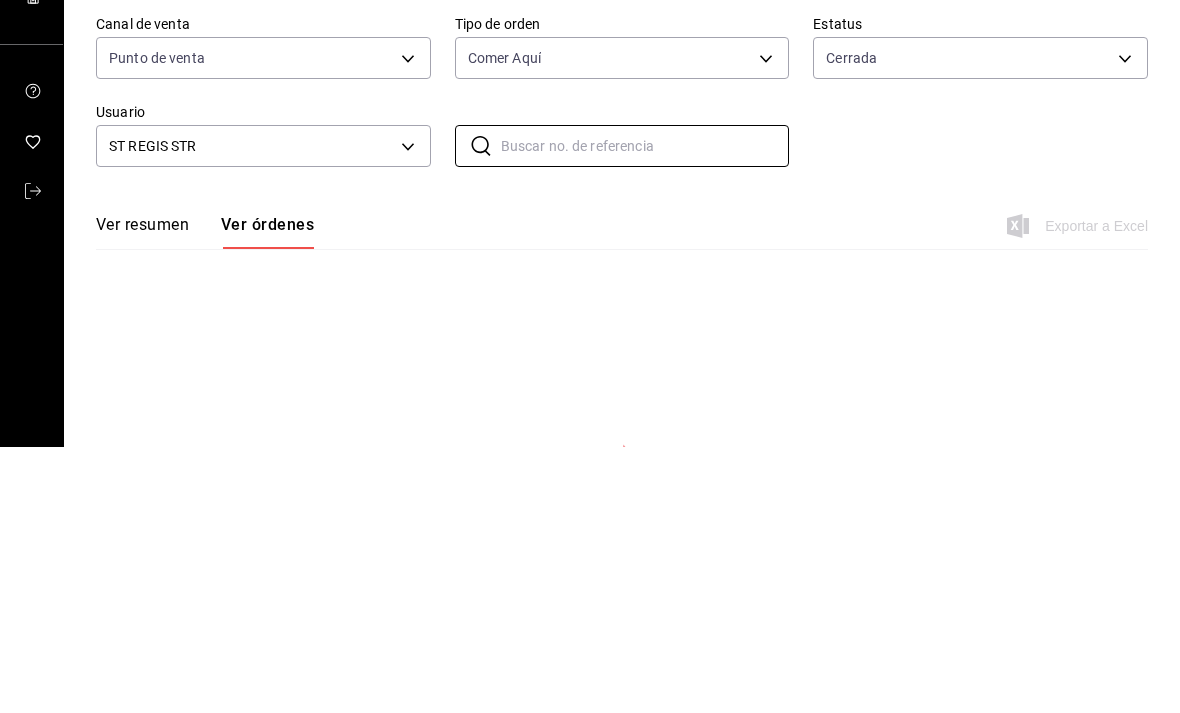 type 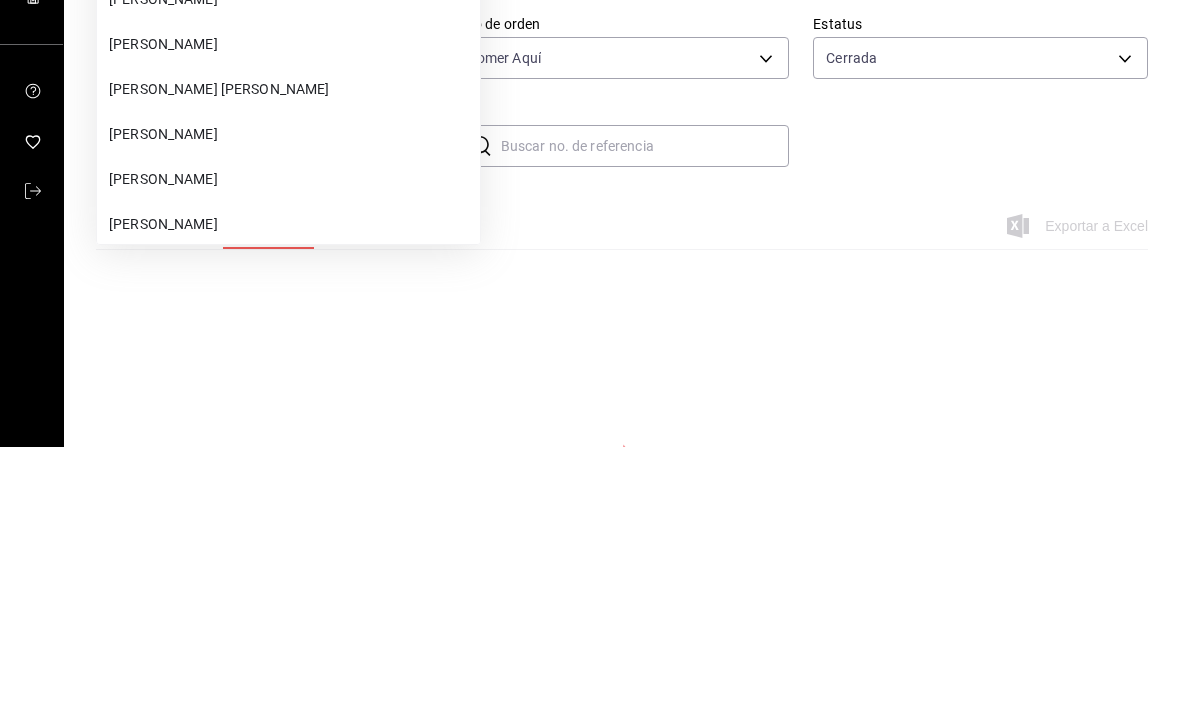 scroll, scrollTop: 64, scrollLeft: 0, axis: vertical 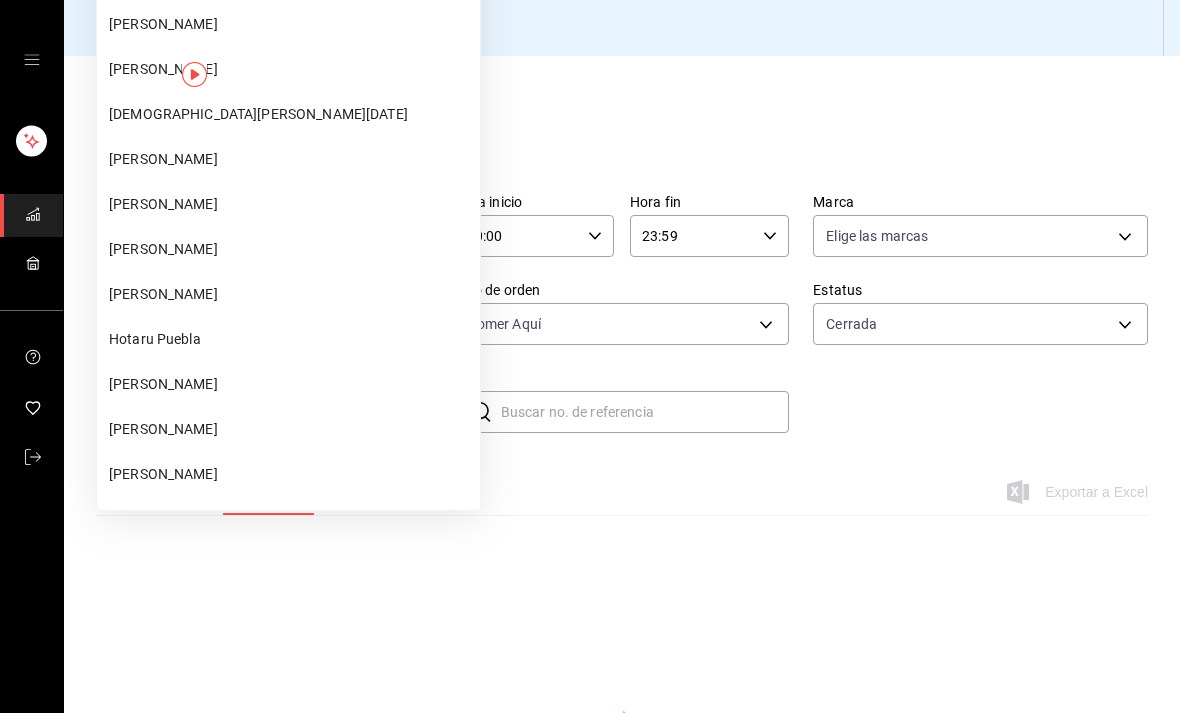 click at bounding box center (590, 356) 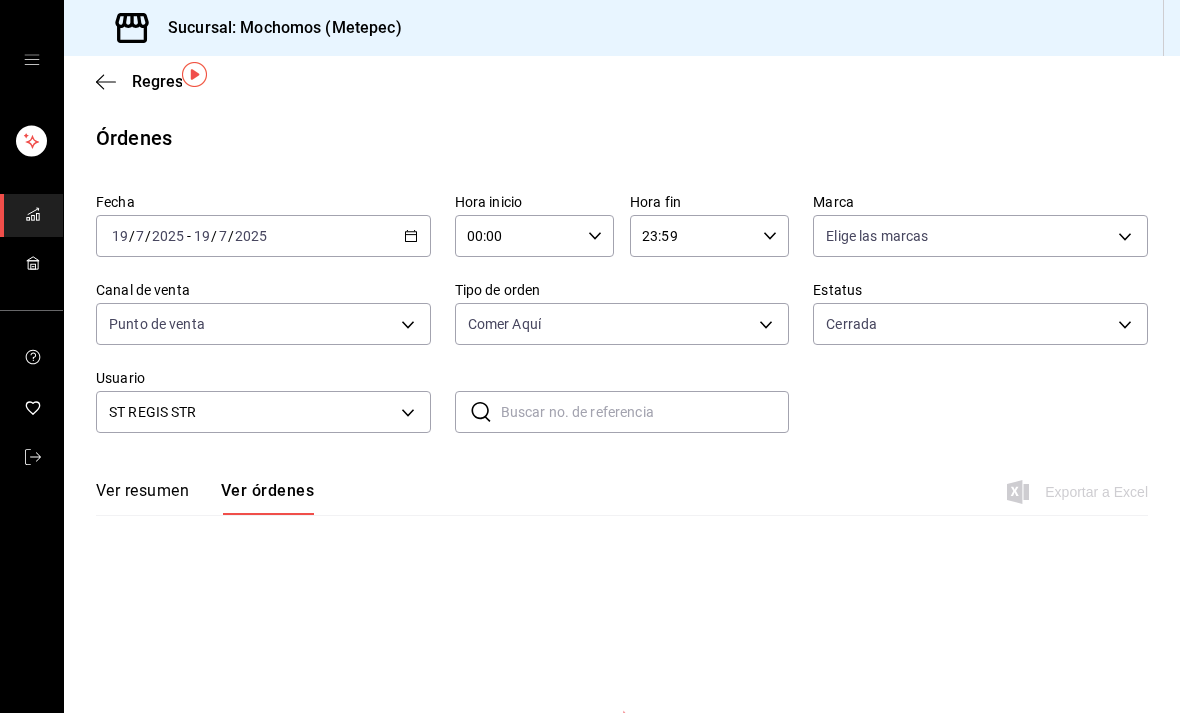 click on "Sucursal: Mochomos (Metepec) Regresar Órdenes Fecha [DATE] [DATE] - [DATE] [DATE] Hora inicio 00:00 Hora inicio Hora fin 23:59 Hora fin Marca Elige las marcas Canal de venta Punto de venta PARROT Tipo de [PERSON_NAME] Aquí da8509e8-5fca-4f62-958e-973104937870 Estatus Cerrada FINISHED Usuario ST REGIS STR 4cfe3750-b147-46a3-931e-58da53ba7cee ​ ​ Ver resumen Ver órdenes Exportar a Excel No hay información que mostrar GANA 1 MES GRATIS EN TU SUSCRIPCIÓN AQUÍ ¿Recuerdas cómo empezó tu restaurante?
[PERSON_NAME] puedes ayudar a un colega a tener el mismo cambio que tú viviste.
Recomienda Parrot directamente desde tu Portal Administrador.
Es fácil y rápido.
🎁 Por cada restaurante que se una, ganas 1 mes gratis. Ver video tutorial Ir a video Visitar centro de ayuda [PHONE_NUMBER] [EMAIL_ADDRESS][DOMAIN_NAME] Visitar centro de ayuda [PHONE_NUMBER] [EMAIL_ADDRESS][DOMAIN_NAME]" at bounding box center [590, 356] 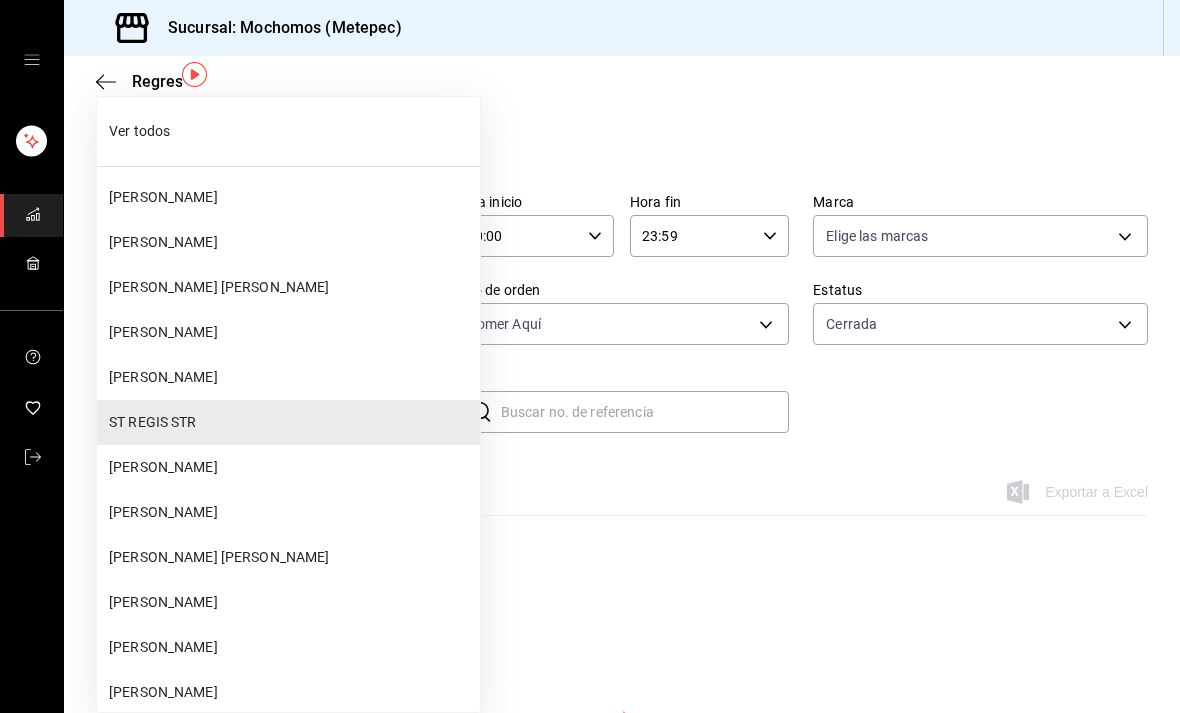 scroll, scrollTop: 0, scrollLeft: 0, axis: both 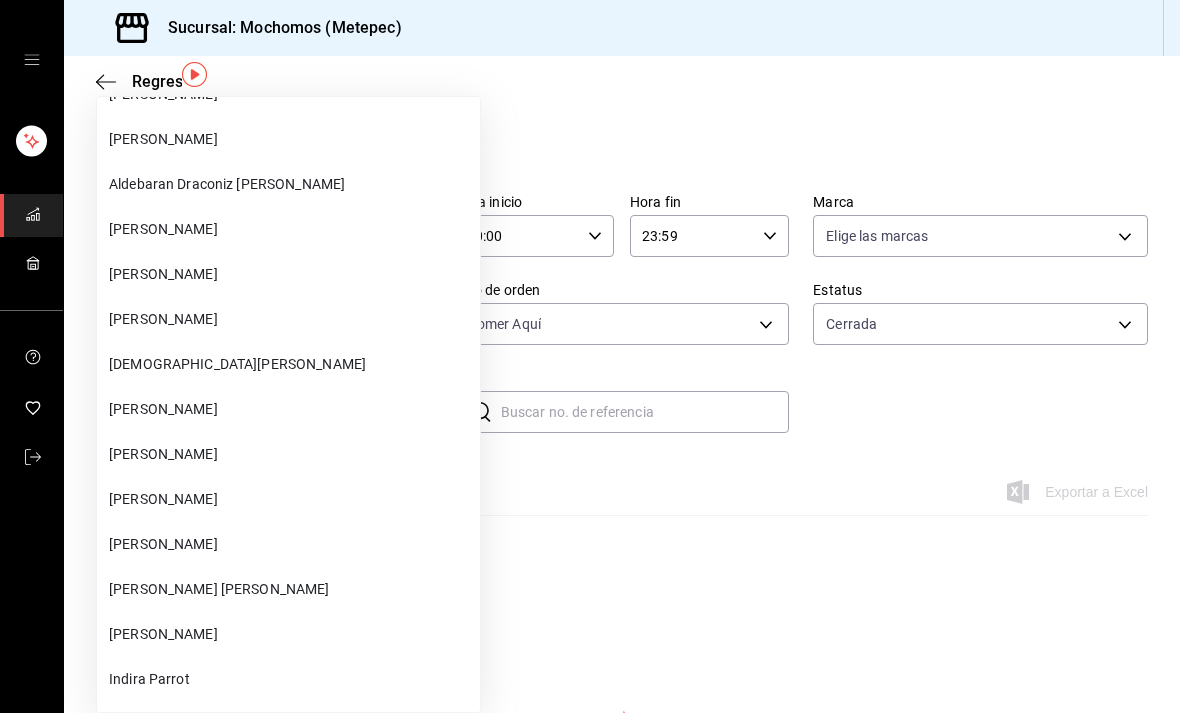 click at bounding box center [590, 356] 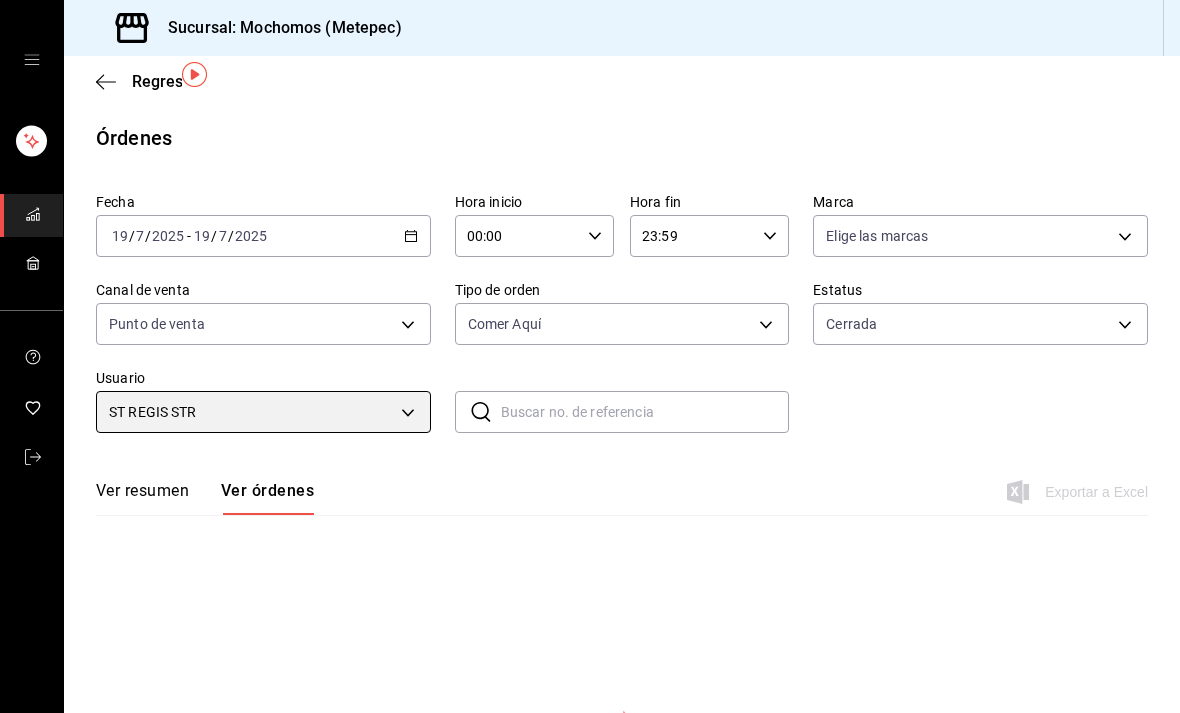 scroll, scrollTop: 1068, scrollLeft: 0, axis: vertical 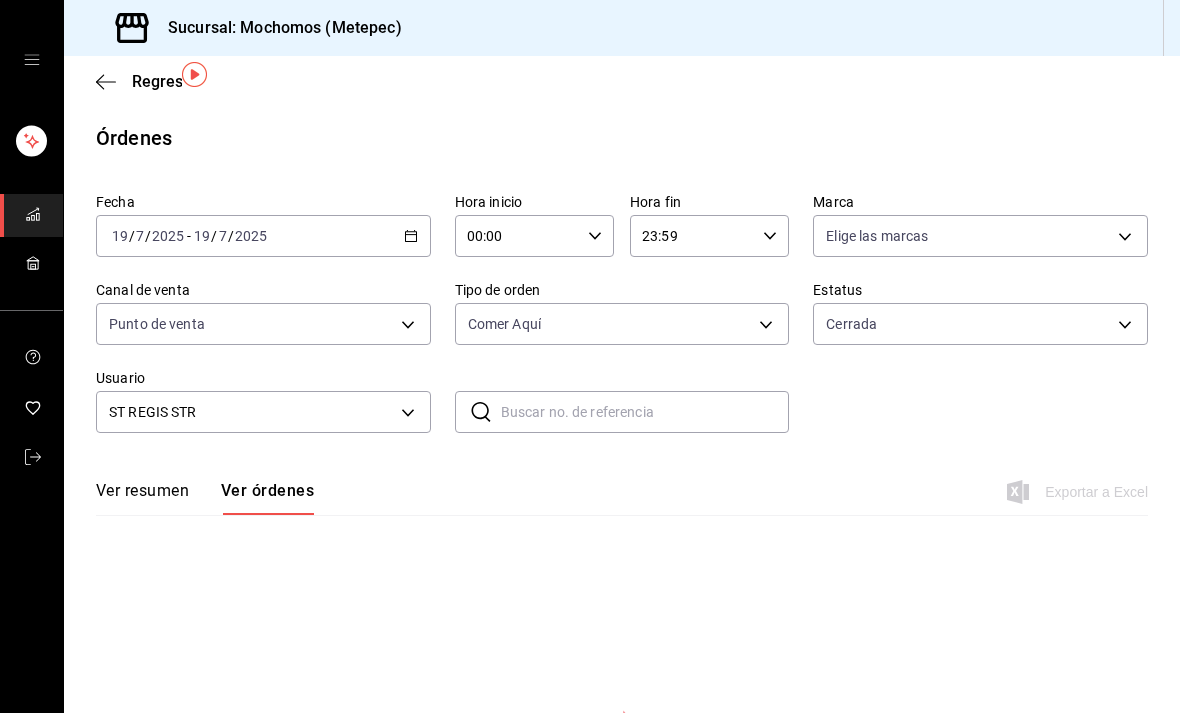 click on "Sucursal: Mochomos (Metepec) Regresar Órdenes Fecha [DATE] [DATE] - [DATE] [DATE] Hora inicio 00:00 Hora inicio Hora fin 23:59 Hora fin Marca Elige las marcas Canal de venta Punto de venta PARROT Tipo de [PERSON_NAME] Aquí da8509e8-5fca-4f62-958e-973104937870 Estatus Cerrada FINISHED Usuario ST REGIS STR 4cfe3750-b147-46a3-931e-58da53ba7cee ​ ​ Ver resumen Ver órdenes Exportar a Excel No hay información que mostrar GANA 1 MES GRATIS EN TU SUSCRIPCIÓN AQUÍ ¿Recuerdas cómo empezó tu restaurante?
[PERSON_NAME] puedes ayudar a un colega a tener el mismo cambio que tú viviste.
Recomienda Parrot directamente desde tu Portal Administrador.
Es fácil y rápido.
🎁 Por cada restaurante que se una, ganas 1 mes gratis. Ver video tutorial Ir a video Visitar centro de ayuda [PHONE_NUMBER] [EMAIL_ADDRESS][DOMAIN_NAME] Visitar centro de ayuda [PHONE_NUMBER] [EMAIL_ADDRESS][DOMAIN_NAME]" at bounding box center [590, 356] 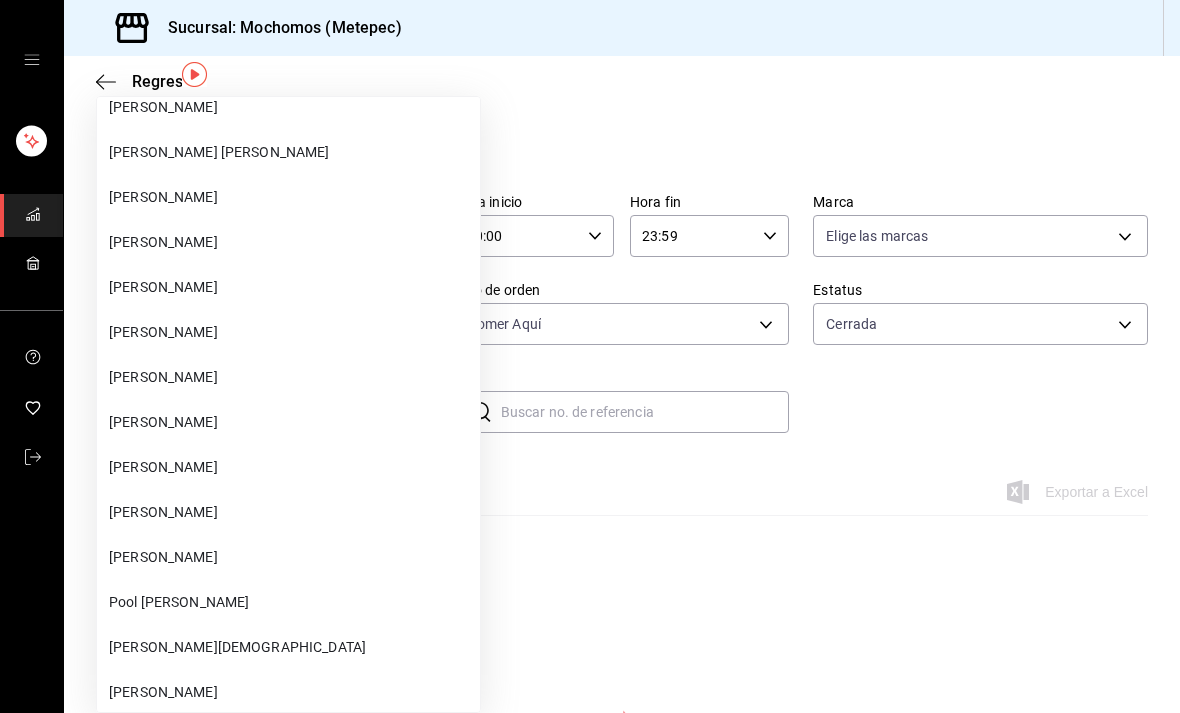 scroll, scrollTop: 15976, scrollLeft: 0, axis: vertical 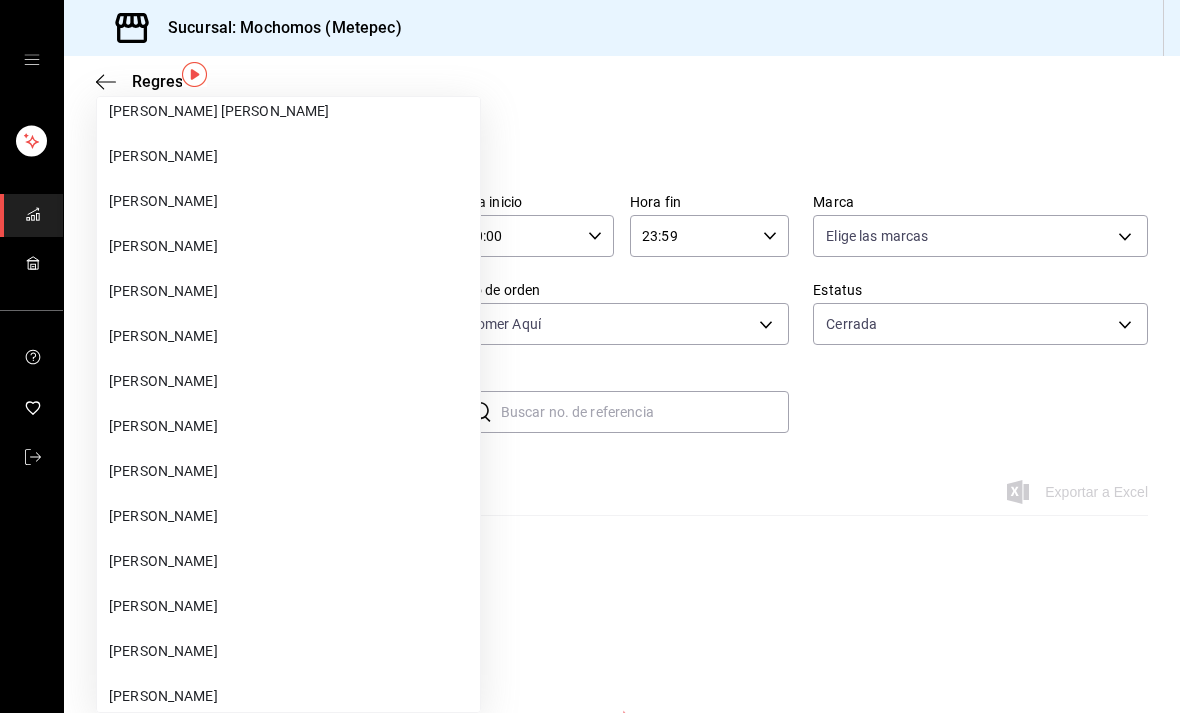 click at bounding box center [590, 356] 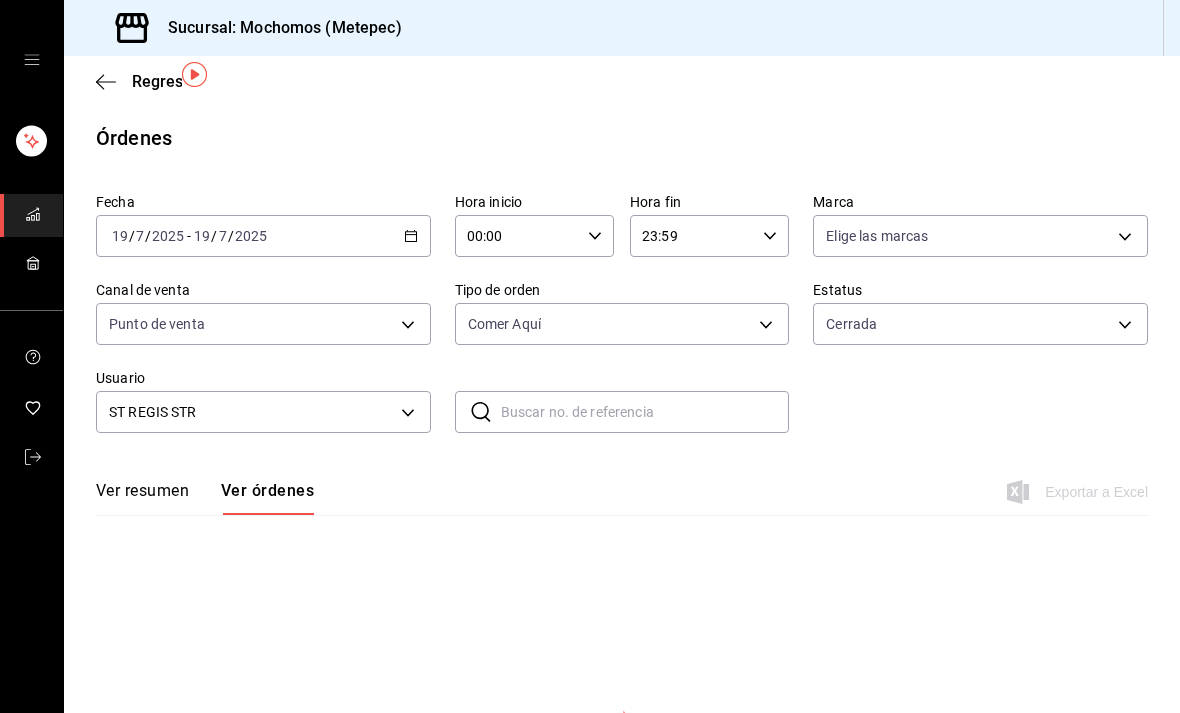 click on "Sucursal: Mochomos (Metepec) Regresar Órdenes Fecha [DATE] [DATE] - [DATE] [DATE] Hora inicio 00:00 Hora inicio Hora fin 23:59 Hora fin Marca Elige las marcas Canal de venta Punto de venta PARROT Tipo de [PERSON_NAME] Aquí da8509e8-5fca-4f62-958e-973104937870 Estatus Cerrada FINISHED Usuario ST REGIS STR 4cfe3750-b147-46a3-931e-58da53ba7cee ​ ​ Ver resumen Ver órdenes Exportar a Excel No hay información que mostrar GANA 1 MES GRATIS EN TU SUSCRIPCIÓN AQUÍ ¿Recuerdas cómo empezó tu restaurante?
[PERSON_NAME] puedes ayudar a un colega a tener el mismo cambio que tú viviste.
Recomienda Parrot directamente desde tu Portal Administrador.
Es fácil y rápido.
🎁 Por cada restaurante que se una, ganas 1 mes gratis. Ver video tutorial Ir a video Visitar centro de ayuda [PHONE_NUMBER] [EMAIL_ADDRESS][DOMAIN_NAME] Visitar centro de ayuda [PHONE_NUMBER] [EMAIL_ADDRESS][DOMAIN_NAME]" at bounding box center [590, 356] 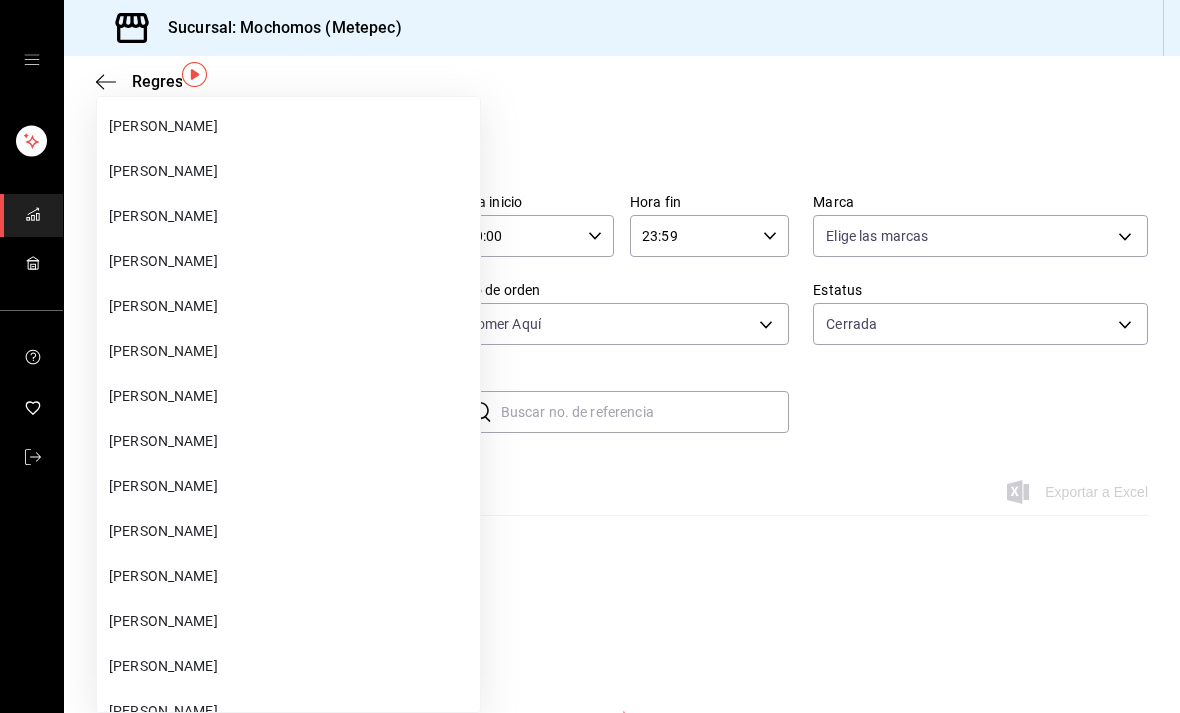 scroll, scrollTop: 1917, scrollLeft: 0, axis: vertical 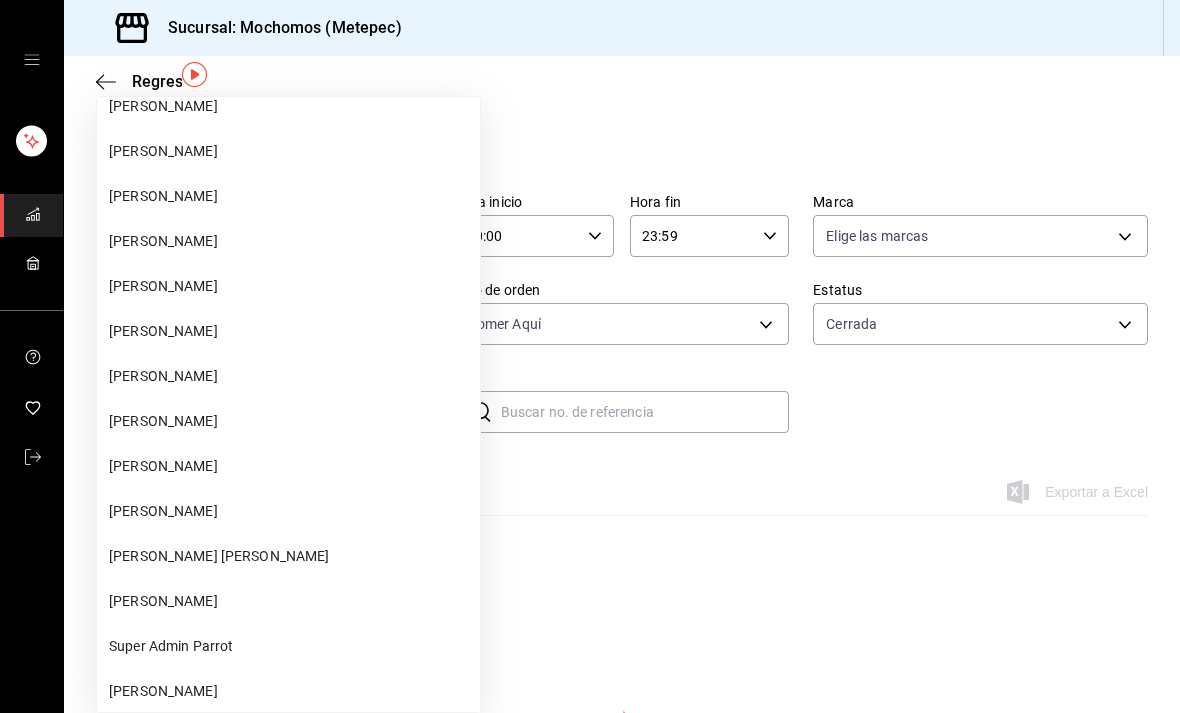 click at bounding box center (590, 356) 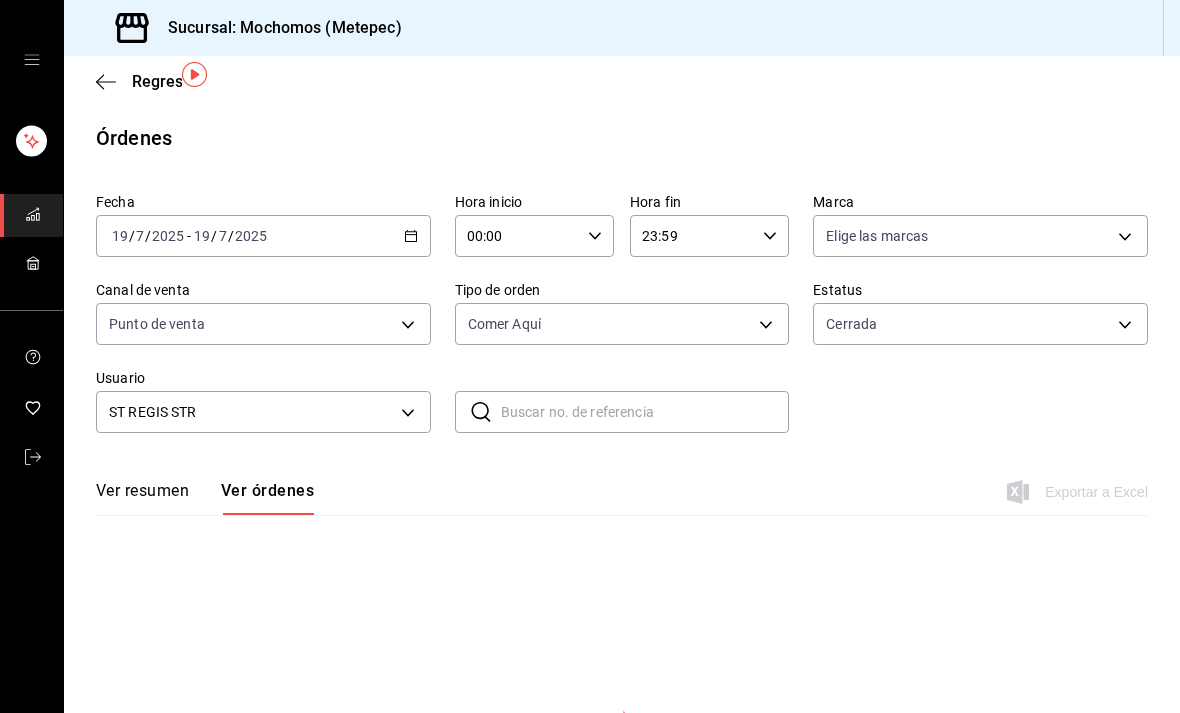 click on "Sucursal: Mochomos (Metepec) Regresar Órdenes Fecha [DATE] [DATE] - [DATE] [DATE] Hora inicio 00:00 Hora inicio Hora fin 23:59 Hora fin Marca Elige las marcas Canal de venta Punto de venta PARROT Tipo de [PERSON_NAME] Aquí da8509e8-5fca-4f62-958e-973104937870 Estatus Cerrada FINISHED Usuario ST REGIS STR 4cfe3750-b147-46a3-931e-58da53ba7cee ​ ​ Ver resumen Ver órdenes Exportar a Excel No hay información que mostrar GANA 1 MES GRATIS EN TU SUSCRIPCIÓN AQUÍ ¿Recuerdas cómo empezó tu restaurante?
[PERSON_NAME] puedes ayudar a un colega a tener el mismo cambio que tú viviste.
Recomienda Parrot directamente desde tu Portal Administrador.
Es fácil y rápido.
🎁 Por cada restaurante que se una, ganas 1 mes gratis. Ver video tutorial Ir a video Visitar centro de ayuda [PHONE_NUMBER] [EMAIL_ADDRESS][DOMAIN_NAME] Visitar centro de ayuda [PHONE_NUMBER] [EMAIL_ADDRESS][DOMAIN_NAME]" at bounding box center [590, 356] 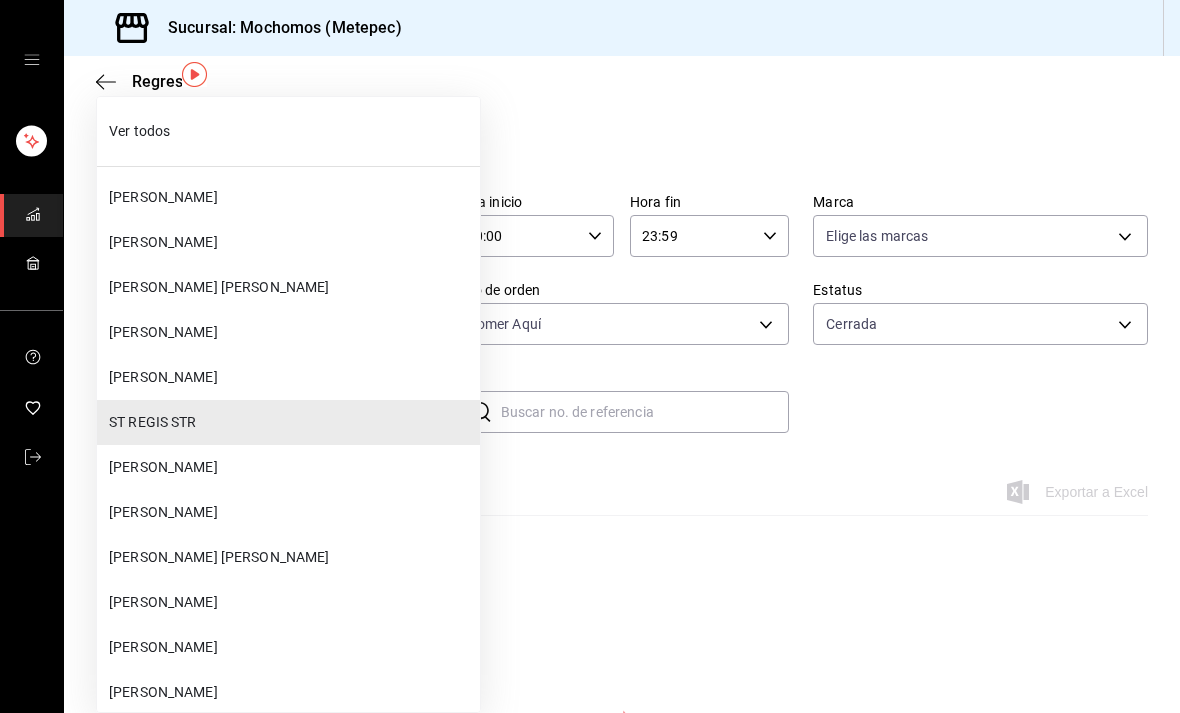 click on "Ver todos" at bounding box center [288, 131] 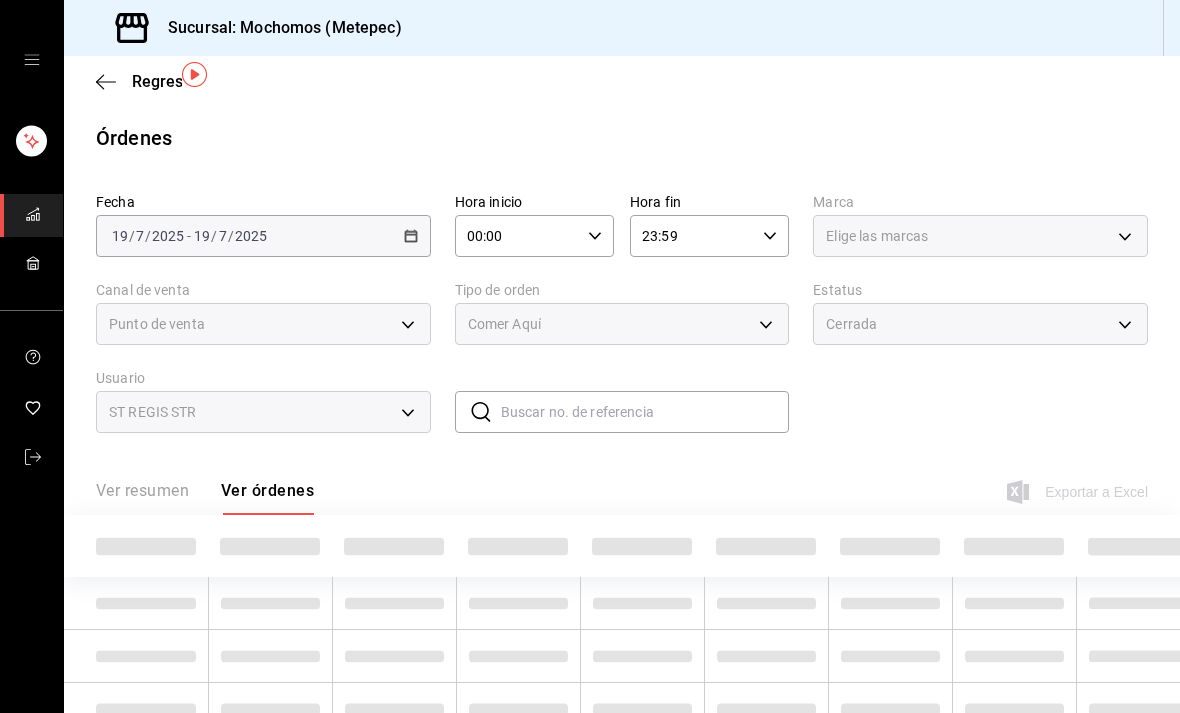 type on "ALL" 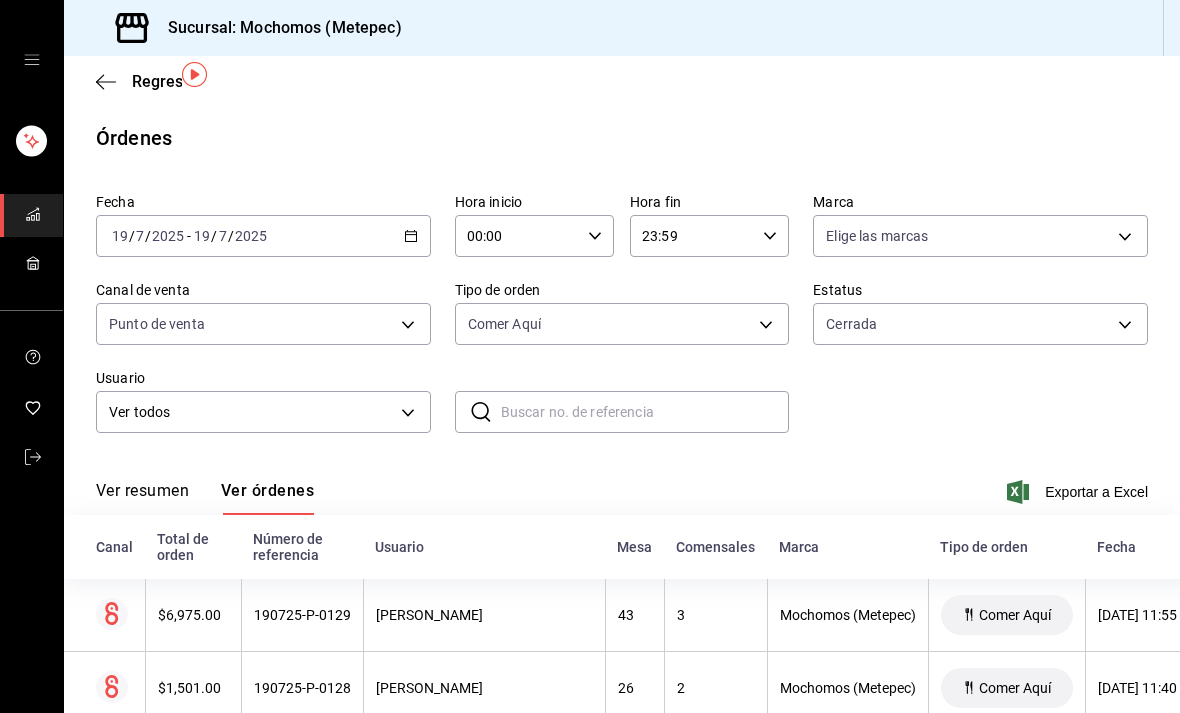 scroll, scrollTop: 0, scrollLeft: 0, axis: both 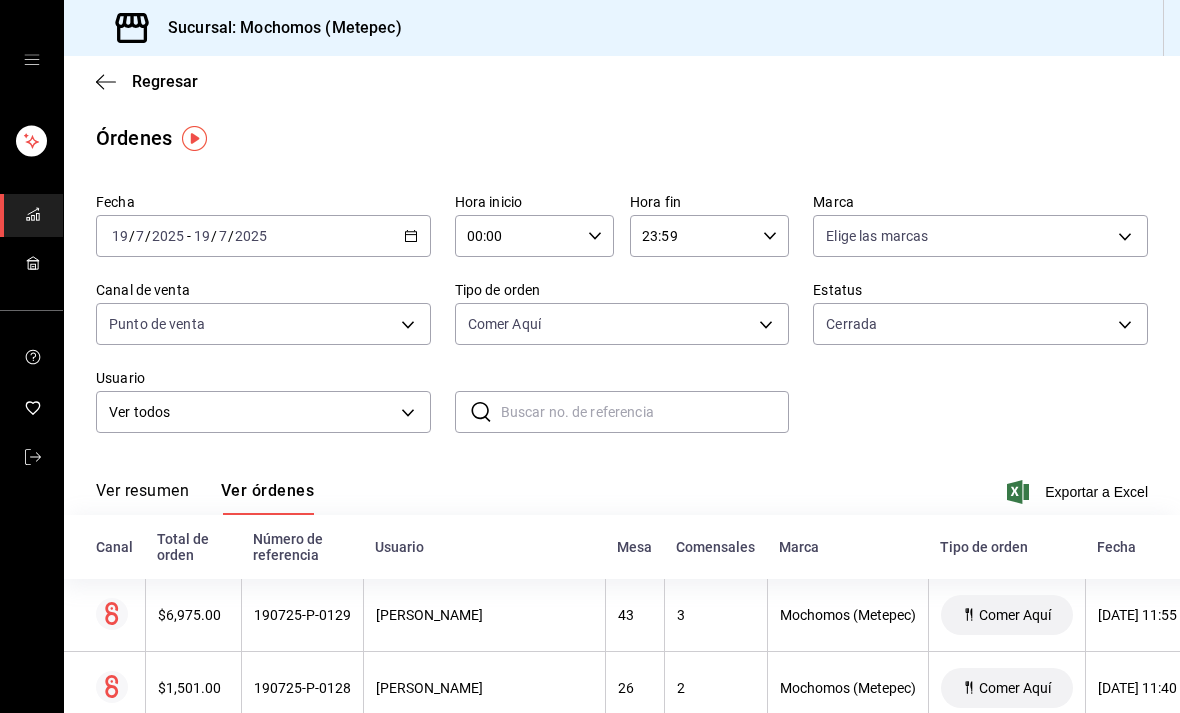 click at bounding box center [645, 412] 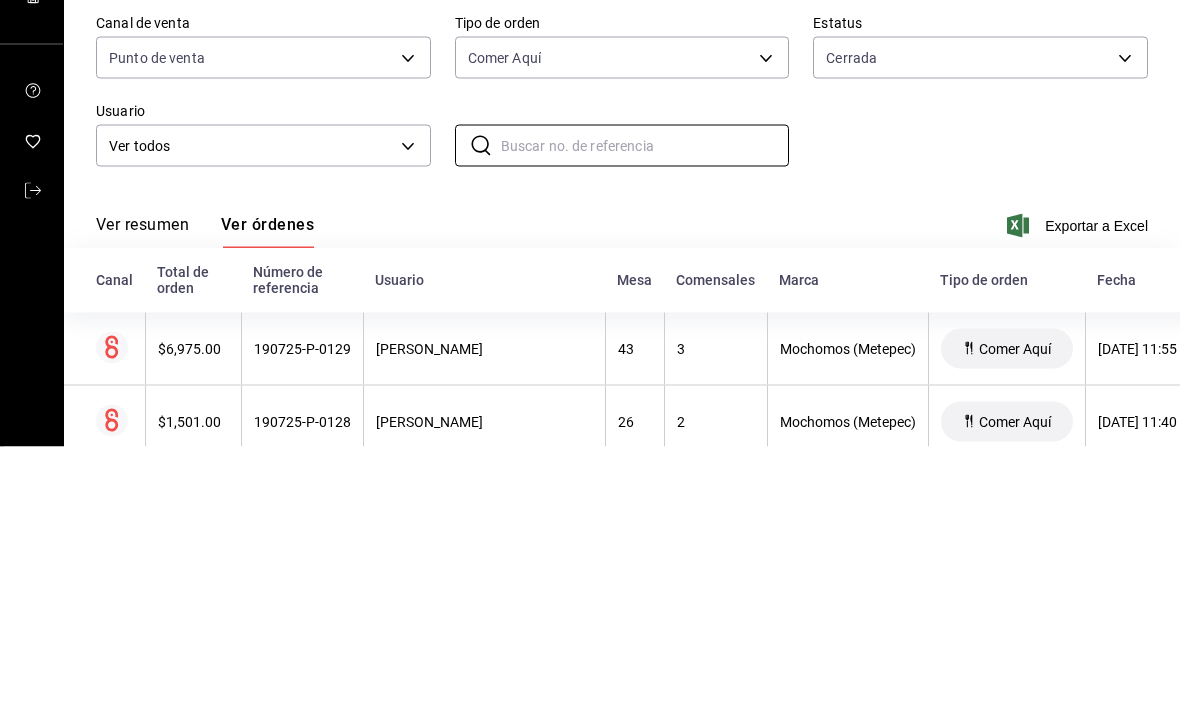scroll, scrollTop: 64, scrollLeft: 0, axis: vertical 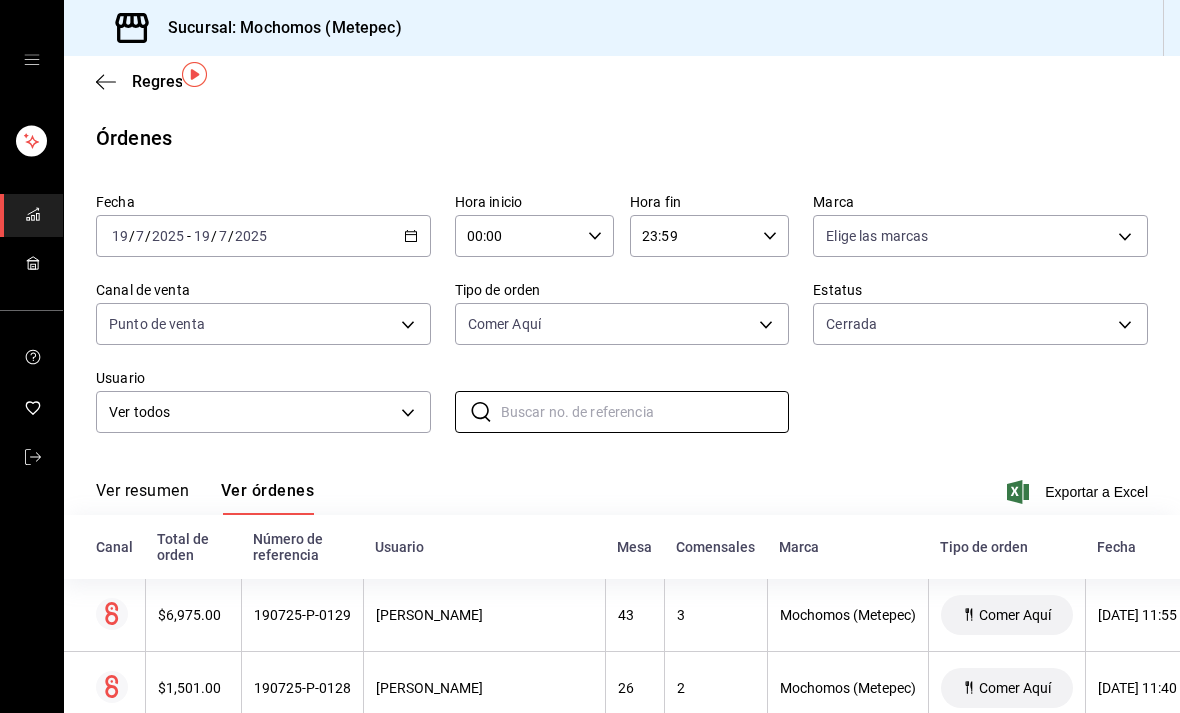 click at bounding box center [645, 412] 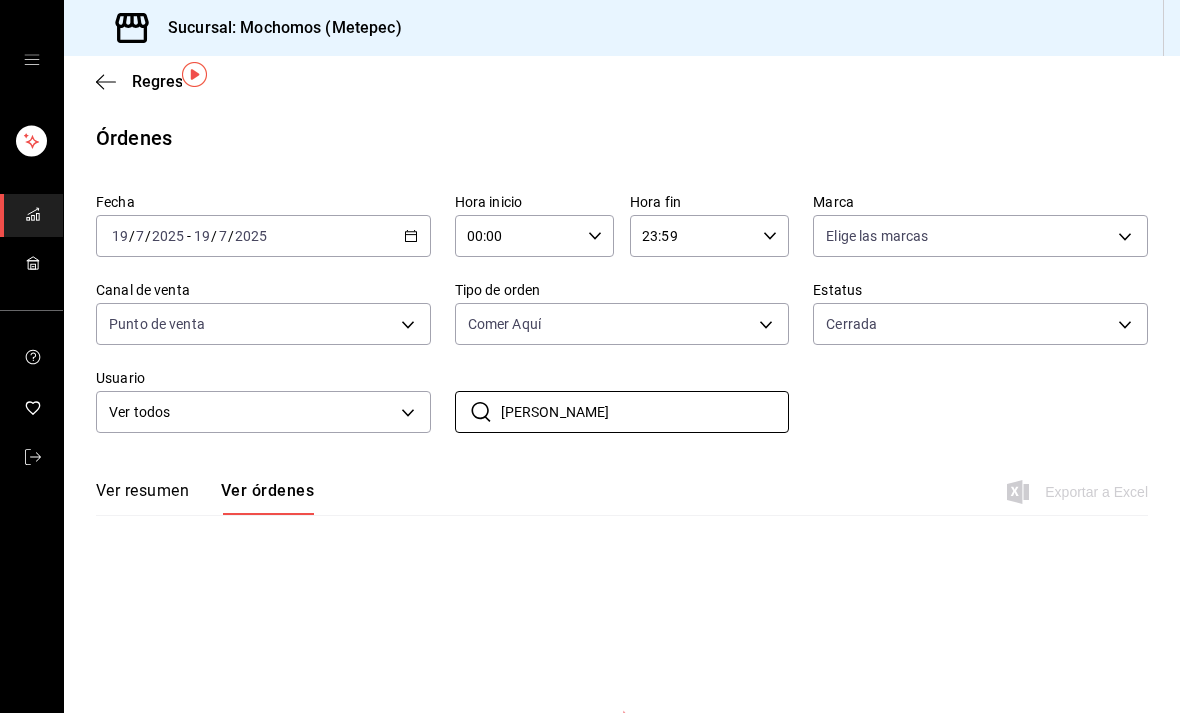 click on "[PERSON_NAME]" at bounding box center (645, 412) 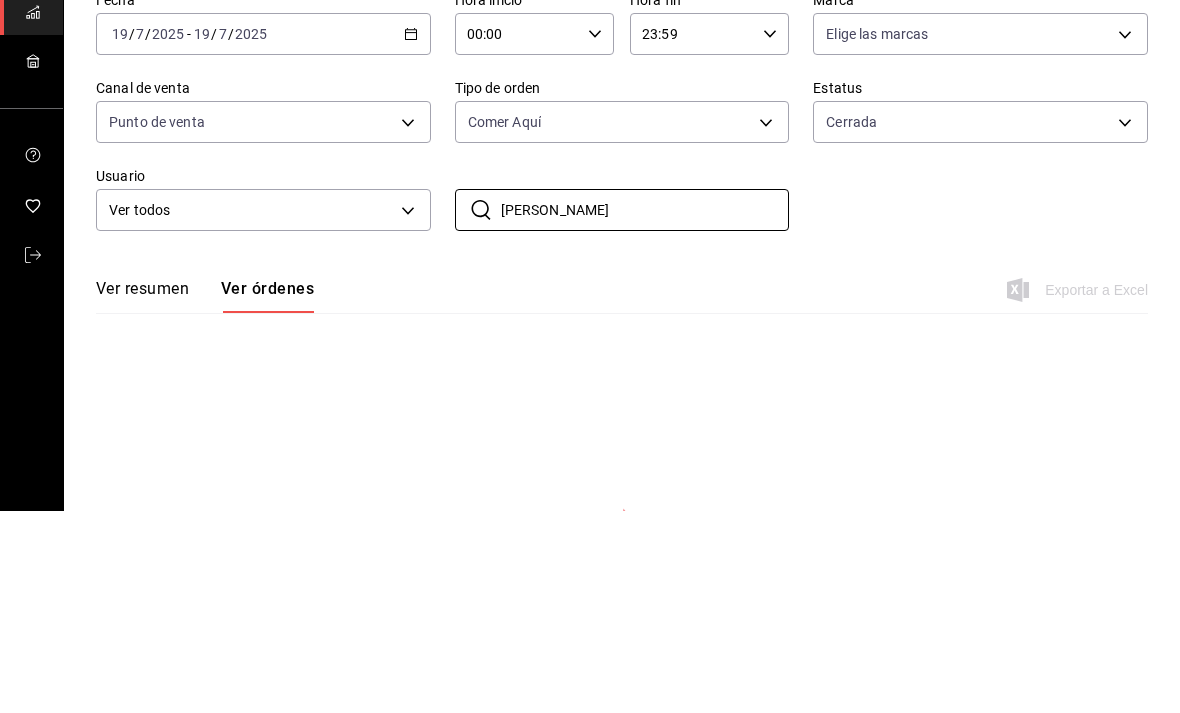 click on "[PERSON_NAME]" at bounding box center (645, 412) 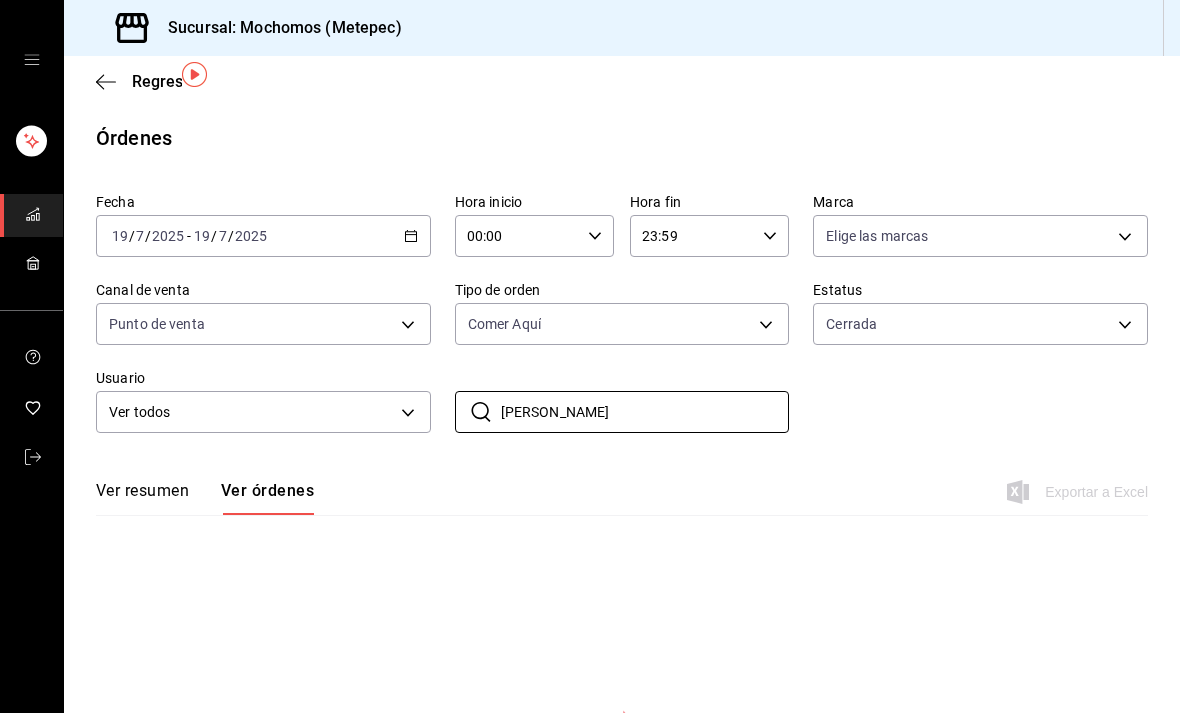 click on "[PERSON_NAME]" at bounding box center (645, 412) 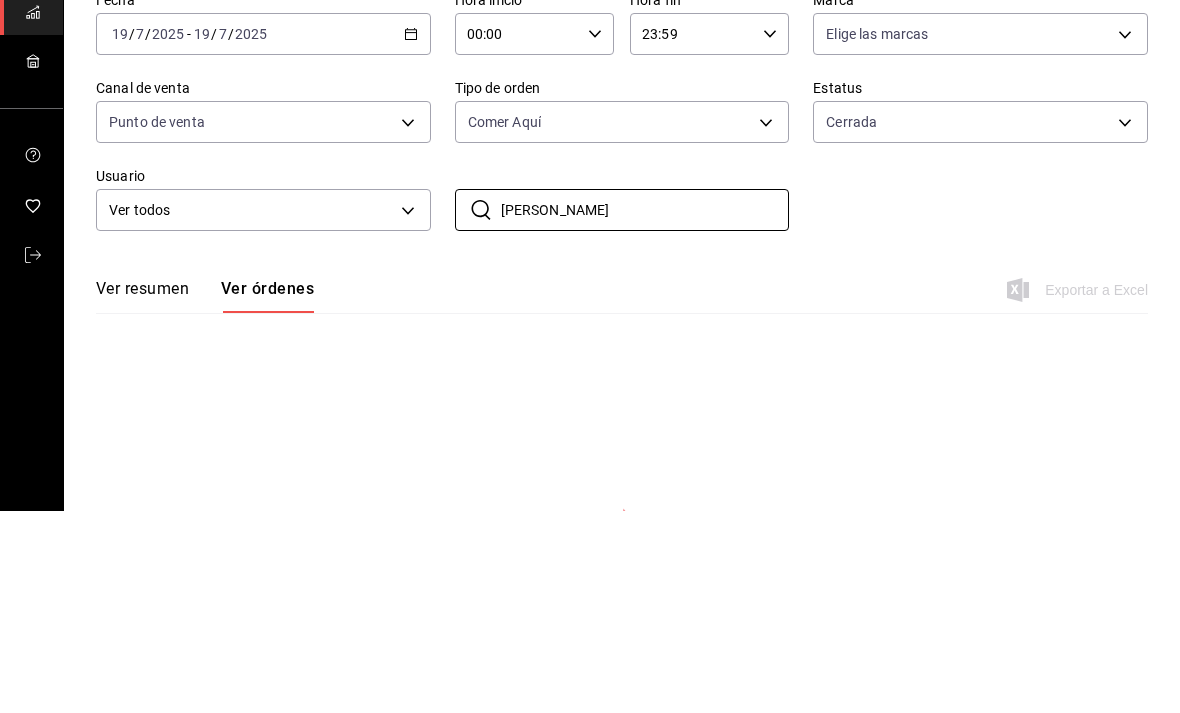 click on "[PERSON_NAME]" at bounding box center [645, 412] 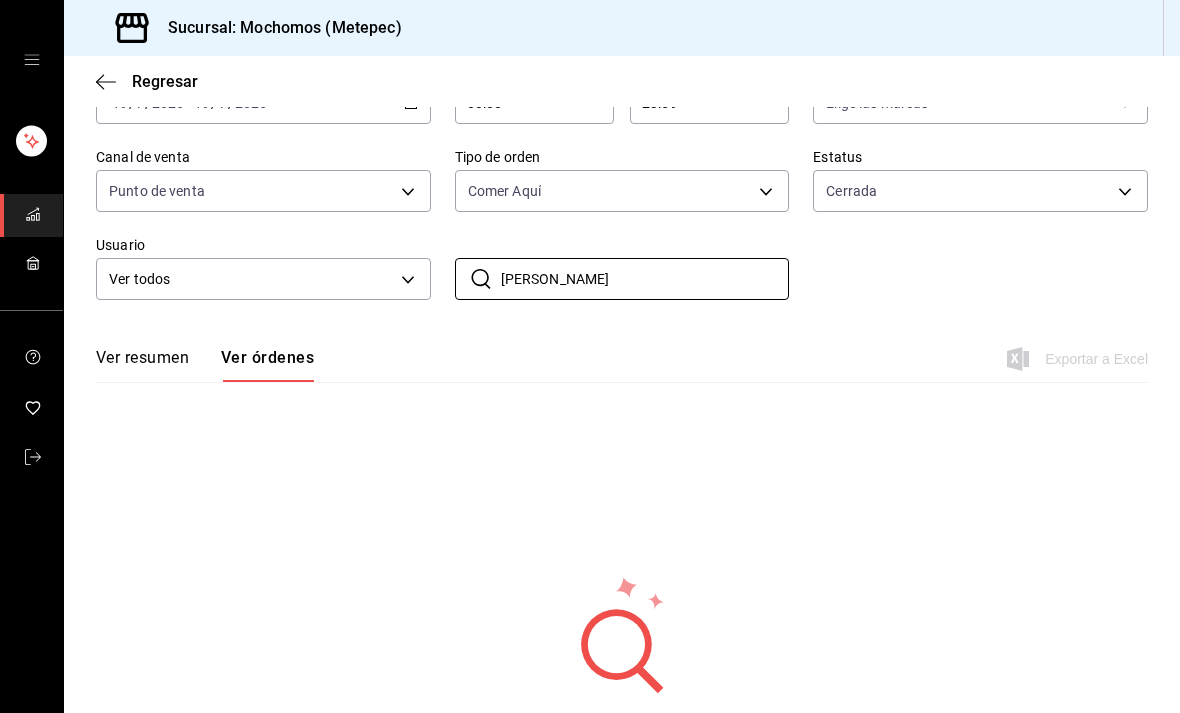 scroll, scrollTop: 130, scrollLeft: 0, axis: vertical 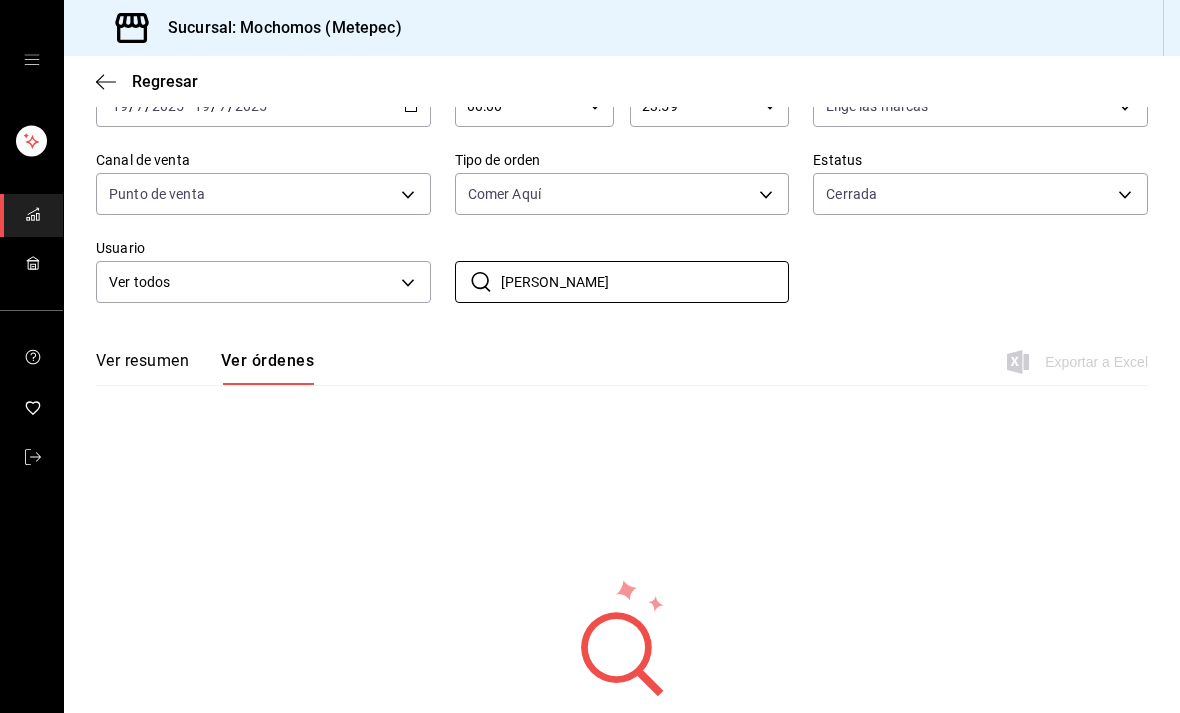 click on "[PERSON_NAME]" at bounding box center [645, 282] 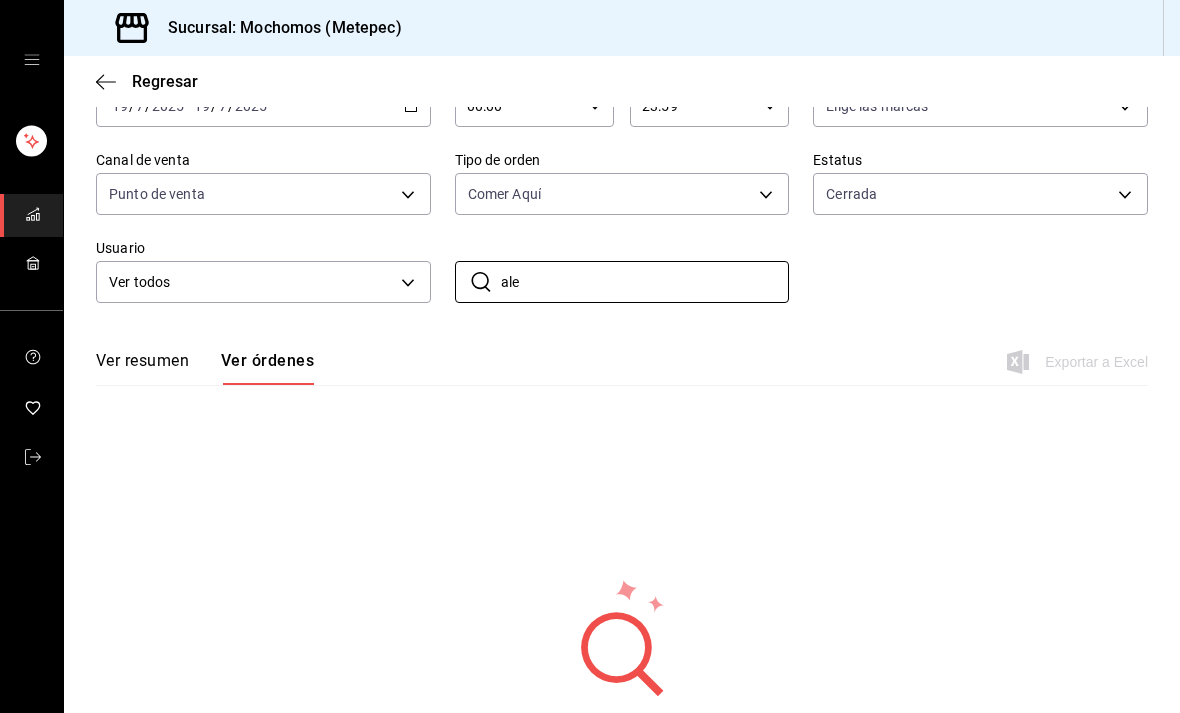 click on "ale" at bounding box center [645, 282] 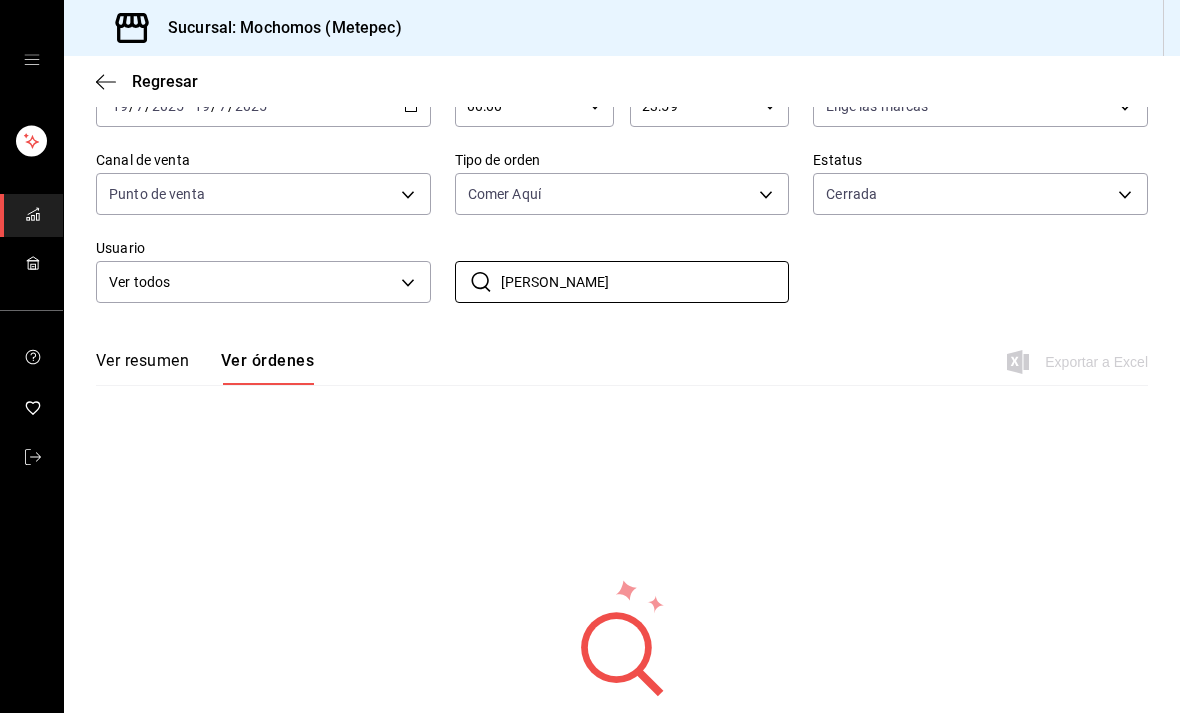 click on "Fecha [DATE] [DATE] - [DATE] [DATE] Hora inicio 00:00 Hora inicio Hora fin 23:59 Hora fin Marca Elige las marcas Canal de venta Punto de venta PARROT Tipo de [PERSON_NAME] Aquí da8509e8-5fca-4f62-958e-973104937870 Estatus Cerrada FINISHED Usuario Ver todos ALL ​ [PERSON_NAME] ​" at bounding box center (622, 191) 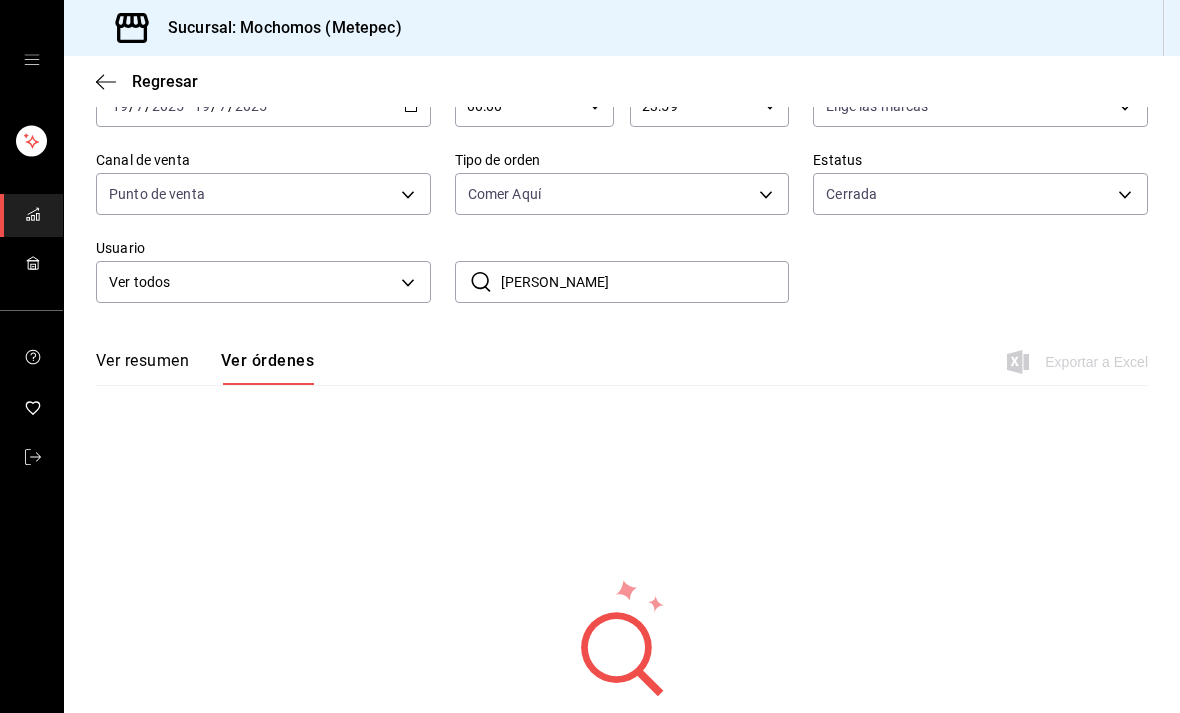 click on "[PERSON_NAME]" at bounding box center (645, 282) 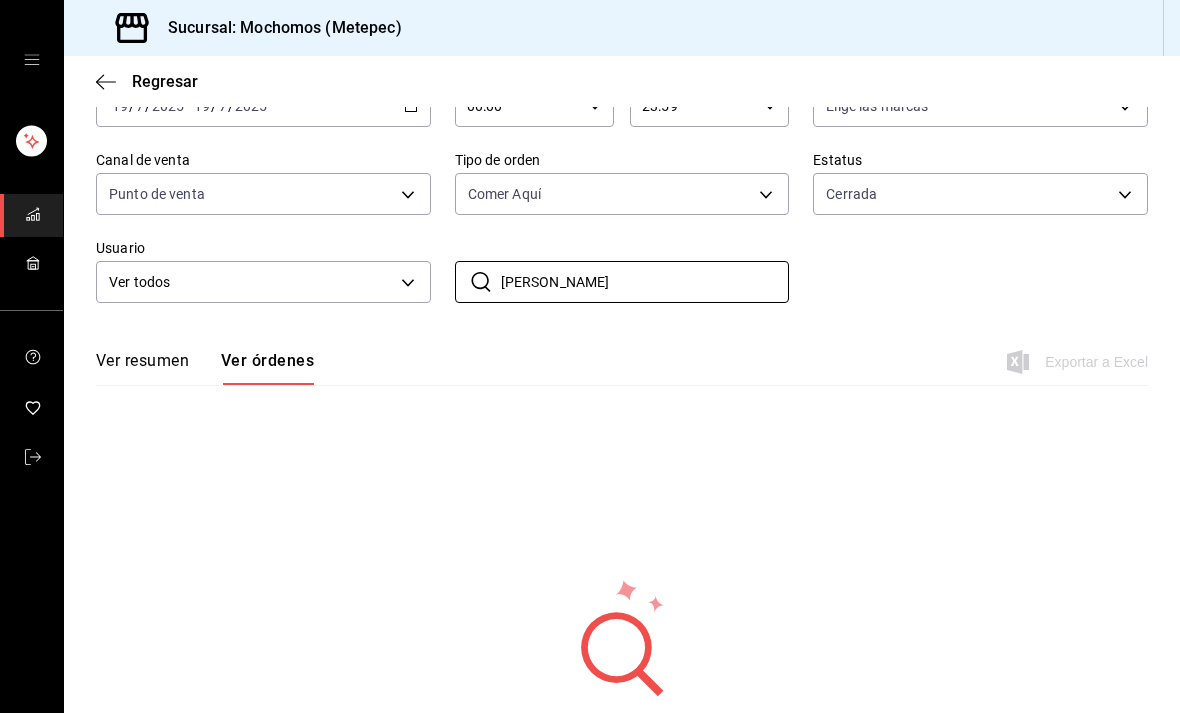 click on "[PERSON_NAME]" at bounding box center (645, 282) 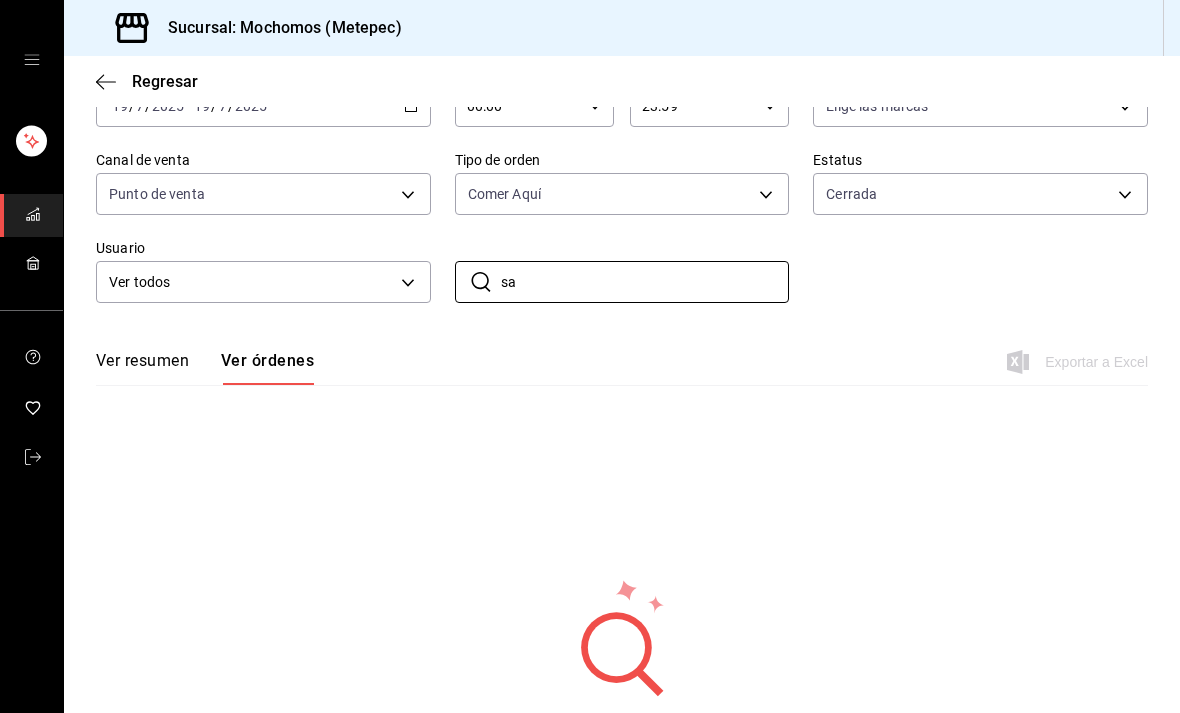type on "s" 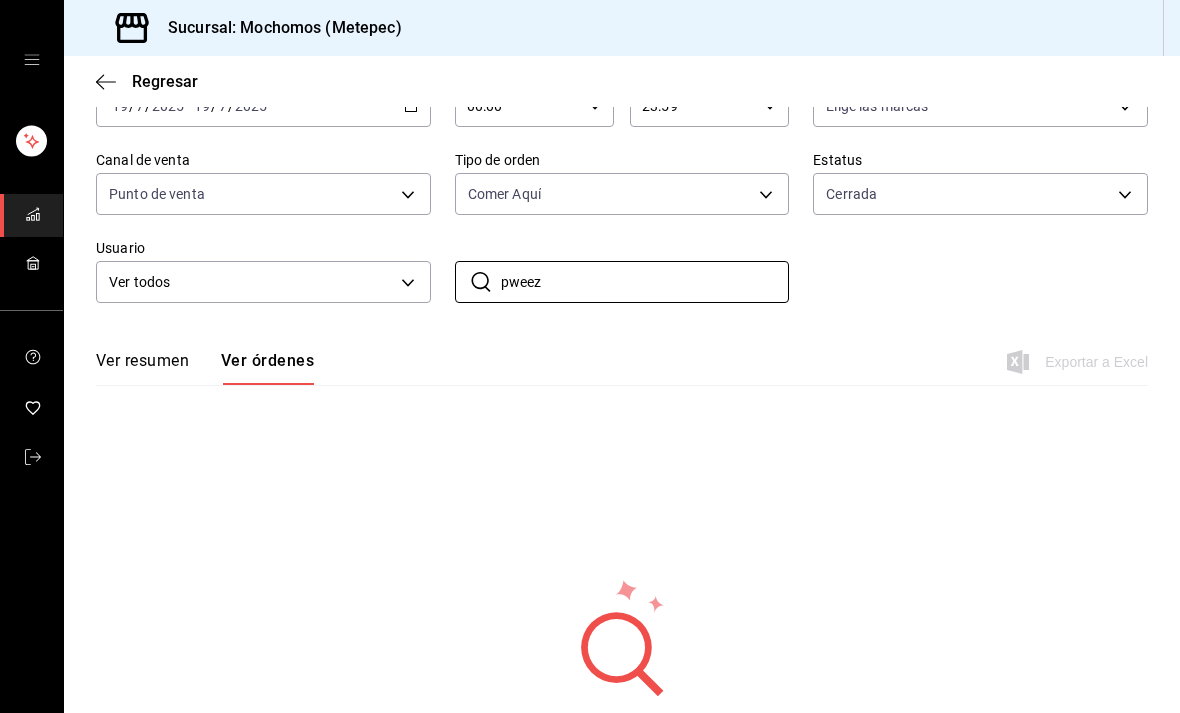 click on "Fecha [DATE] [DATE] - [DATE] [DATE] Hora inicio 00:00 Hora inicio Hora fin 23:59 Hora fin Marca Elige las marcas Canal de venta Punto de venta PARROT Tipo de [PERSON_NAME] Aquí da8509e8-5fca-4f62-958e-973104937870 Estatus Cerrada FINISHED Usuario Ver todos ALL ​ pweez ​" at bounding box center [622, 191] 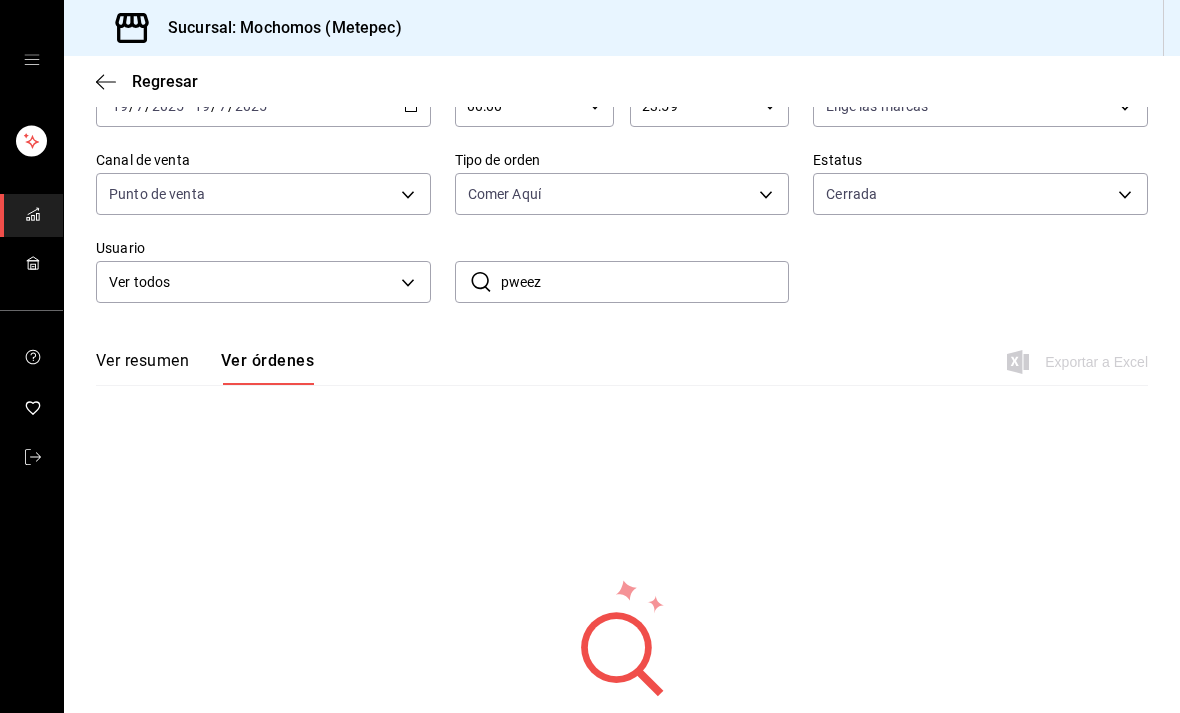 click on "pweez" at bounding box center [645, 282] 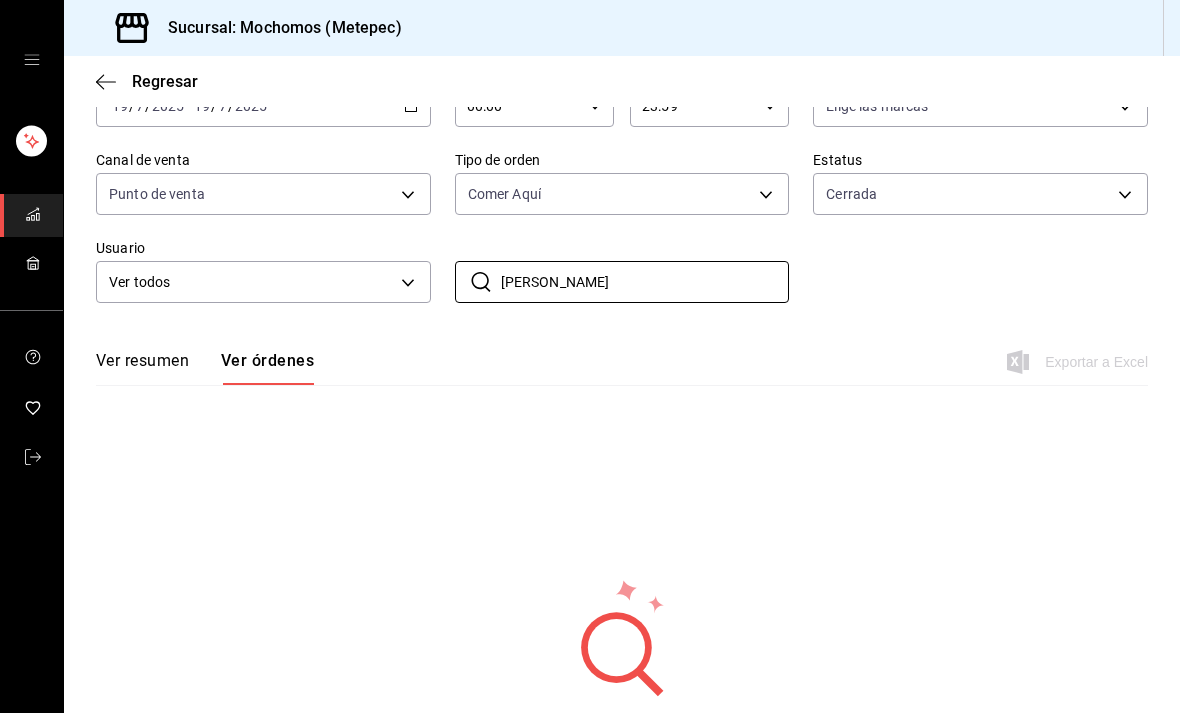 click on "[PERSON_NAME]" at bounding box center (645, 282) 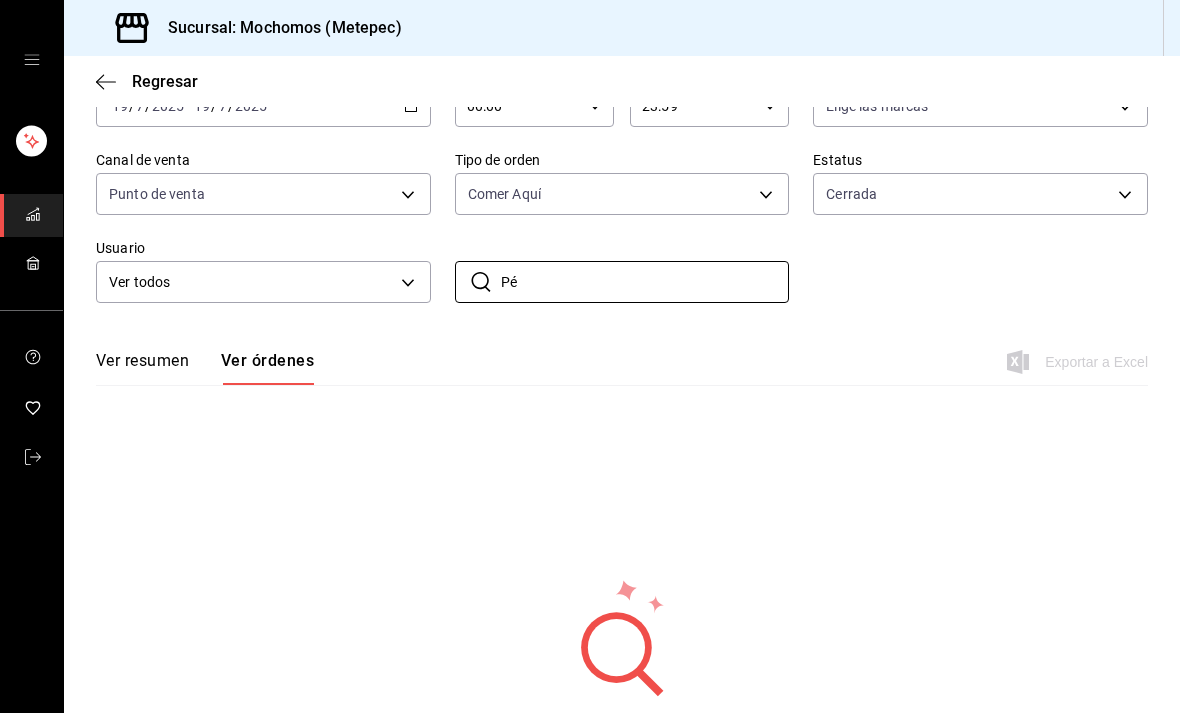 type on "P" 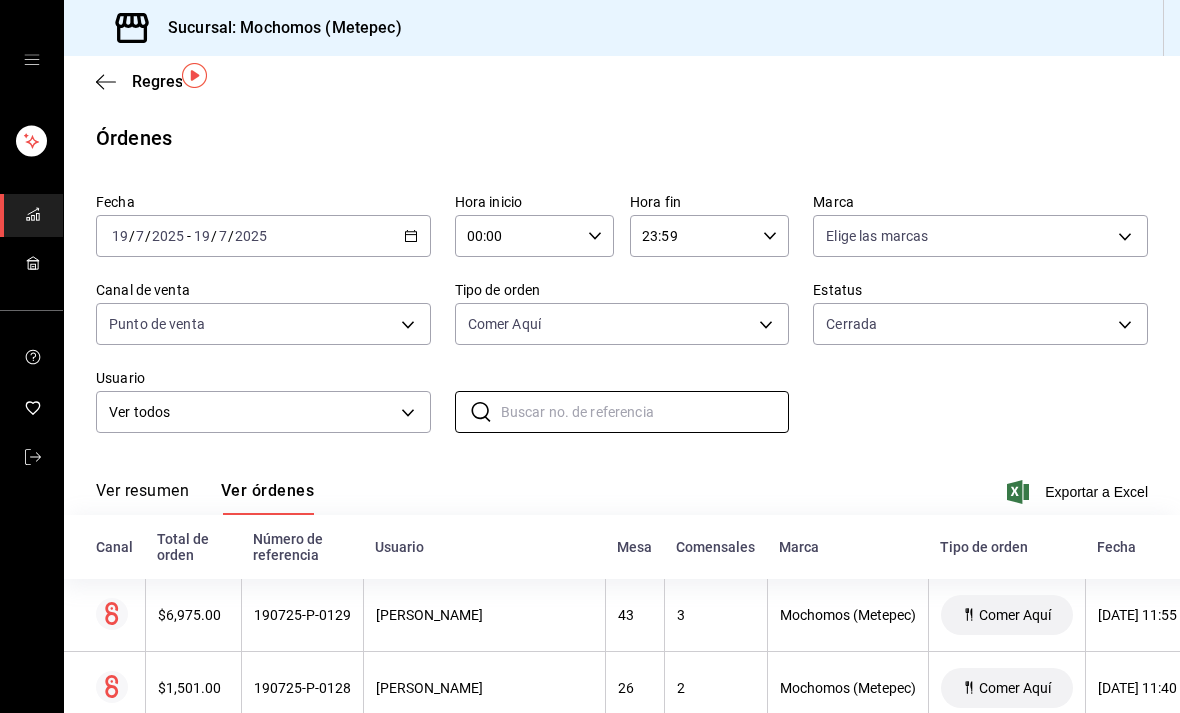 scroll, scrollTop: 0, scrollLeft: 0, axis: both 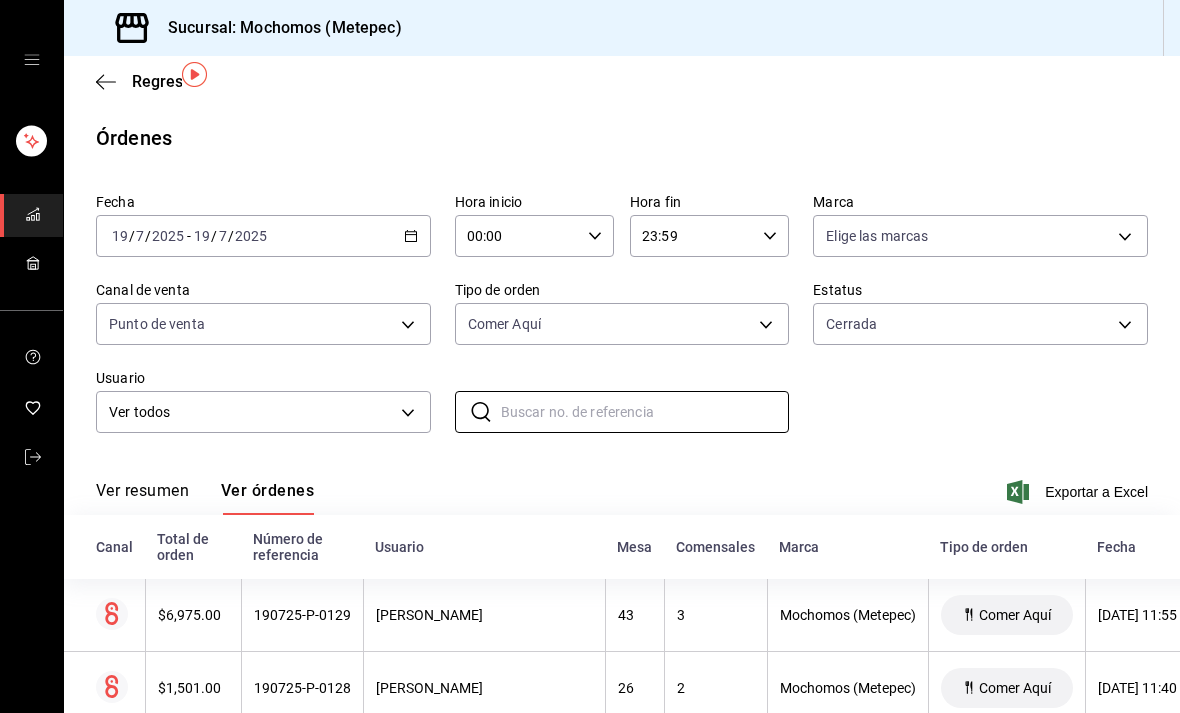 type 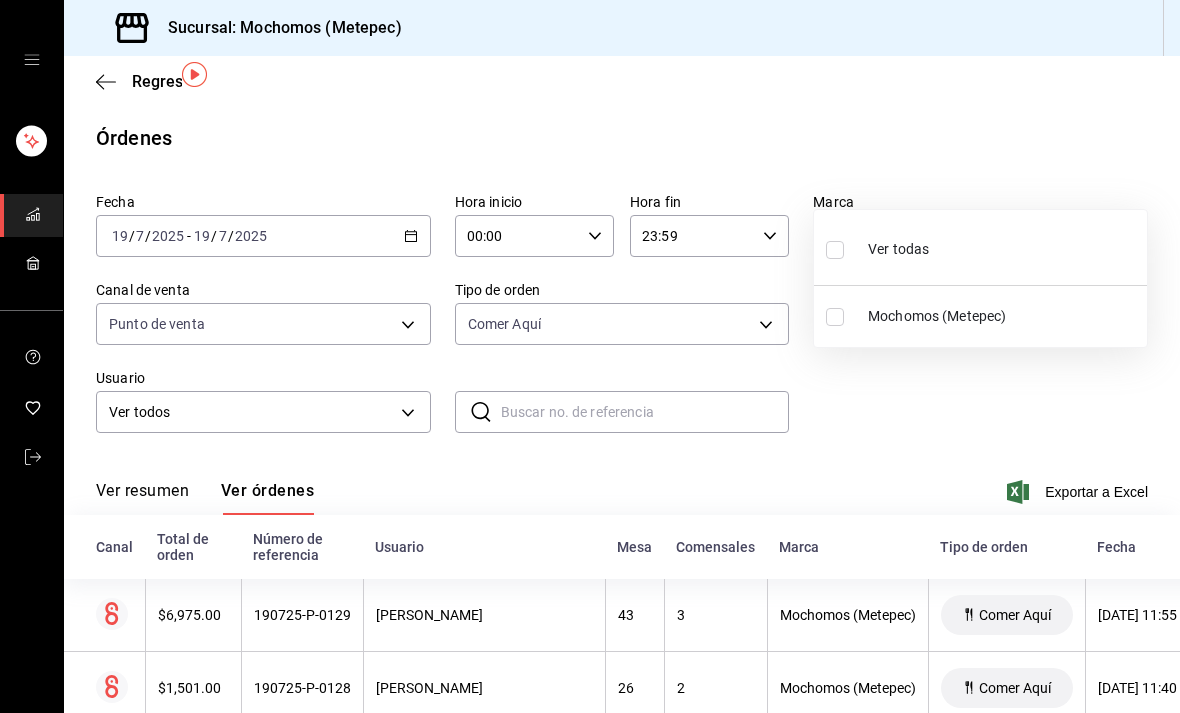 click on "Mochomos (Metepec)" at bounding box center [980, 316] 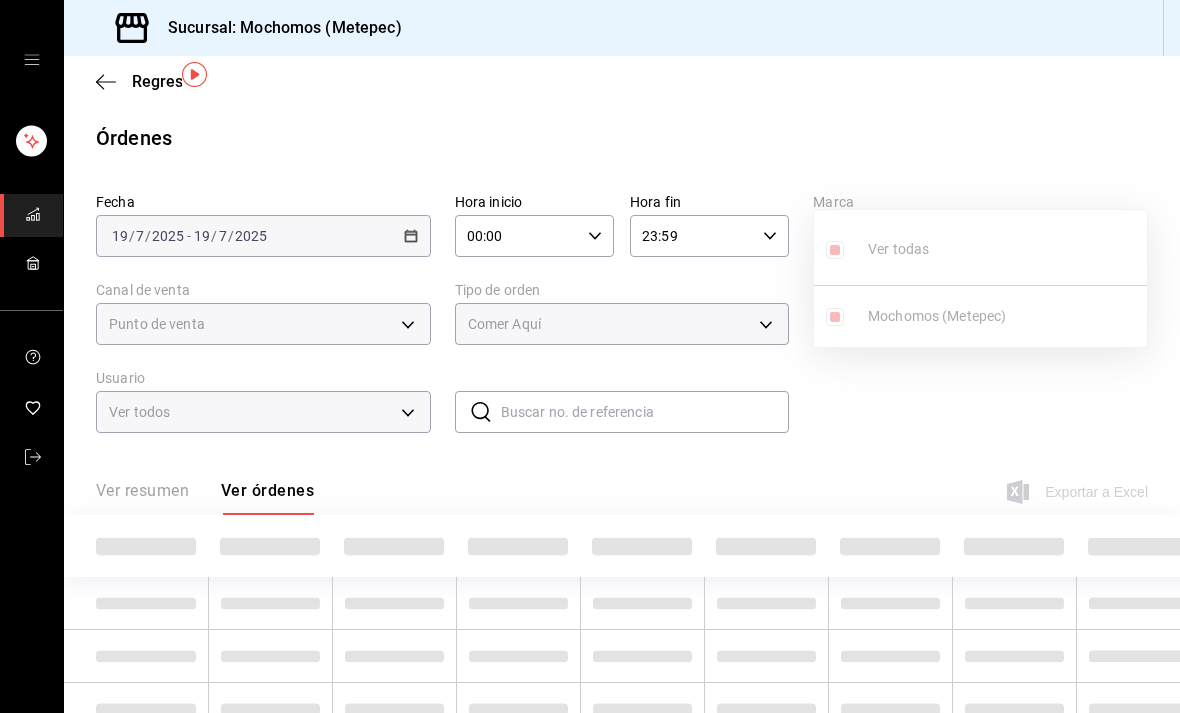type on "2365f74e-aa6b-4392-bdf2-72765591bddf" 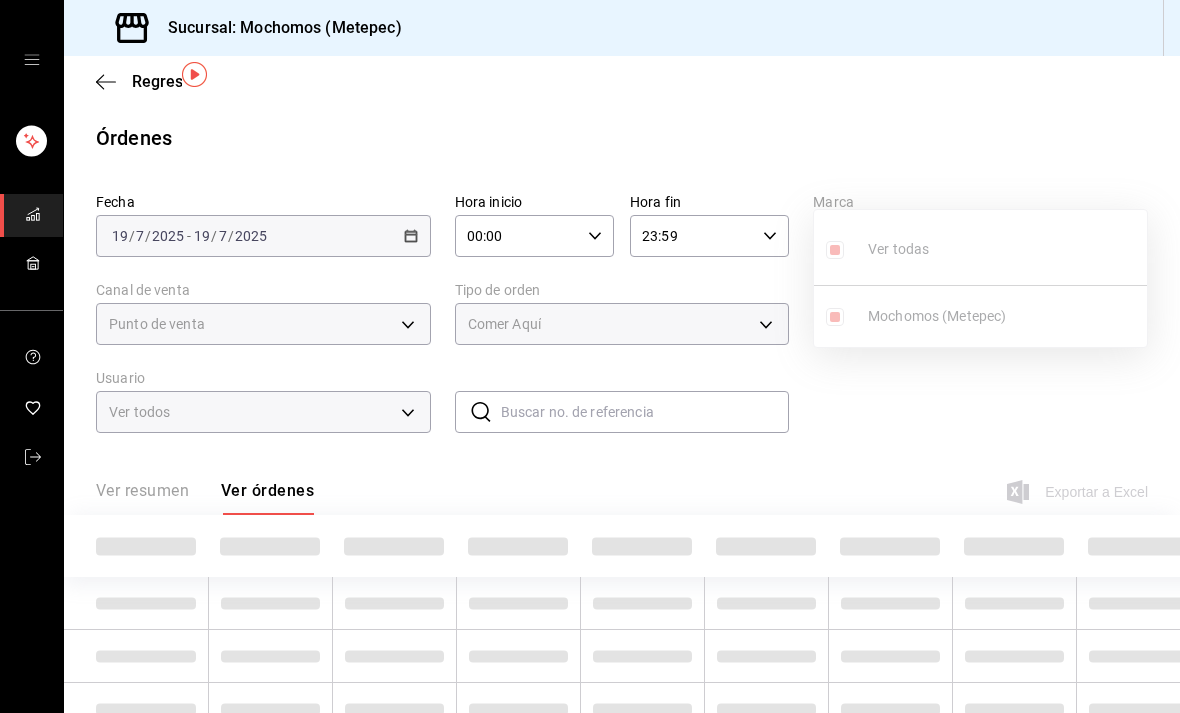 checkbox on "true" 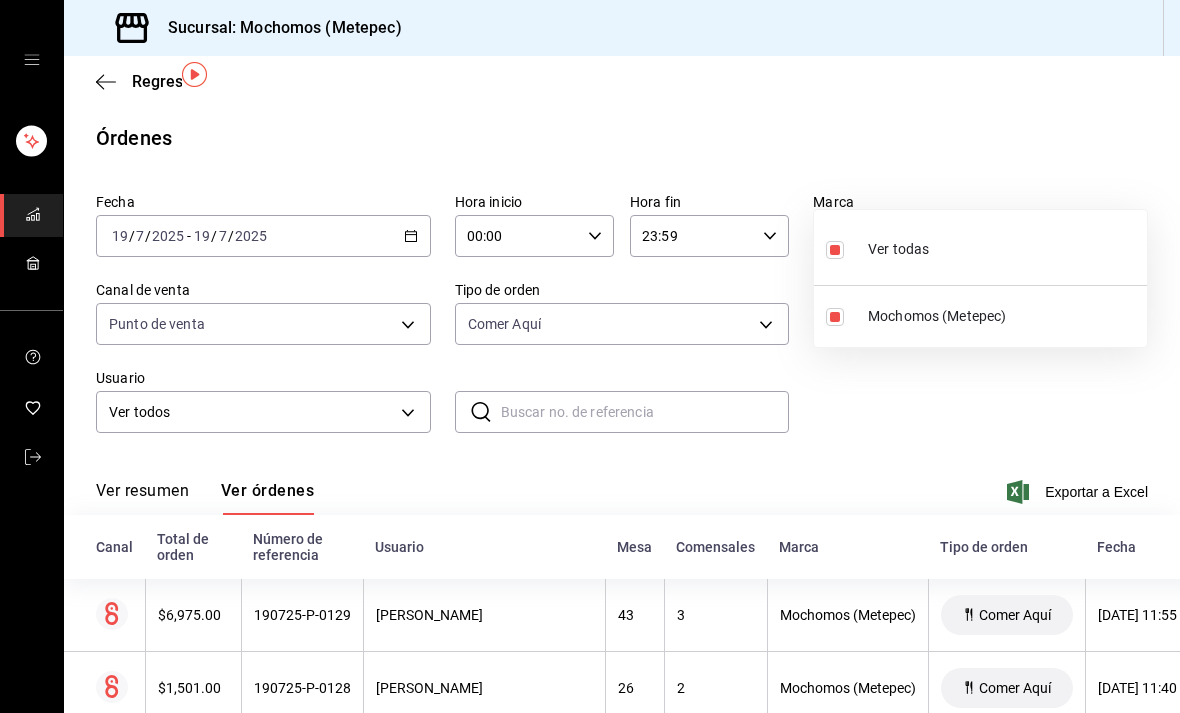 click at bounding box center [590, 356] 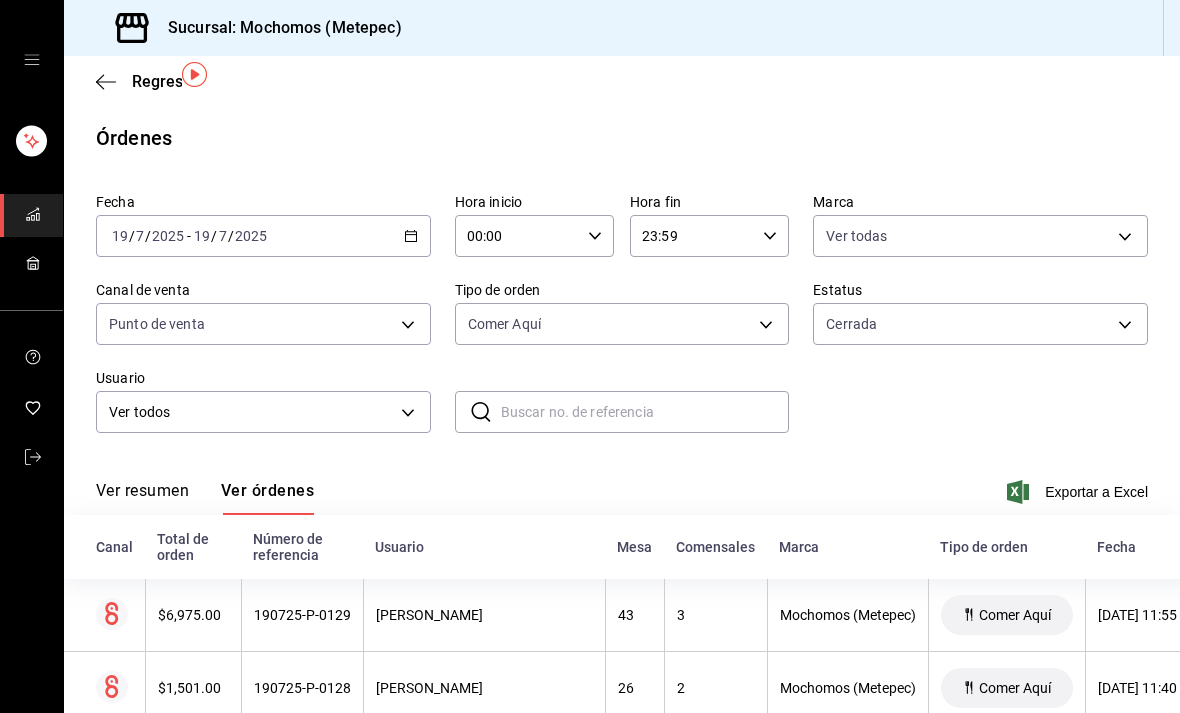 click on "Sucursal: Mochomos (Metepec) Regresar Órdenes Fecha [DATE] [DATE] - [DATE] [DATE] Hora inicio 00:00 Hora inicio Hora fin 23:59 Hora fin Marca Ver todas 2365f74e-aa6b-4392-bdf2-72765591bddf Canal de venta Punto de venta PARROT Tipo de [PERSON_NAME] Aquí da8509e8-5fca-4f62-958e-973104937870 Estatus Cerrada FINISHED Usuario Ver todos ALL ​ ​ Ver resumen Ver órdenes Exportar a Excel Canal Total de orden Número de referencia Usuario Mesa Comensales Marca Tipo de orden Fecha Estatus $6,975.00 190725-P-0129 [PERSON_NAME] 43 3 Mochomos (Metepec) [PERSON_NAME] Aquí [DATE] 11:55 PM Cerrada $1,501.00 190725-P-0128 [PERSON_NAME] 26 2 Mochomos (Metepec) [PERSON_NAME] Aquí [DATE] 11:40 PM Cerrada $1,841.00 190725-P-0127 [PERSON_NAME] de Oca 50 2 Mochomos (Metepec) [PERSON_NAME] Aquí [DATE] 11:12 PM Cerrada $4,081.00 190725-P-0126 [PERSON_NAME] [PERSON_NAME] 4 5 Mochomos (Metepec) [PERSON_NAME] Aquí [DATE] 11:05 PM Cerrada $1,105.00 190725-P-0125 [PERSON_NAME] 62 2 Mochomos ([GEOGRAPHIC_DATA]) 12" at bounding box center (590, 356) 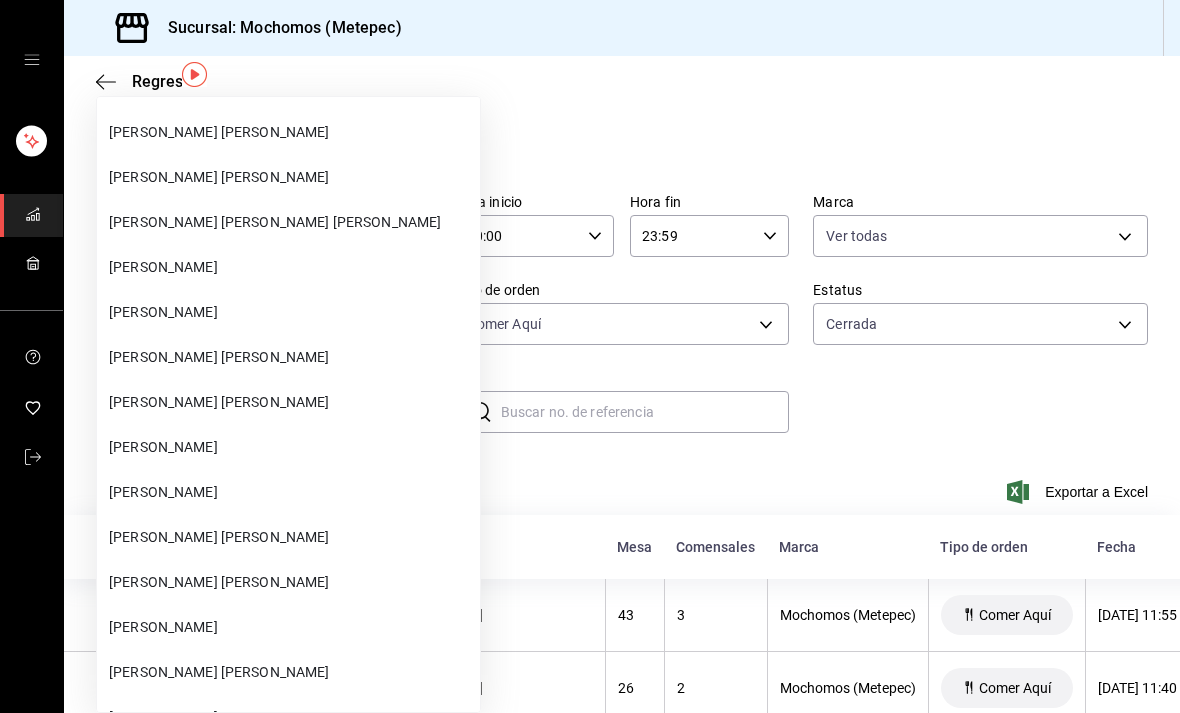 scroll, scrollTop: 9076, scrollLeft: 0, axis: vertical 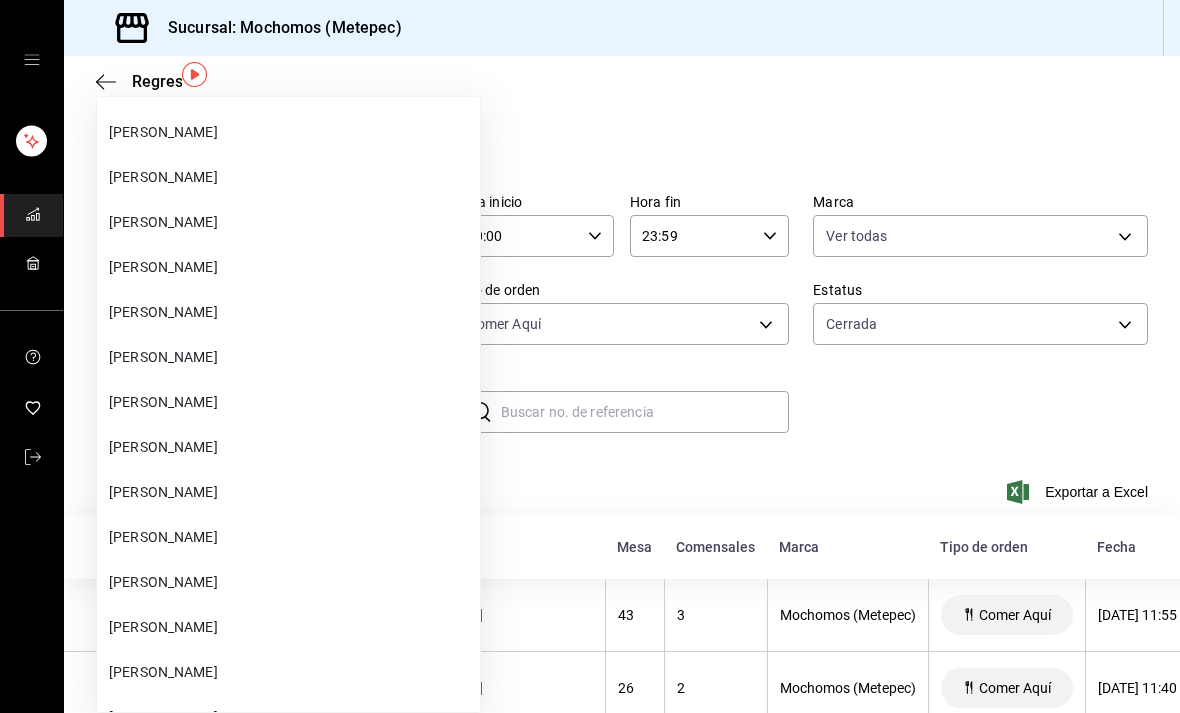 click at bounding box center (590, 356) 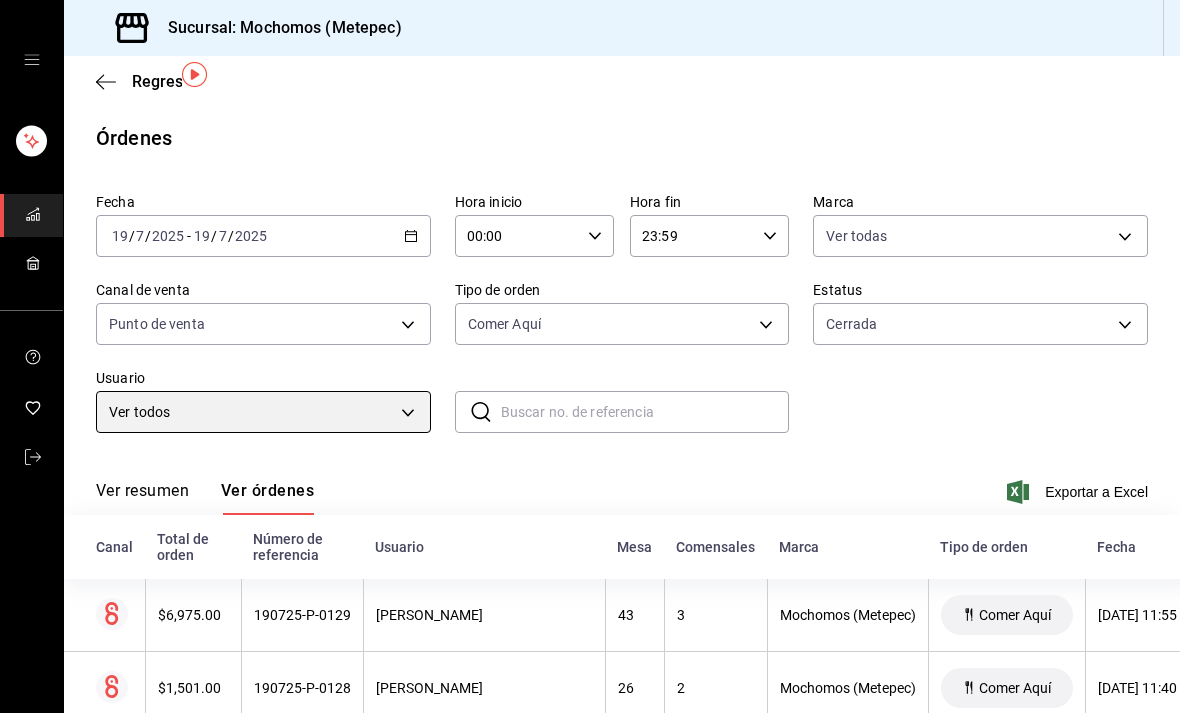 scroll, scrollTop: 24851, scrollLeft: 0, axis: vertical 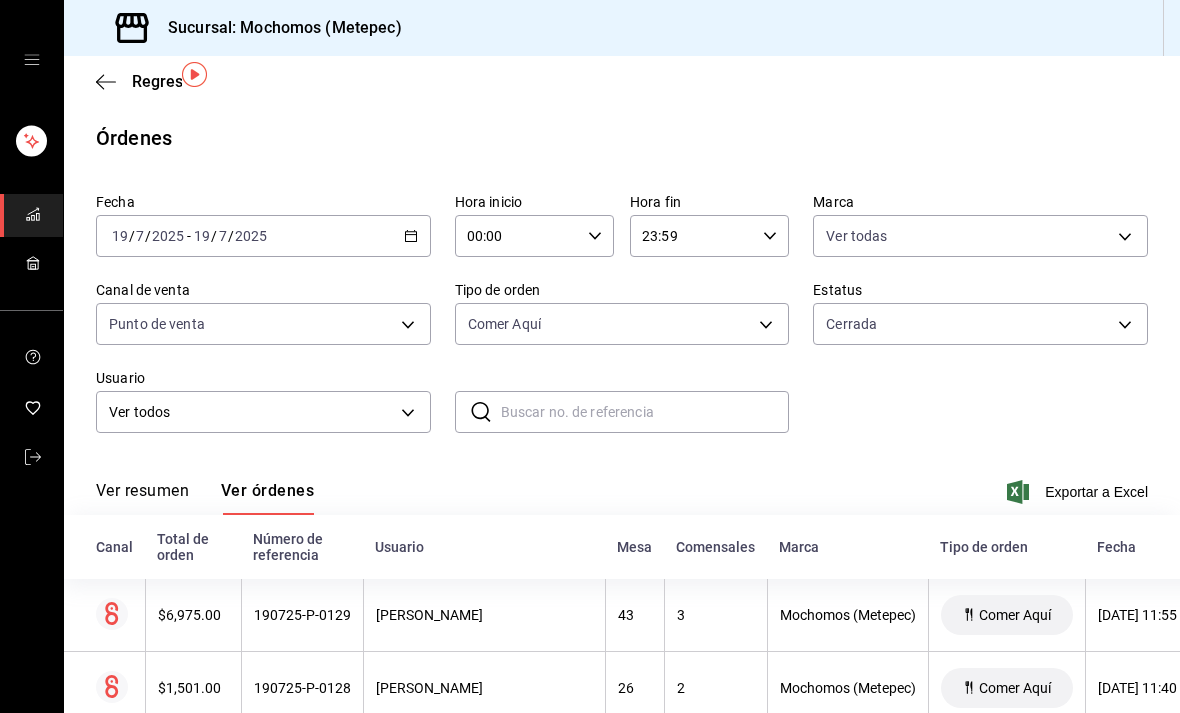 click on "Sucursal: Mochomos (Metepec) Regresar Órdenes Fecha [DATE] [DATE] - [DATE] [DATE] Hora inicio 00:00 Hora inicio Hora fin 23:59 Hora fin Marca Ver todas 2365f74e-aa6b-4392-bdf2-72765591bddf Canal de venta Punto de venta PARROT Tipo de [PERSON_NAME] Aquí da8509e8-5fca-4f62-958e-973104937870 Estatus Cerrada FINISHED Usuario Ver todos ALL ​ ​ Ver resumen Ver órdenes Exportar a Excel Canal Total de orden Número de referencia Usuario Mesa Comensales Marca Tipo de orden Fecha Estatus $6,975.00 190725-P-0129 [PERSON_NAME] 43 3 Mochomos (Metepec) [PERSON_NAME] Aquí [DATE] 11:55 PM Cerrada $1,501.00 190725-P-0128 [PERSON_NAME] 26 2 Mochomos (Metepec) [PERSON_NAME] Aquí [DATE] 11:40 PM Cerrada $1,841.00 190725-P-0127 [PERSON_NAME] de Oca 50 2 Mochomos (Metepec) [PERSON_NAME] Aquí [DATE] 11:12 PM Cerrada $4,081.00 190725-P-0126 [PERSON_NAME] [PERSON_NAME] 4 5 Mochomos (Metepec) [PERSON_NAME] Aquí [DATE] 11:05 PM Cerrada $1,105.00 190725-P-0125 [PERSON_NAME] 62 2 Mochomos ([GEOGRAPHIC_DATA]) 12" at bounding box center (590, 356) 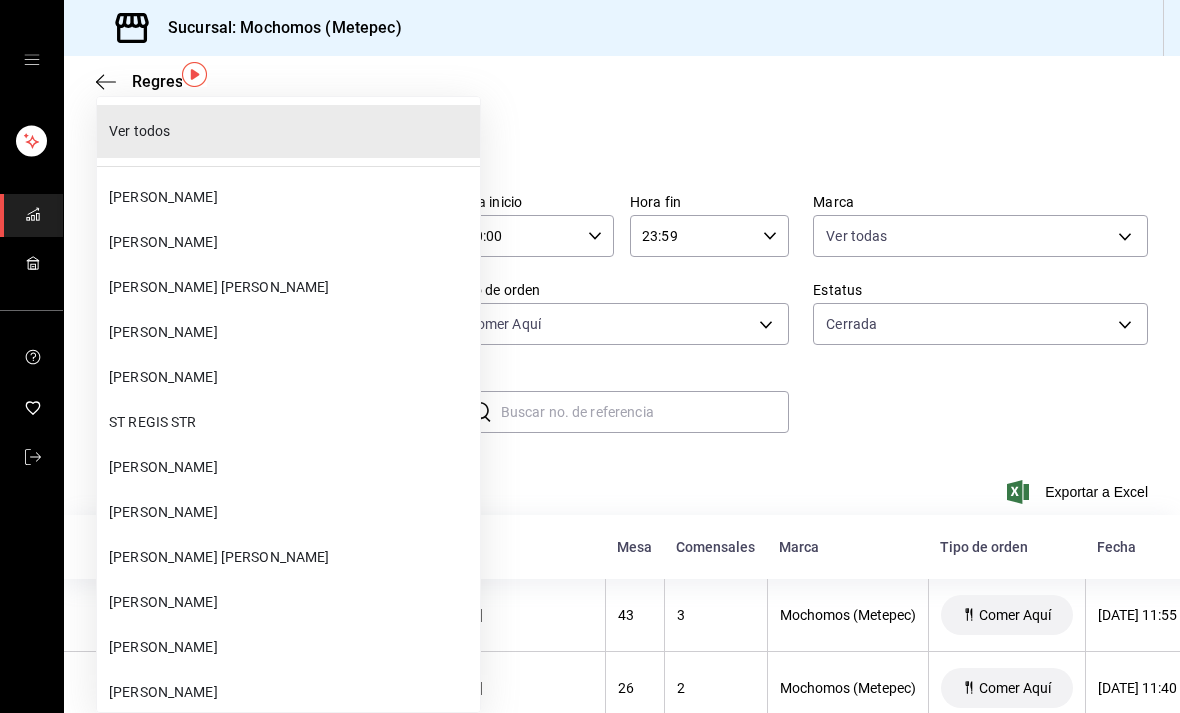 scroll, scrollTop: 0, scrollLeft: 0, axis: both 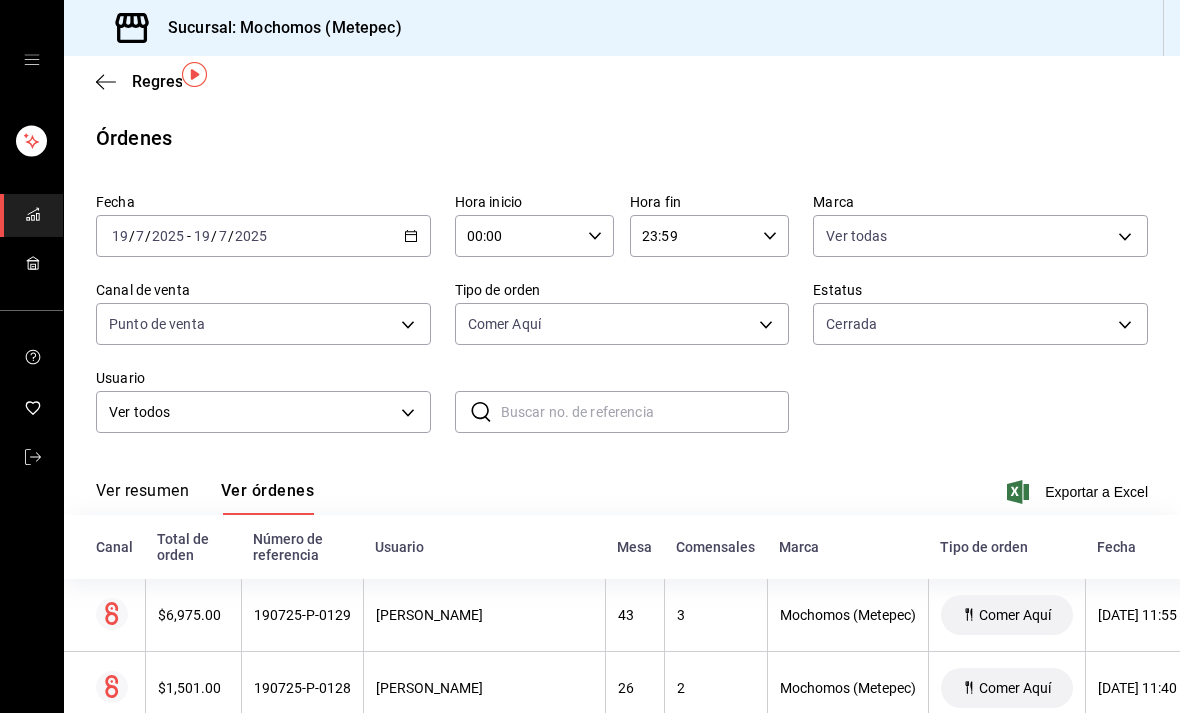 click on "Fecha" at bounding box center (263, 202) 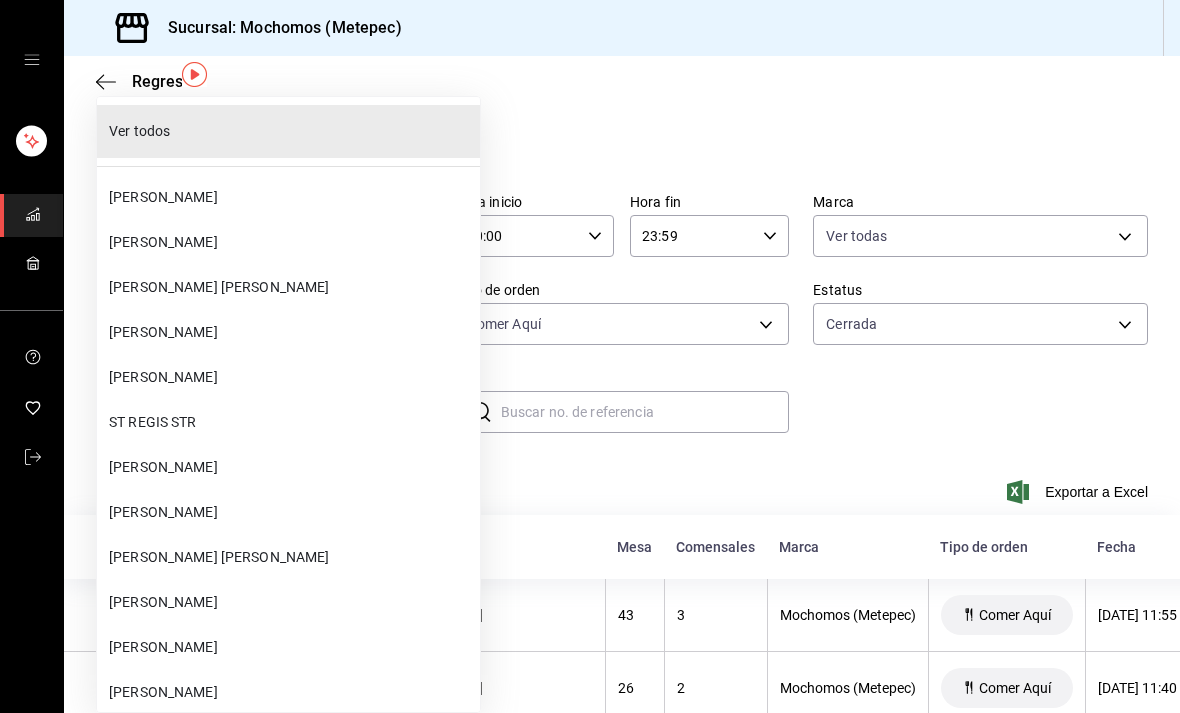 click on "Ver todos" at bounding box center (290, 131) 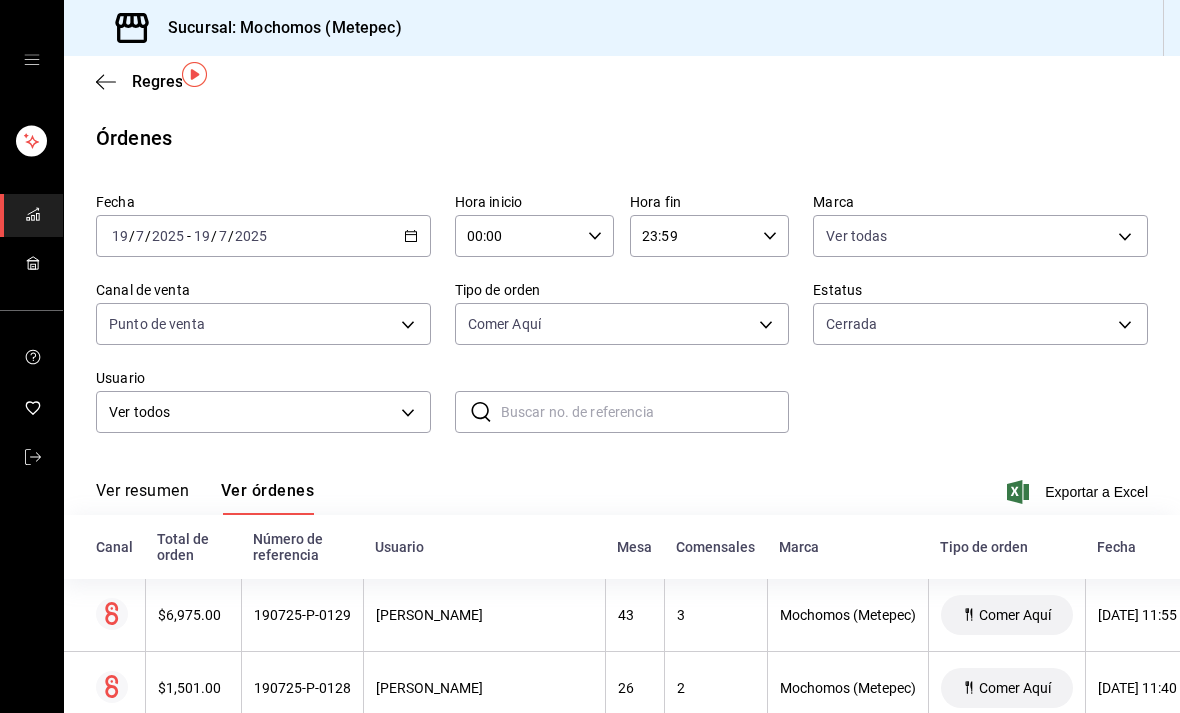 click on "Sucursal: Mochomos (Metepec) Regresar Órdenes Fecha [DATE] [DATE] - [DATE] [DATE] Hora inicio 00:00 Hora inicio Hora fin 23:59 Hora fin Marca Ver todas 2365f74e-aa6b-4392-bdf2-72765591bddf Canal de venta Punto de venta PARROT Tipo de [PERSON_NAME] Aquí da8509e8-5fca-4f62-958e-973104937870 Estatus Cerrada FINISHED Usuario Ver todos ALL ​ ​ Ver resumen Ver órdenes Exportar a Excel Canal Total de orden Número de referencia Usuario Mesa Comensales Marca Tipo de orden Fecha Estatus $6,975.00 190725-P-0129 [PERSON_NAME] 43 3 Mochomos (Metepec) [PERSON_NAME] Aquí [DATE] 11:55 PM Cerrada $1,501.00 190725-P-0128 [PERSON_NAME] 26 2 Mochomos (Metepec) [PERSON_NAME] Aquí [DATE] 11:40 PM Cerrada $1,841.00 190725-P-0127 [PERSON_NAME] de Oca 50 2 Mochomos (Metepec) [PERSON_NAME] Aquí [DATE] 11:12 PM Cerrada $4,081.00 190725-P-0126 [PERSON_NAME] [PERSON_NAME] 4 5 Mochomos (Metepec) [PERSON_NAME] Aquí [DATE] 11:05 PM Cerrada $1,105.00 190725-P-0125 [PERSON_NAME] 62 2 Mochomos ([GEOGRAPHIC_DATA]) 12" at bounding box center (590, 356) 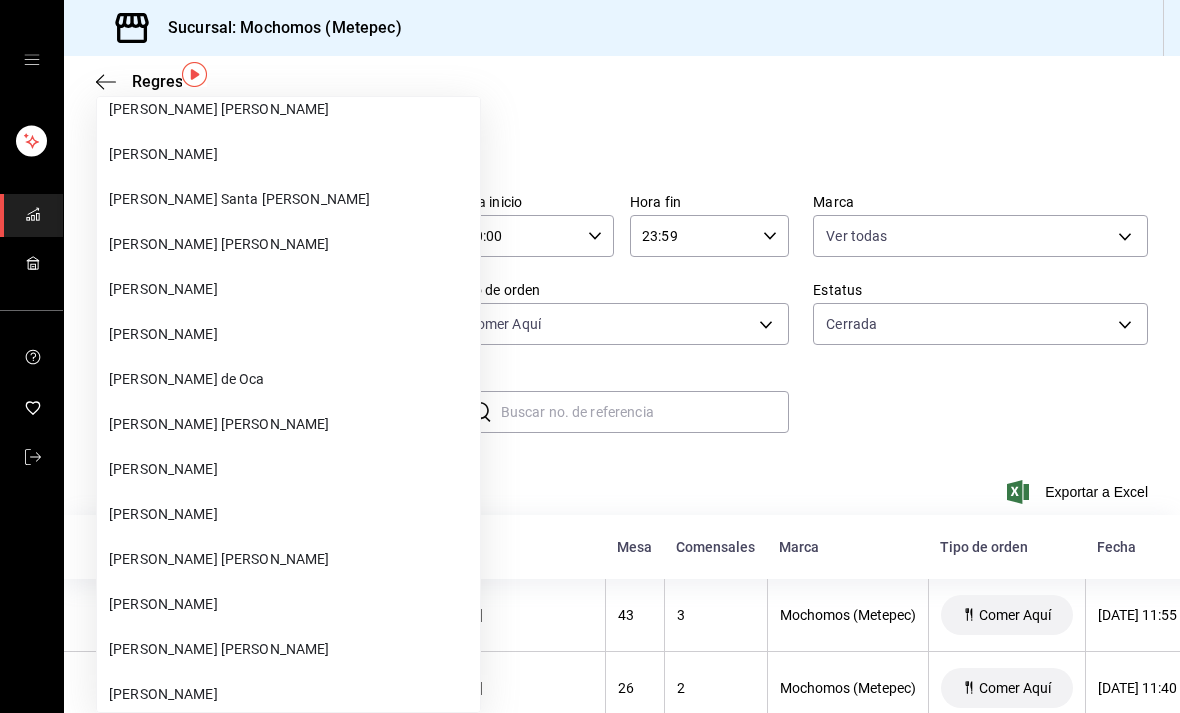 scroll, scrollTop: 31438, scrollLeft: 0, axis: vertical 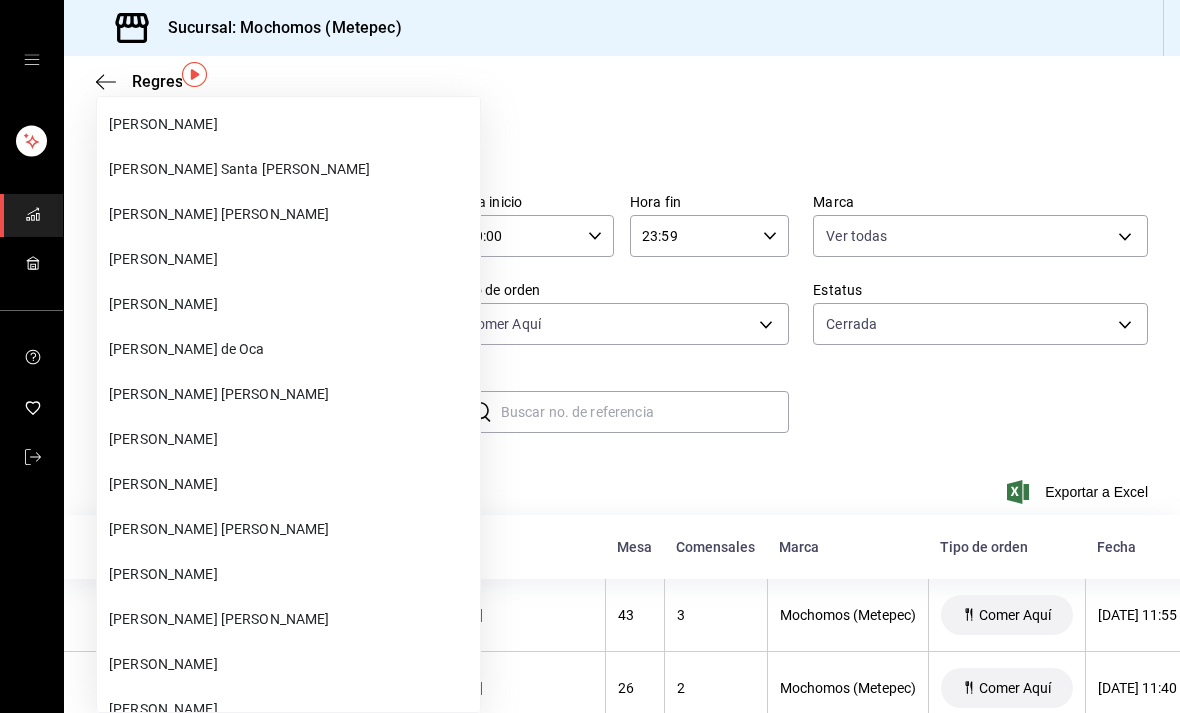 click on "[PERSON_NAME]" at bounding box center [290, 439] 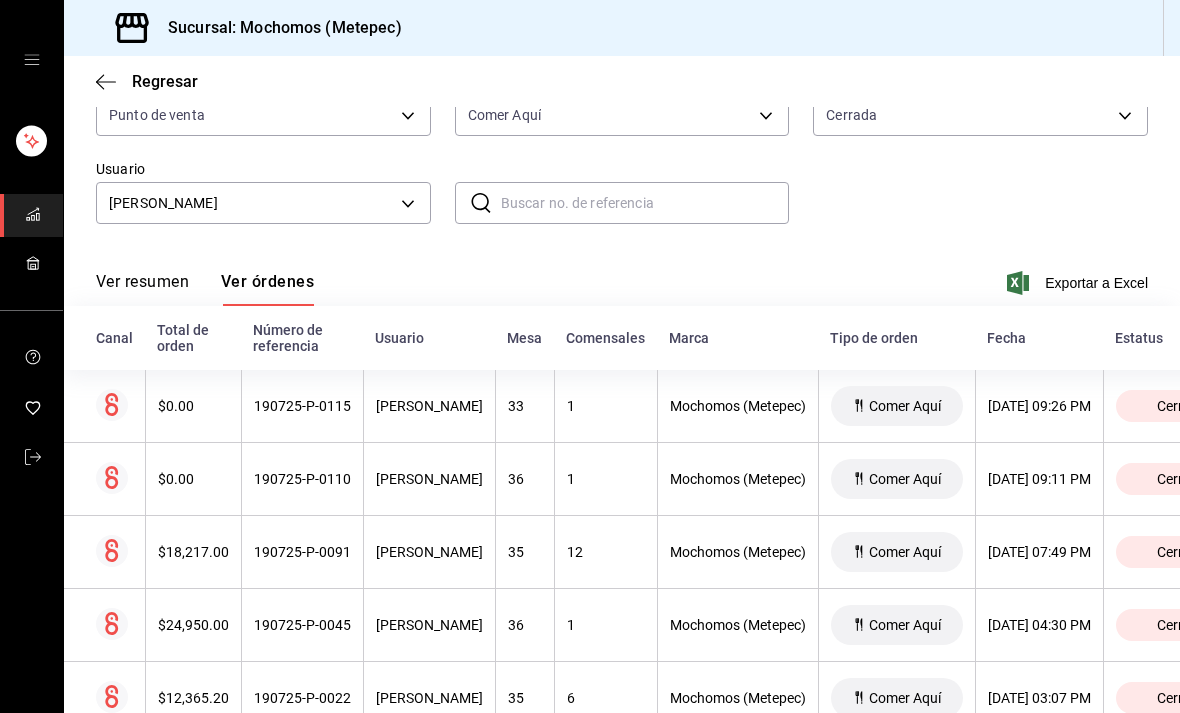 scroll, scrollTop: 209, scrollLeft: 0, axis: vertical 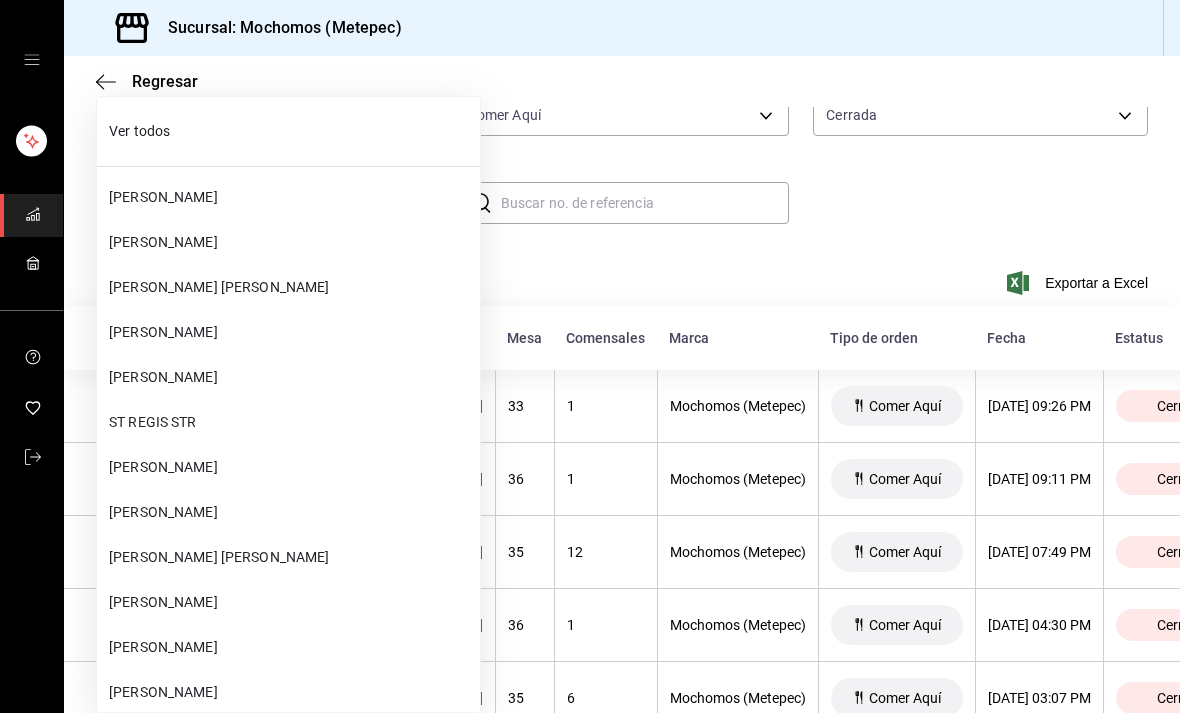click on "Ver todos" at bounding box center (290, 131) 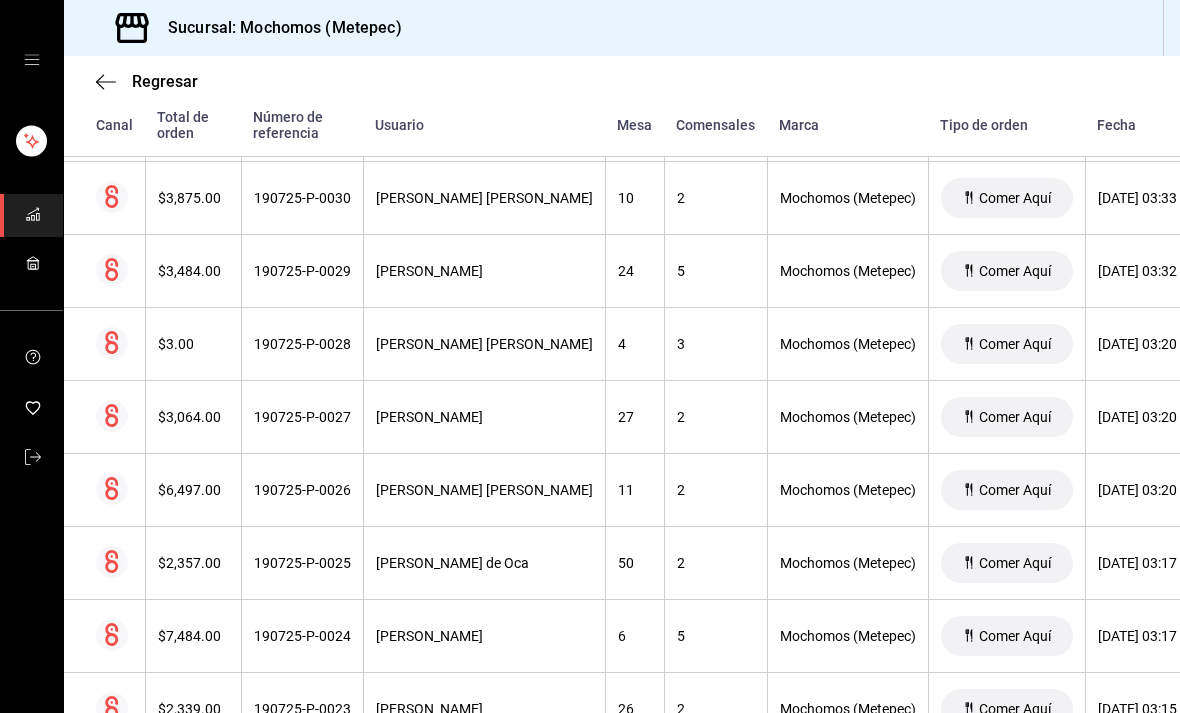 scroll, scrollTop: 7681, scrollLeft: 0, axis: vertical 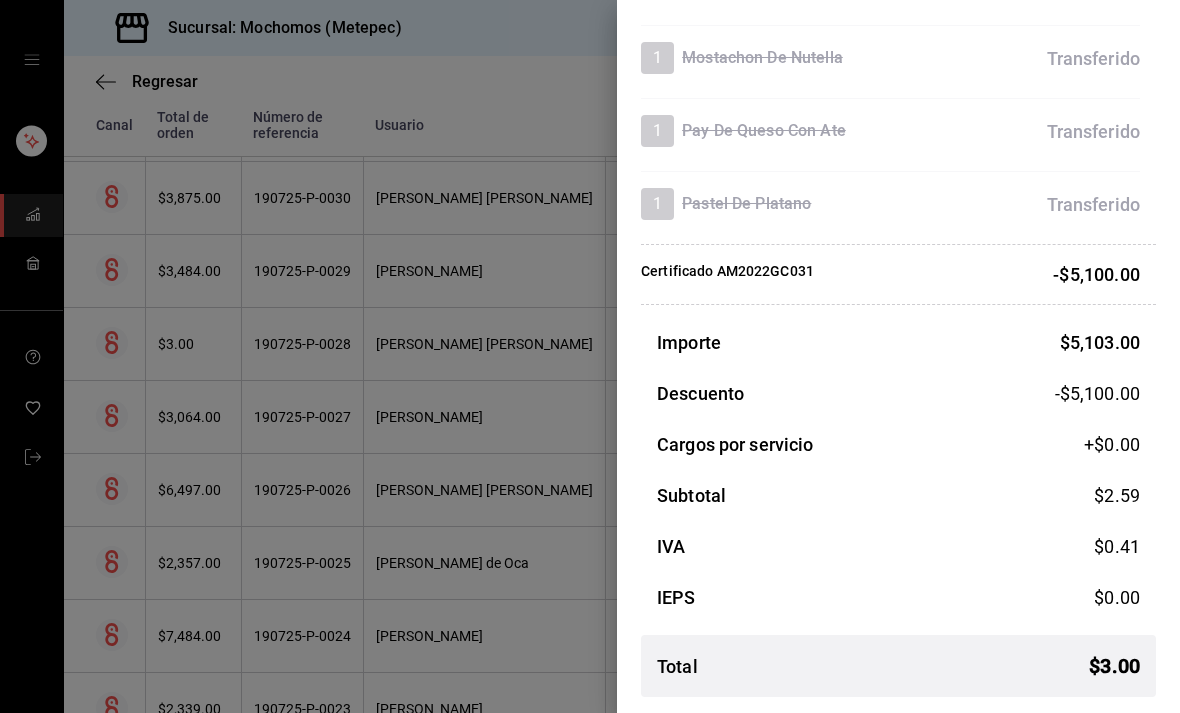 click at bounding box center (590, 356) 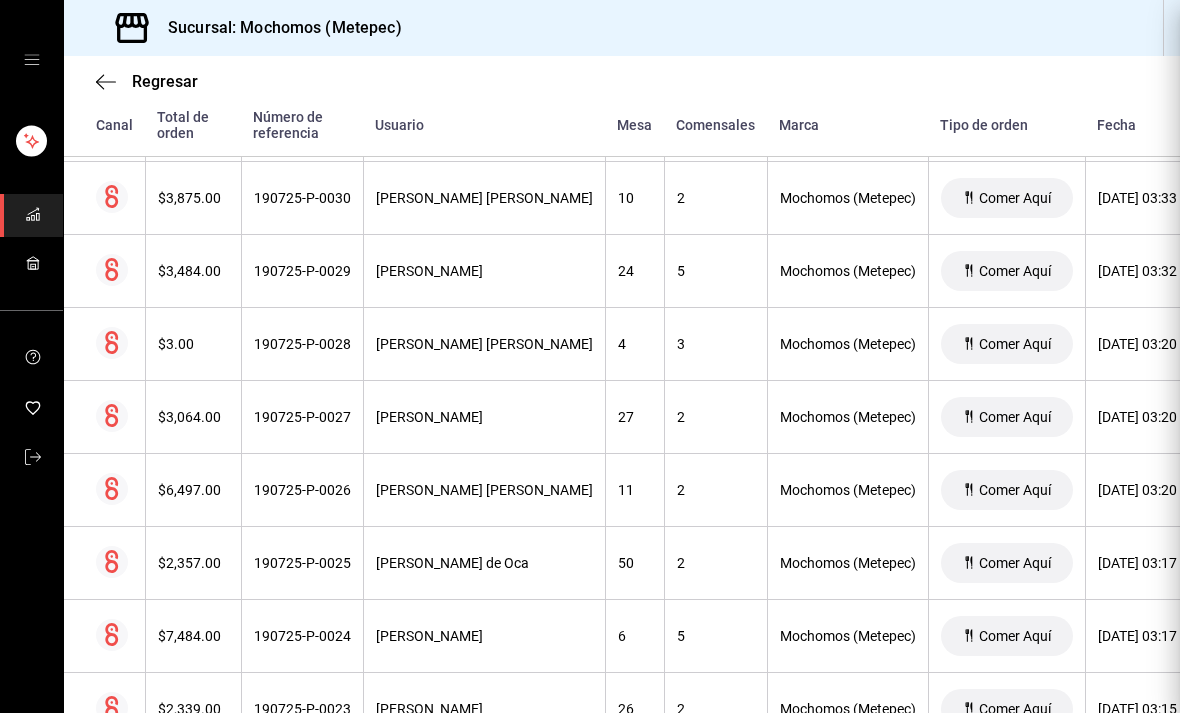scroll, scrollTop: 0, scrollLeft: 0, axis: both 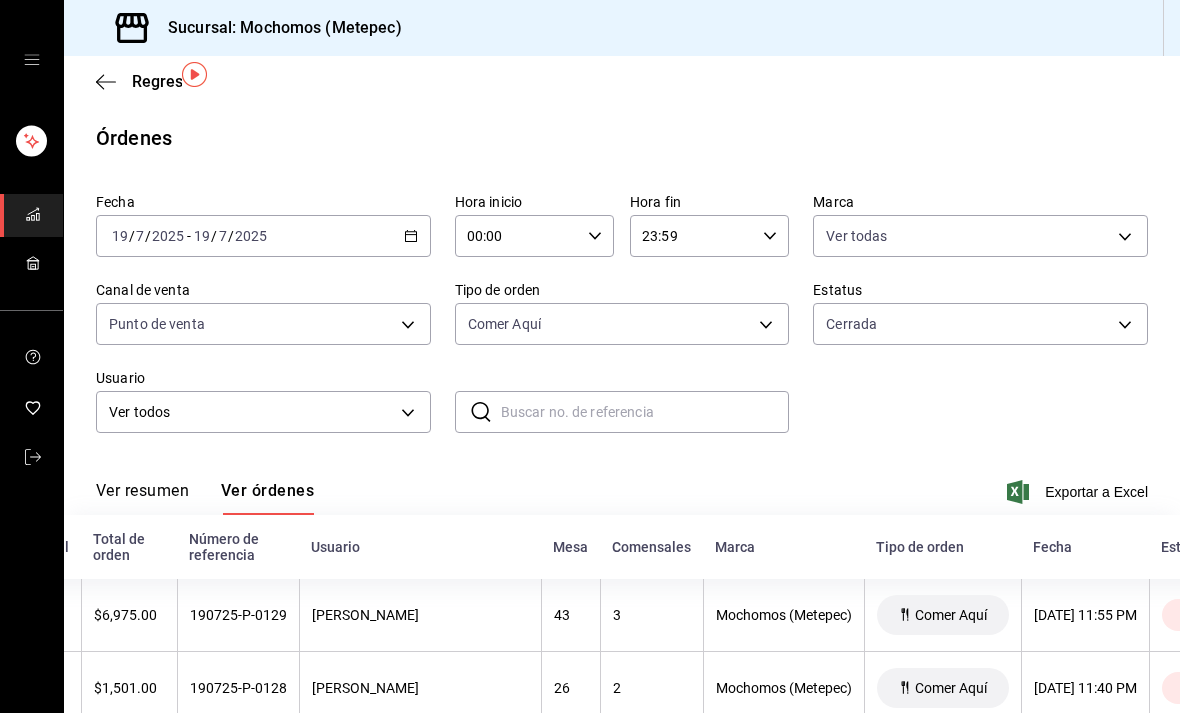 click on "Sucursal: Mochomos (Metepec) Regresar Órdenes Fecha [DATE] [DATE] - [DATE] [DATE] Hora inicio 00:00 Hora inicio Hora fin 23:59 Hora fin Marca Ver todas 2365f74e-aa6b-4392-bdf2-72765591bddf Canal de venta Punto de venta PARROT Tipo de [PERSON_NAME] Aquí da8509e8-5fca-4f62-958e-973104937870 Estatus Cerrada FINISHED Usuario Ver todos ALL ​ ​ Ver resumen Ver órdenes Exportar a Excel Canal Total de orden Número de referencia Usuario Mesa Comensales Marca Tipo de orden Fecha Estatus $6,975.00 190725-P-0129 [PERSON_NAME] 43 3 Mochomos (Metepec) [PERSON_NAME] Aquí [DATE] 11:55 PM Cerrada $1,501.00 190725-P-0128 [PERSON_NAME] 26 2 Mochomos (Metepec) [PERSON_NAME] Aquí [DATE] 11:40 PM Cerrada $1,841.00 190725-P-0127 [PERSON_NAME] de Oca 50 2 Mochomos (Metepec) [PERSON_NAME] Aquí [DATE] 11:12 PM Cerrada $4,081.00 190725-P-0126 [PERSON_NAME] [PERSON_NAME] 4 5 Mochomos (Metepec) [PERSON_NAME] Aquí [DATE] 11:05 PM Cerrada $1,105.00 190725-P-0125 [PERSON_NAME] 62 2 Mochomos ([GEOGRAPHIC_DATA]) 12" at bounding box center (590, 356) 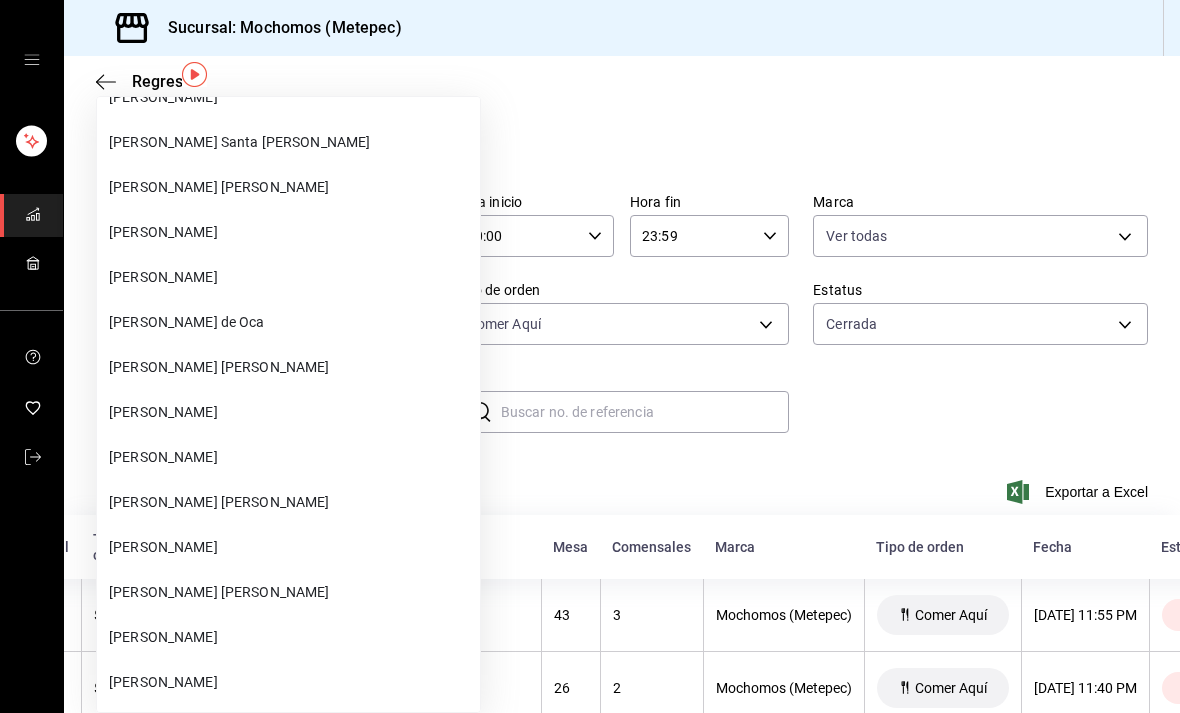 scroll, scrollTop: 31462, scrollLeft: 0, axis: vertical 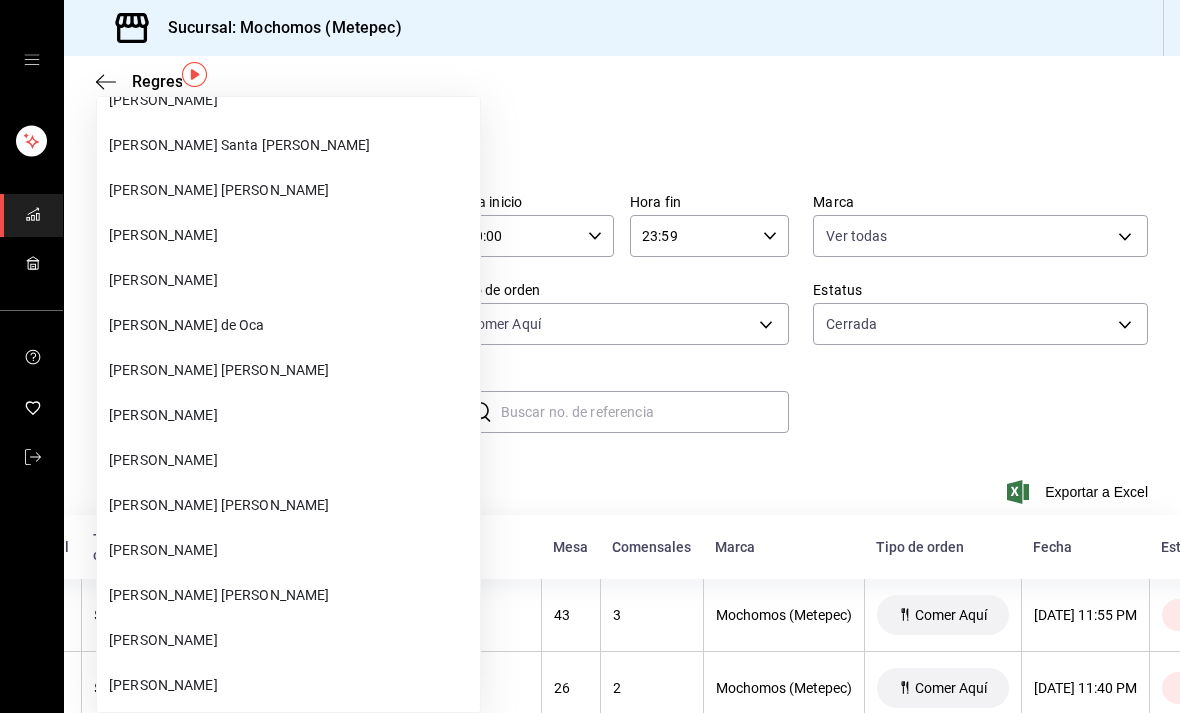 click on "[PERSON_NAME]" at bounding box center [290, 415] 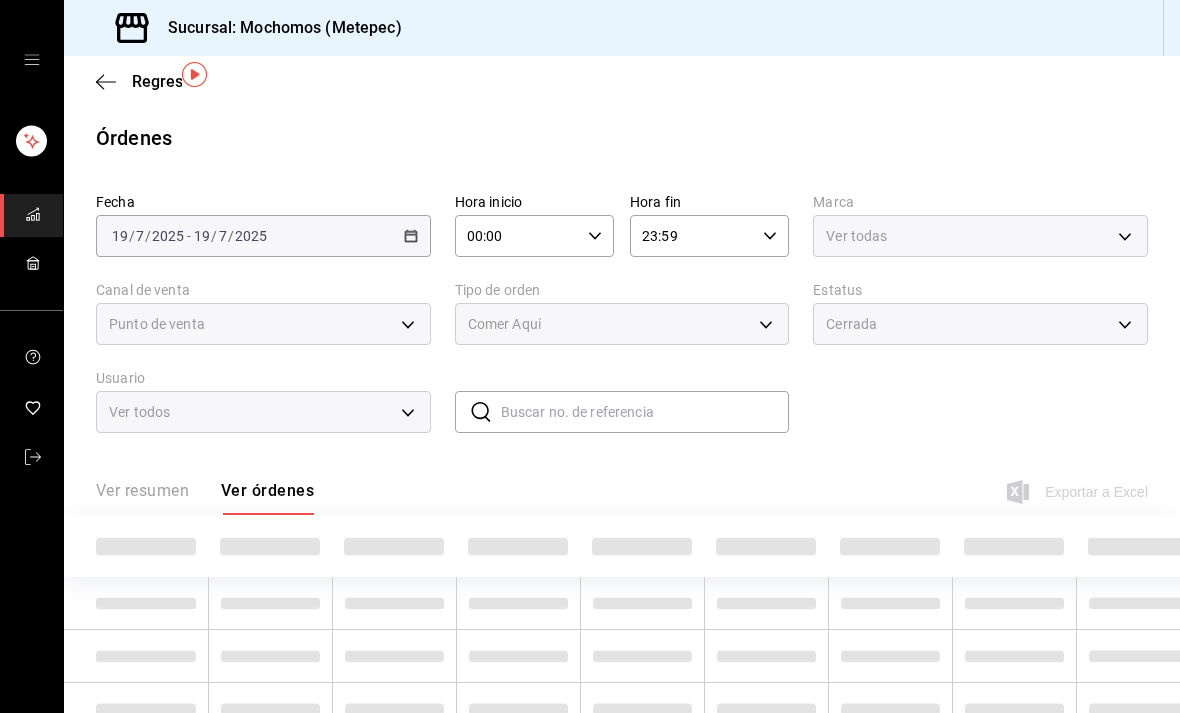 type on "25d8c3c0-a4c9-4f0a-b71d-d23c4c3192f6" 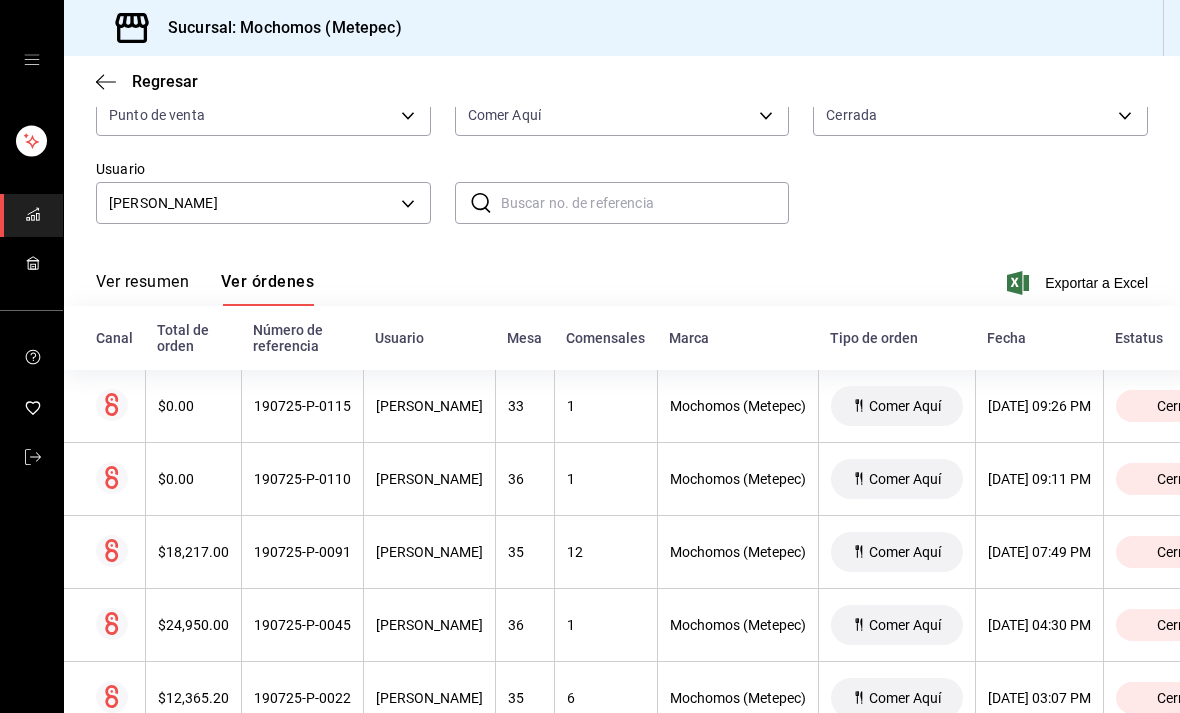 scroll, scrollTop: 209, scrollLeft: 0, axis: vertical 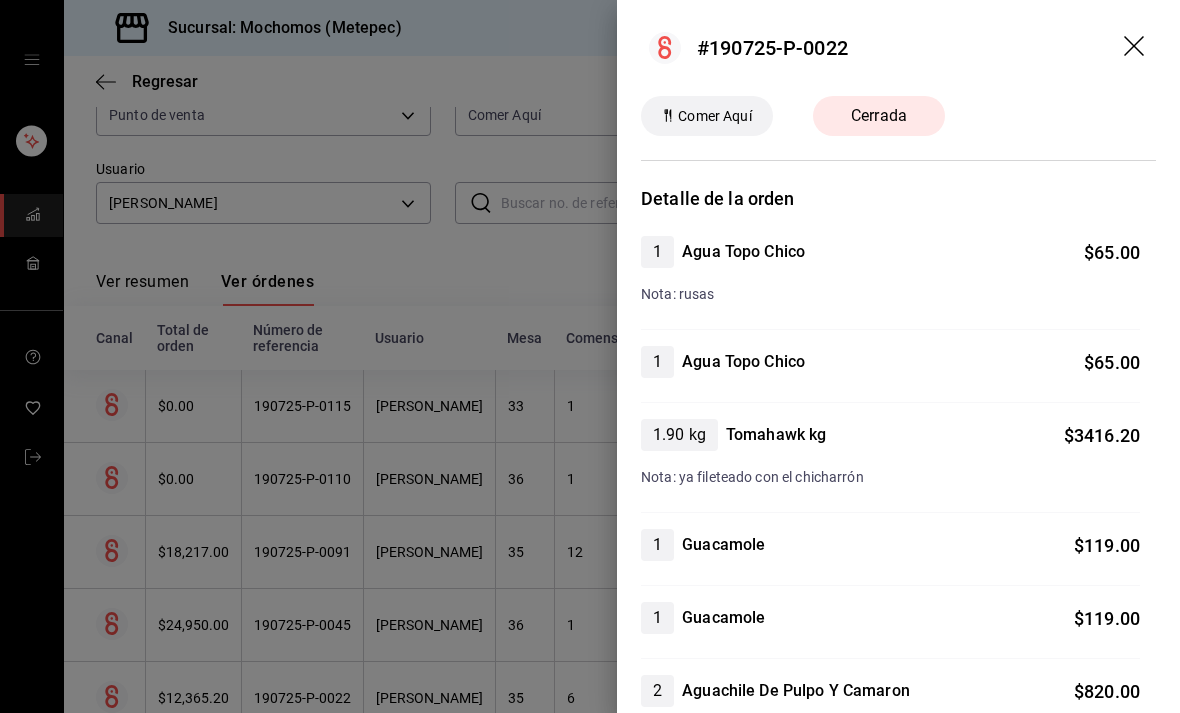 click at bounding box center (590, 356) 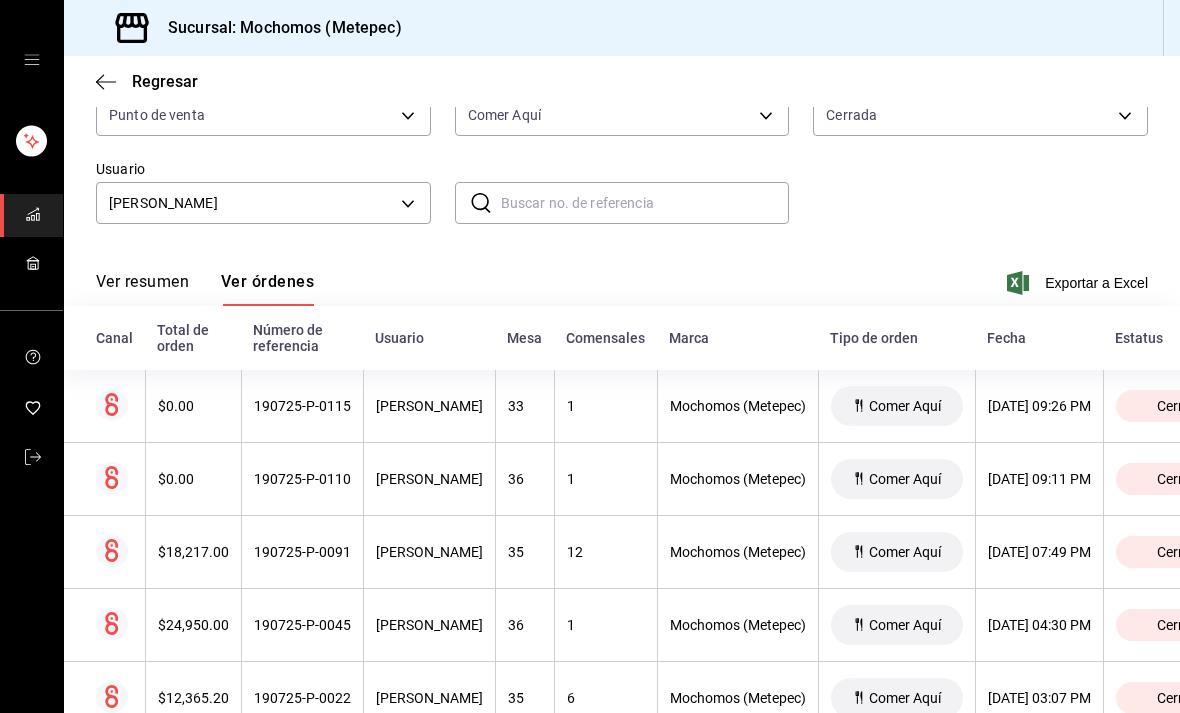 click on "$24,950.00" at bounding box center (193, 625) 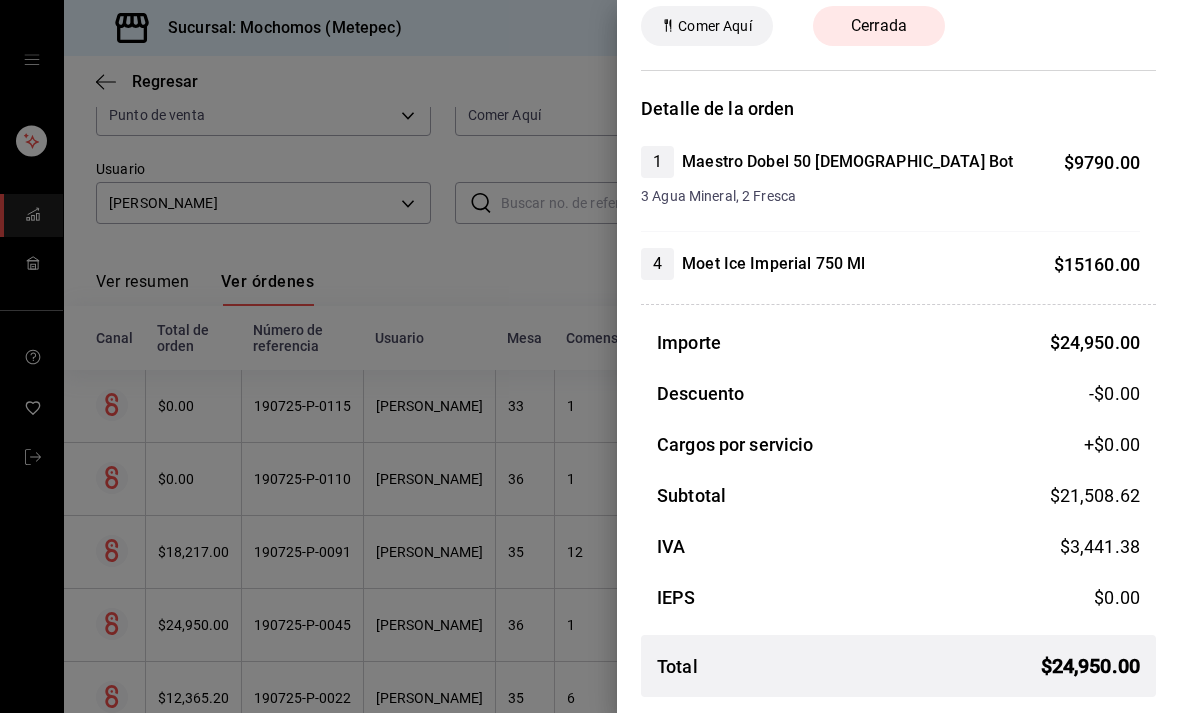 scroll, scrollTop: 90, scrollLeft: 0, axis: vertical 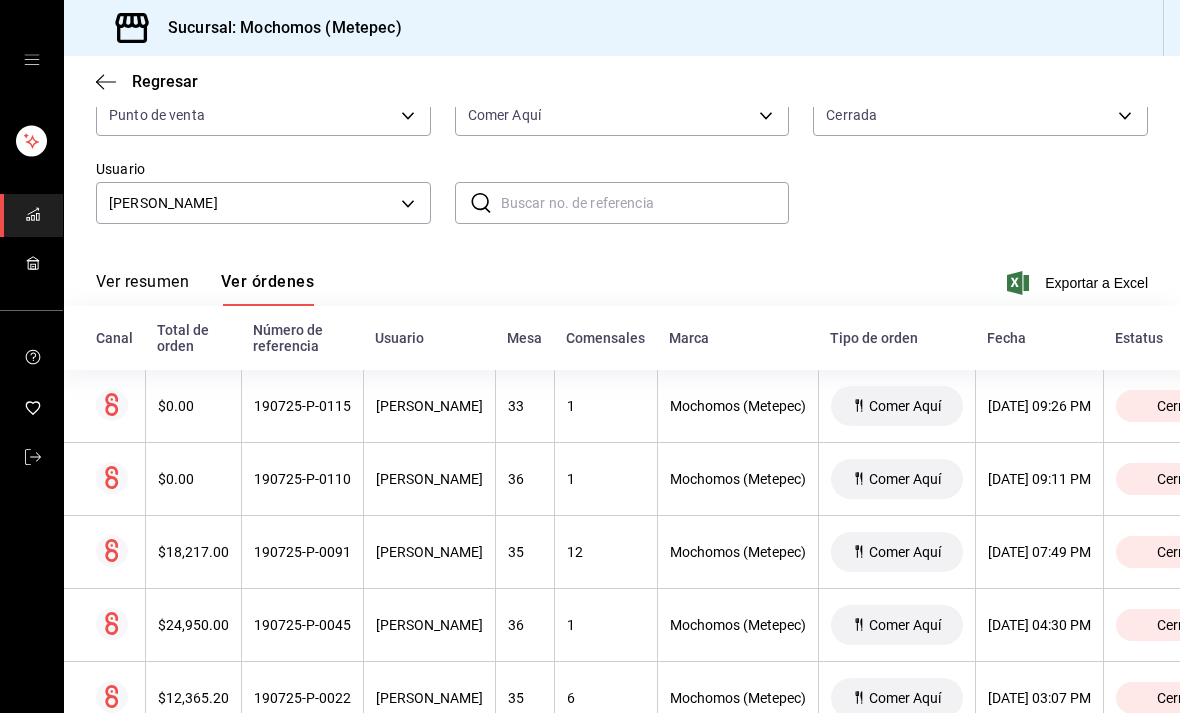 click on "6" at bounding box center [606, 698] 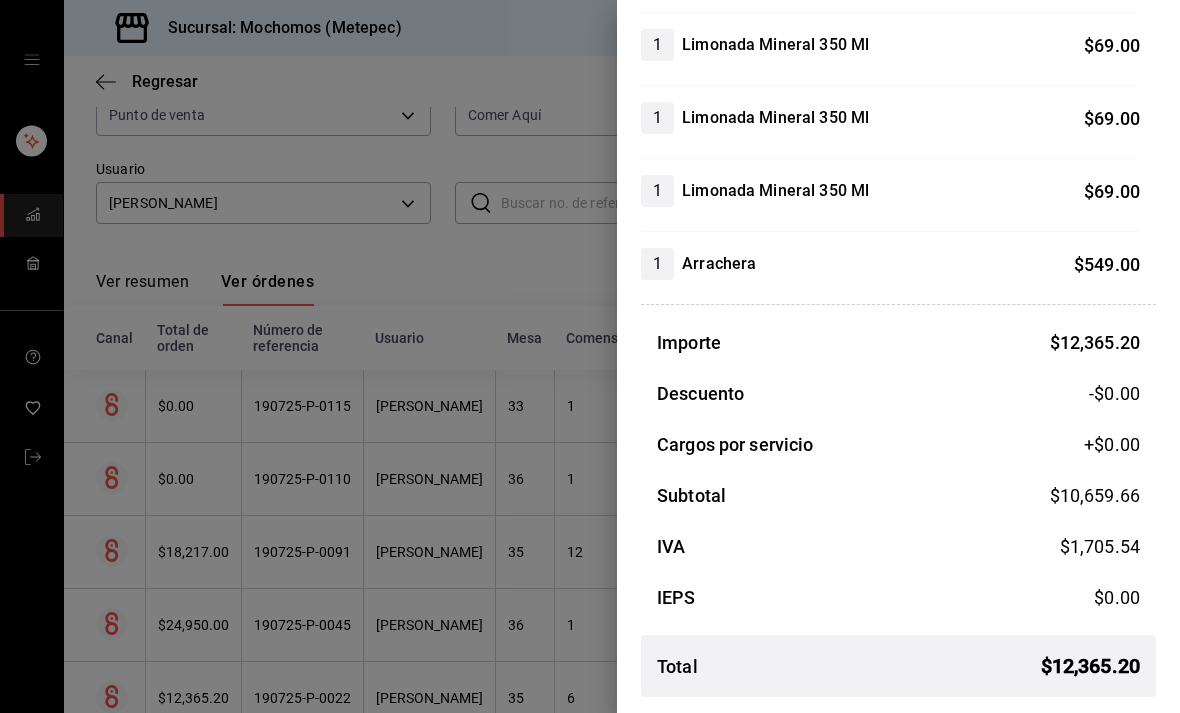 scroll, scrollTop: 2172, scrollLeft: 0, axis: vertical 